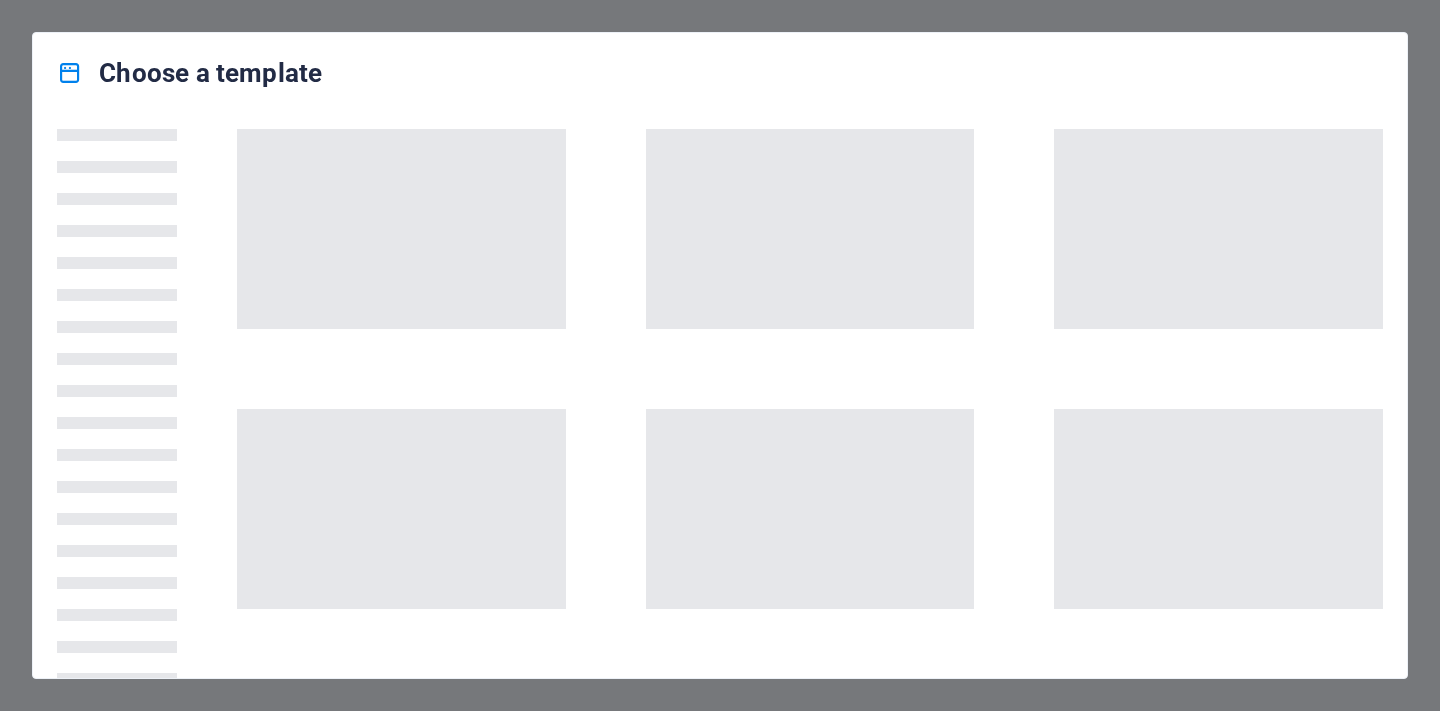 scroll, scrollTop: 0, scrollLeft: 0, axis: both 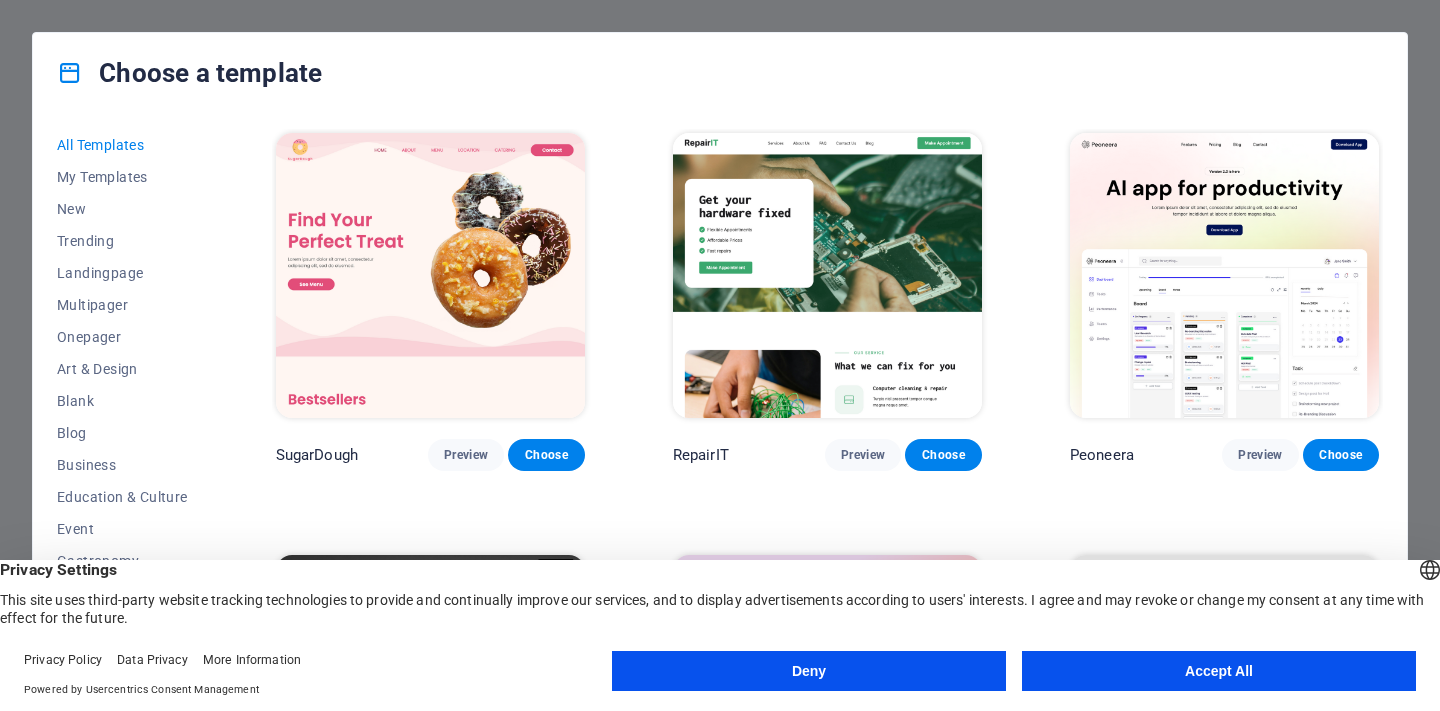 click on "Accept All" at bounding box center (1219, 671) 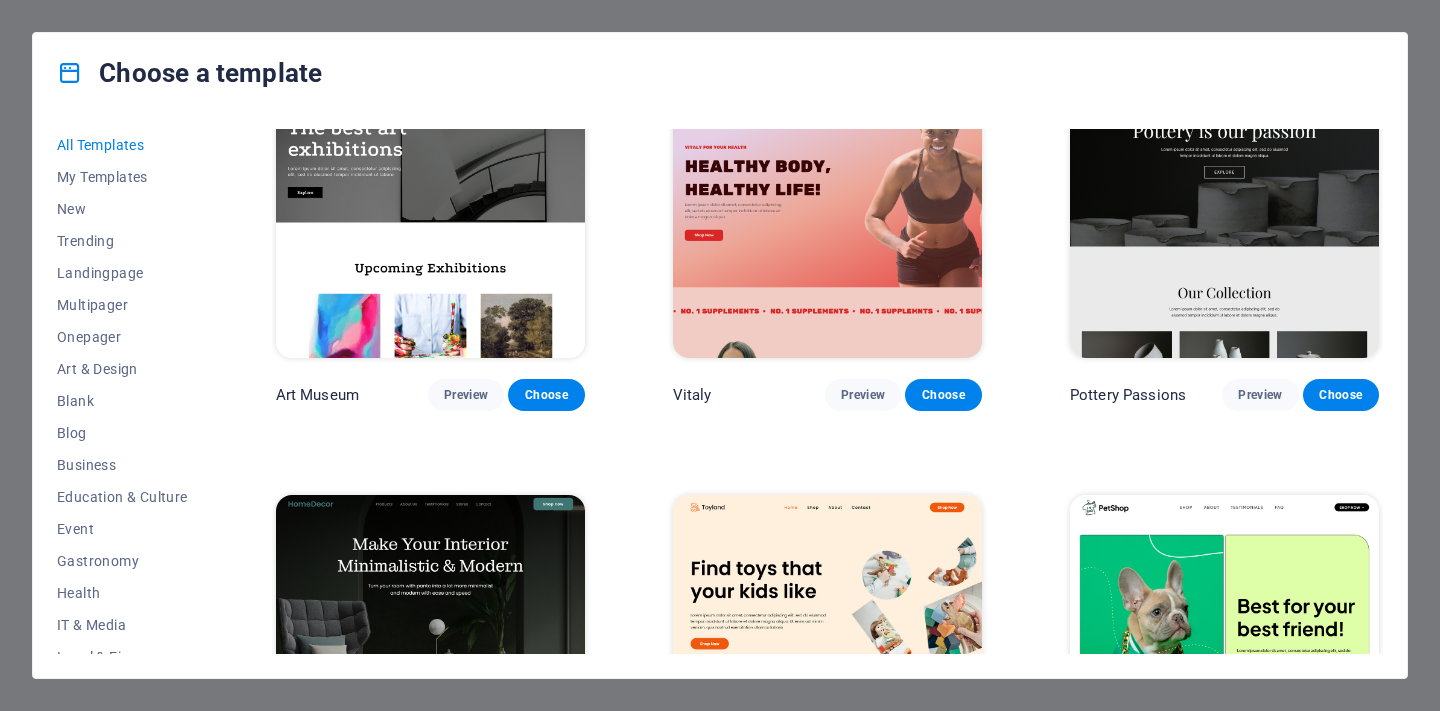 scroll, scrollTop: 512, scrollLeft: 0, axis: vertical 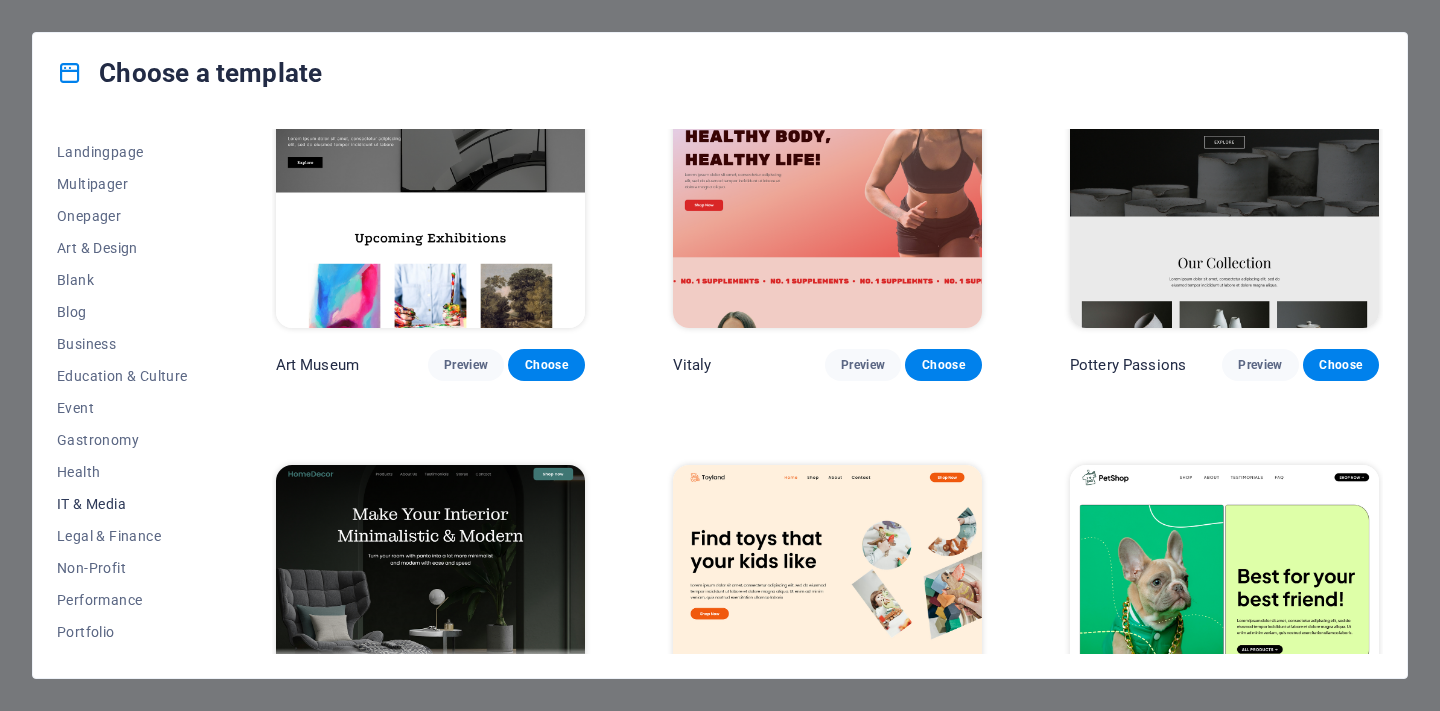 click on "IT & Media" at bounding box center (122, 504) 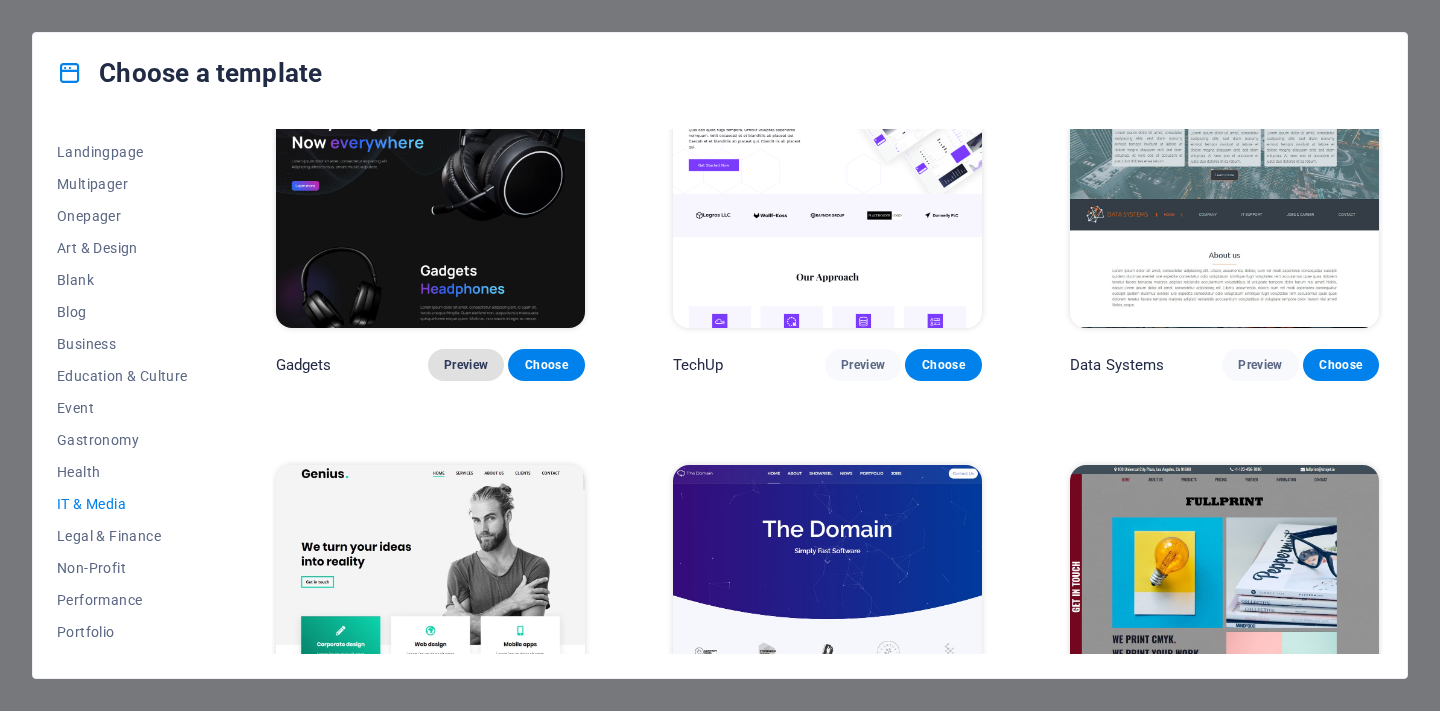 click on "Preview" at bounding box center [466, 365] 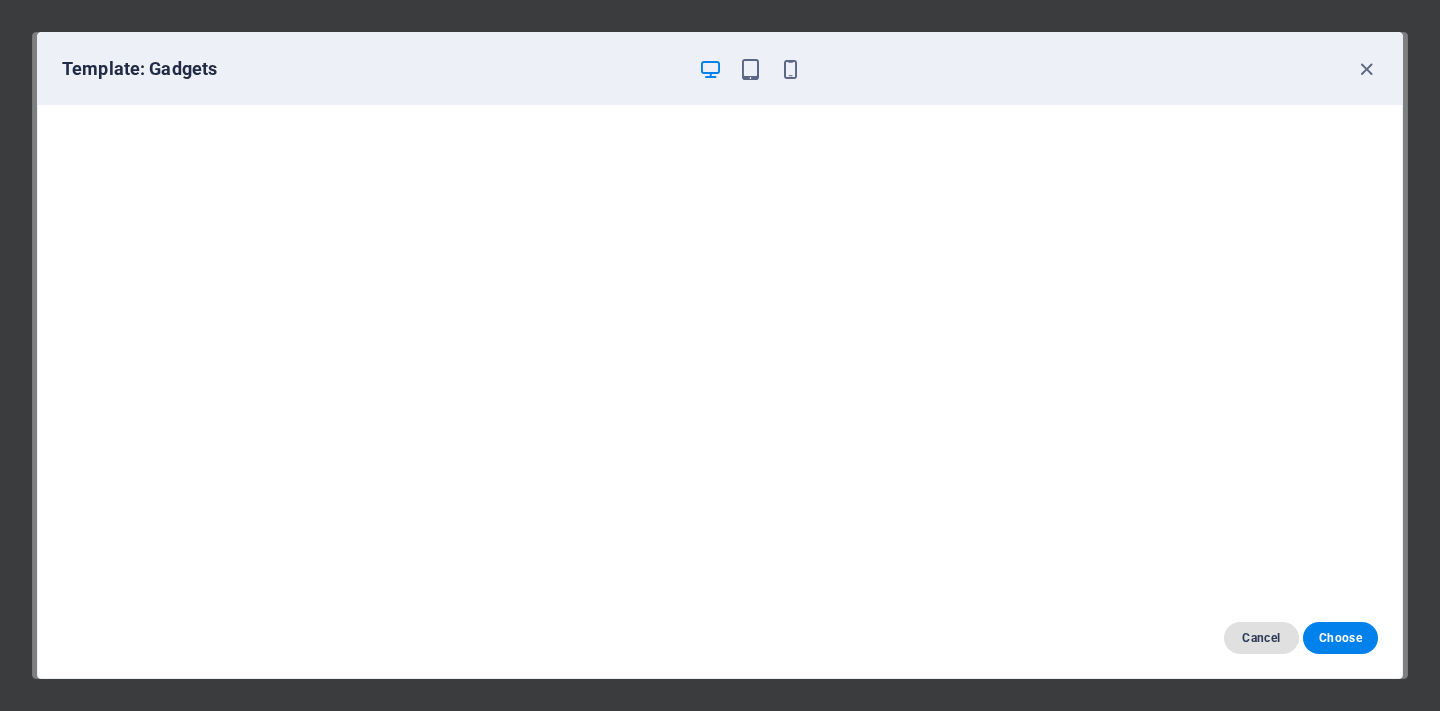click on "Cancel" at bounding box center [1261, 638] 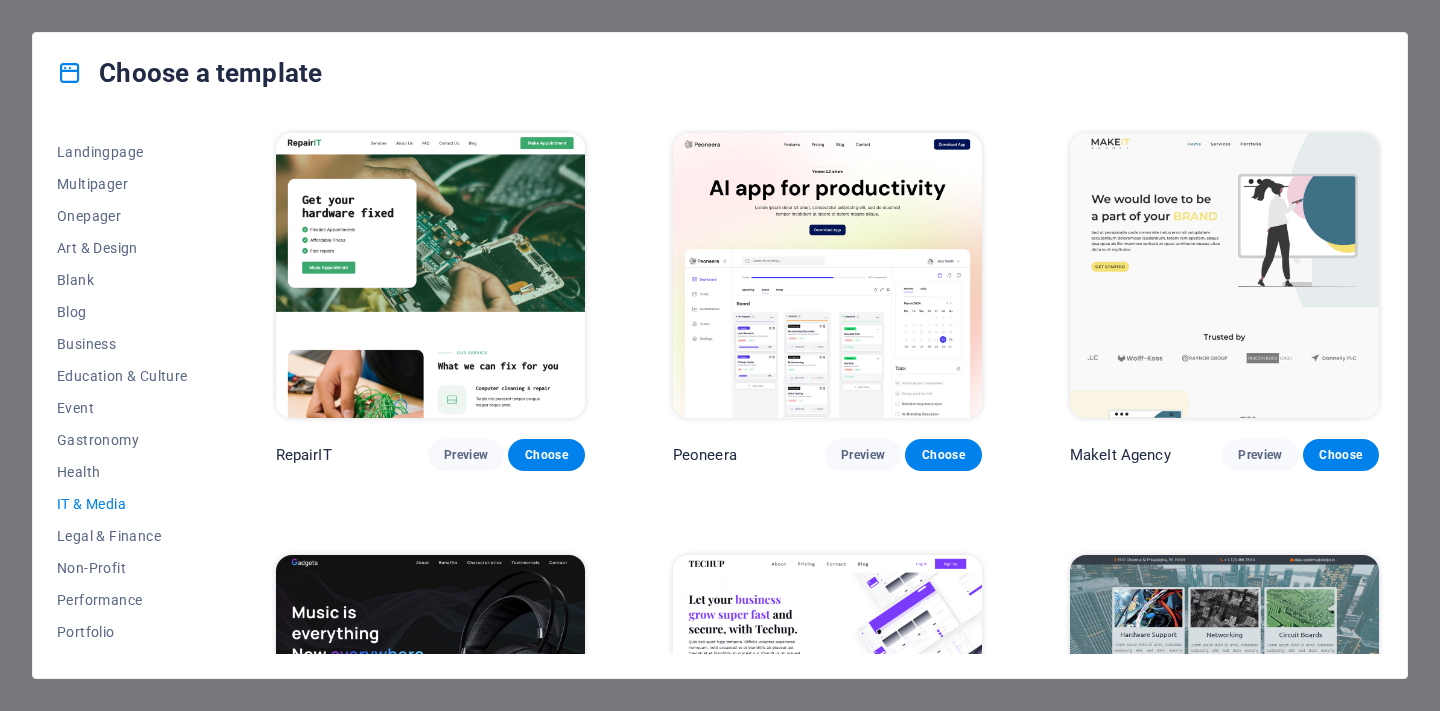 scroll, scrollTop: 0, scrollLeft: 0, axis: both 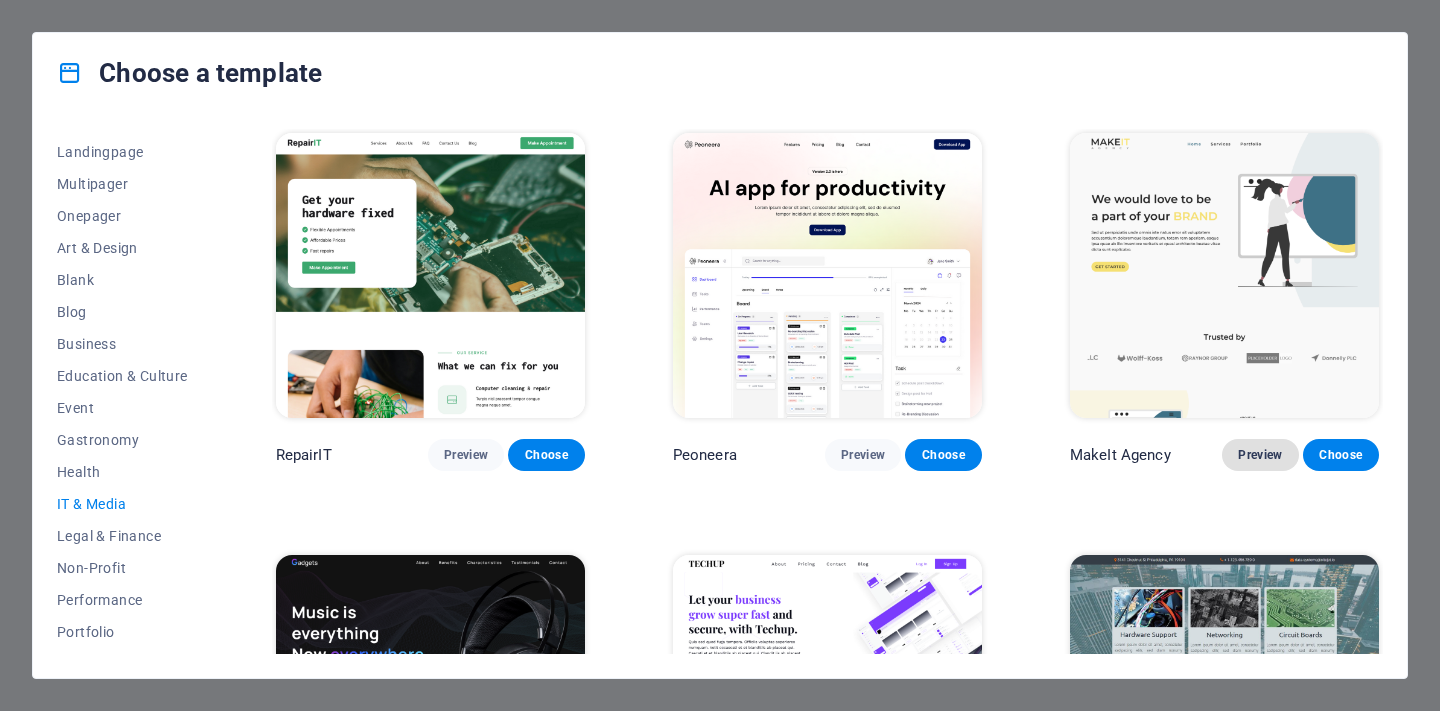 click on "Preview" at bounding box center (1260, 455) 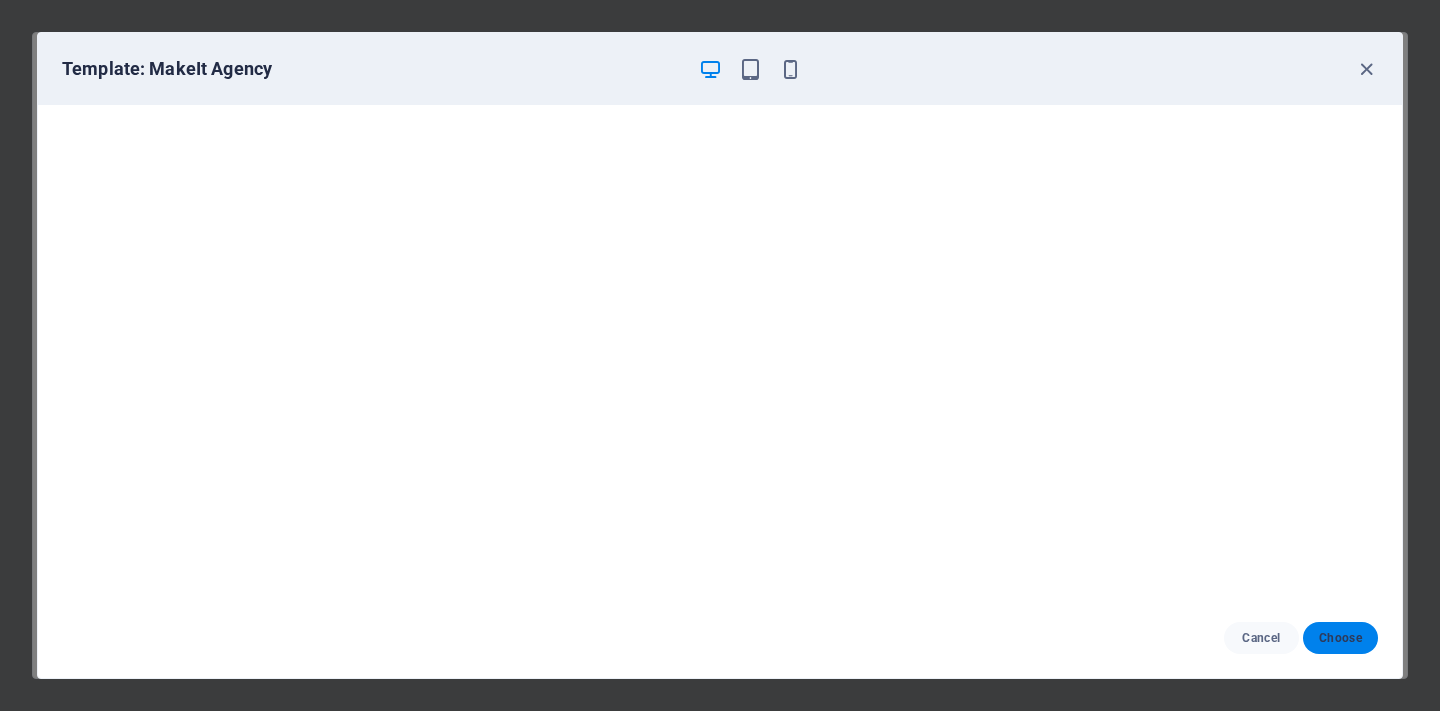 click on "Choose" at bounding box center [1340, 638] 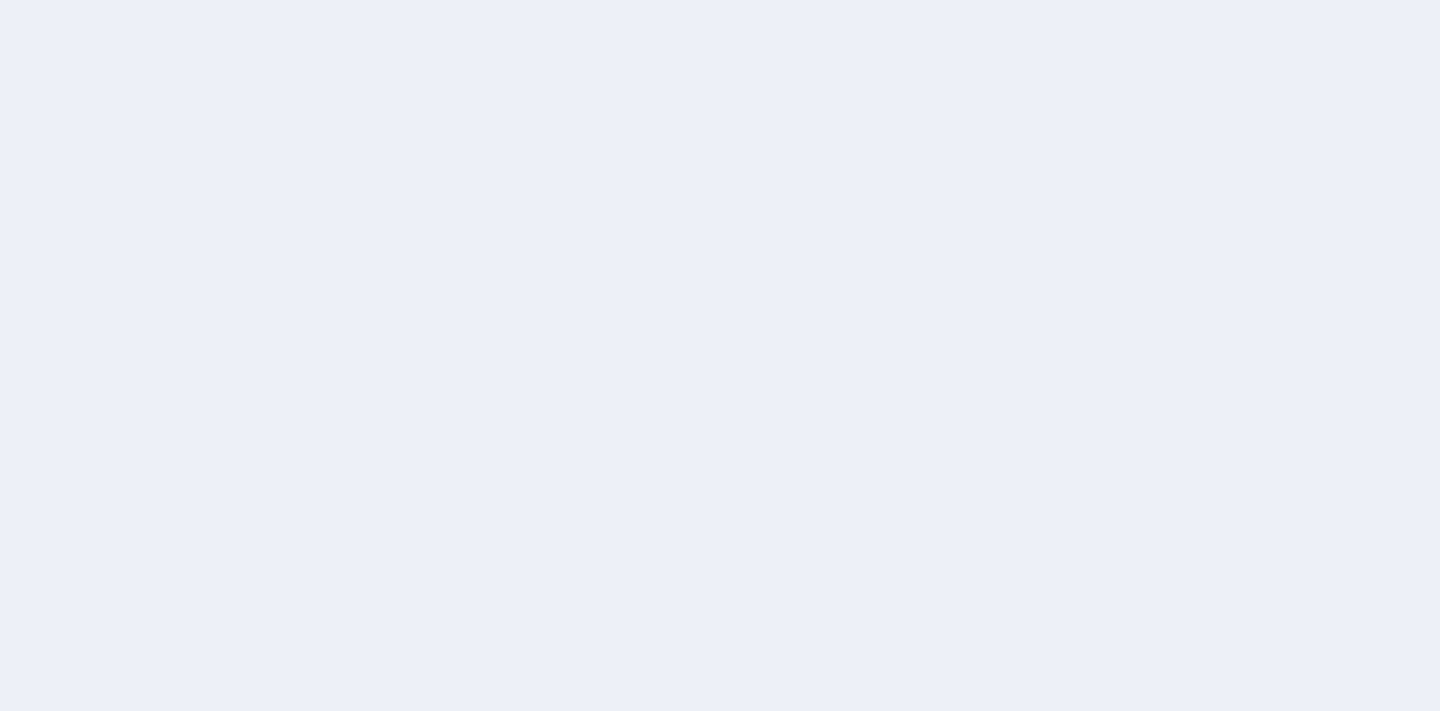 scroll, scrollTop: 0, scrollLeft: 0, axis: both 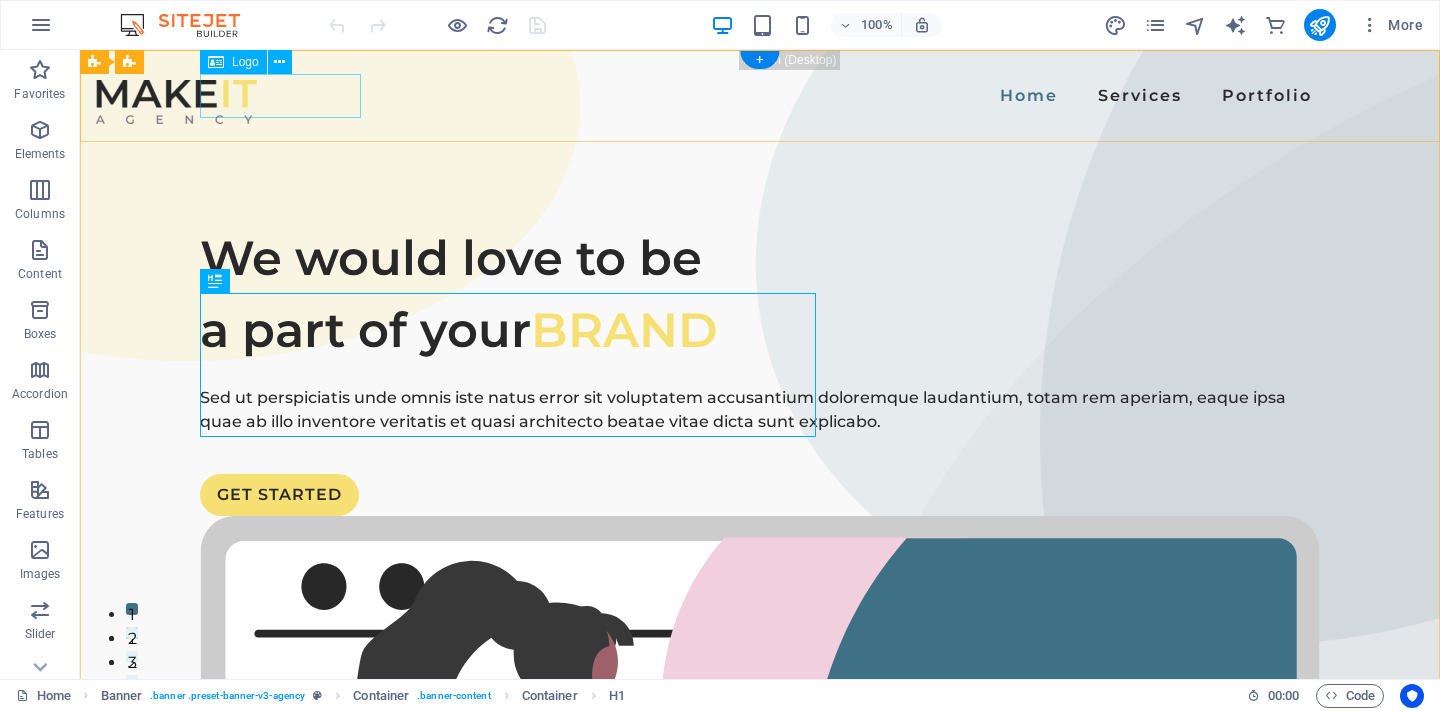 click at bounding box center [176, 102] 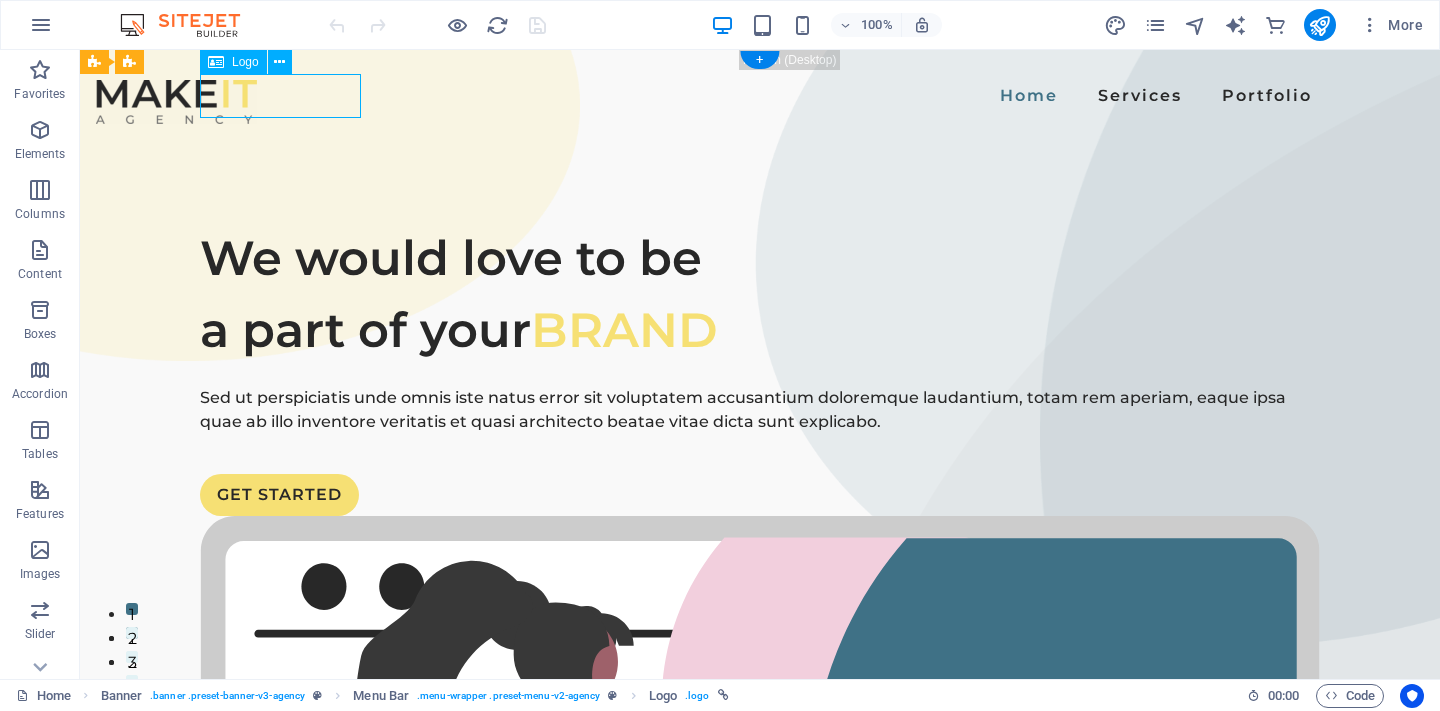 click at bounding box center (176, 102) 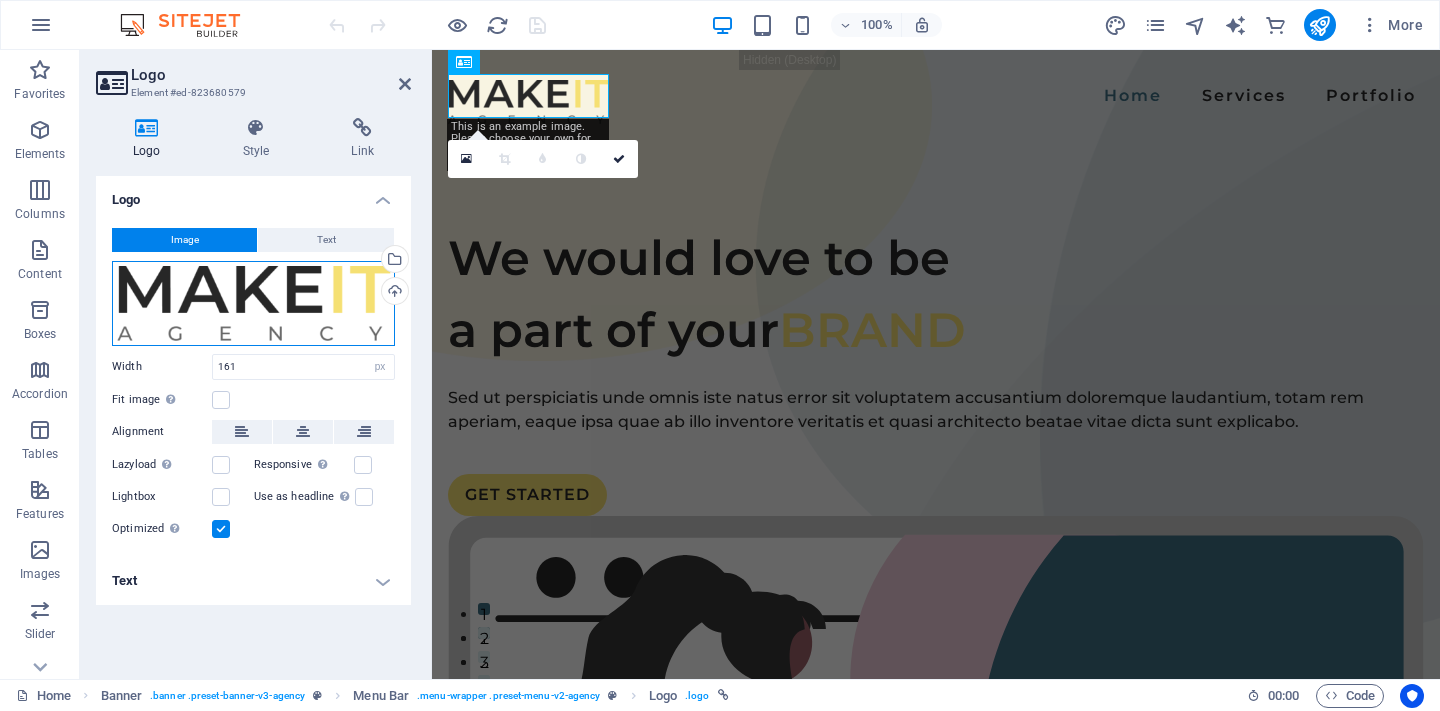 click on "Drag files here, click to choose files or select files from Files or our free stock photos & videos" at bounding box center [253, 303] 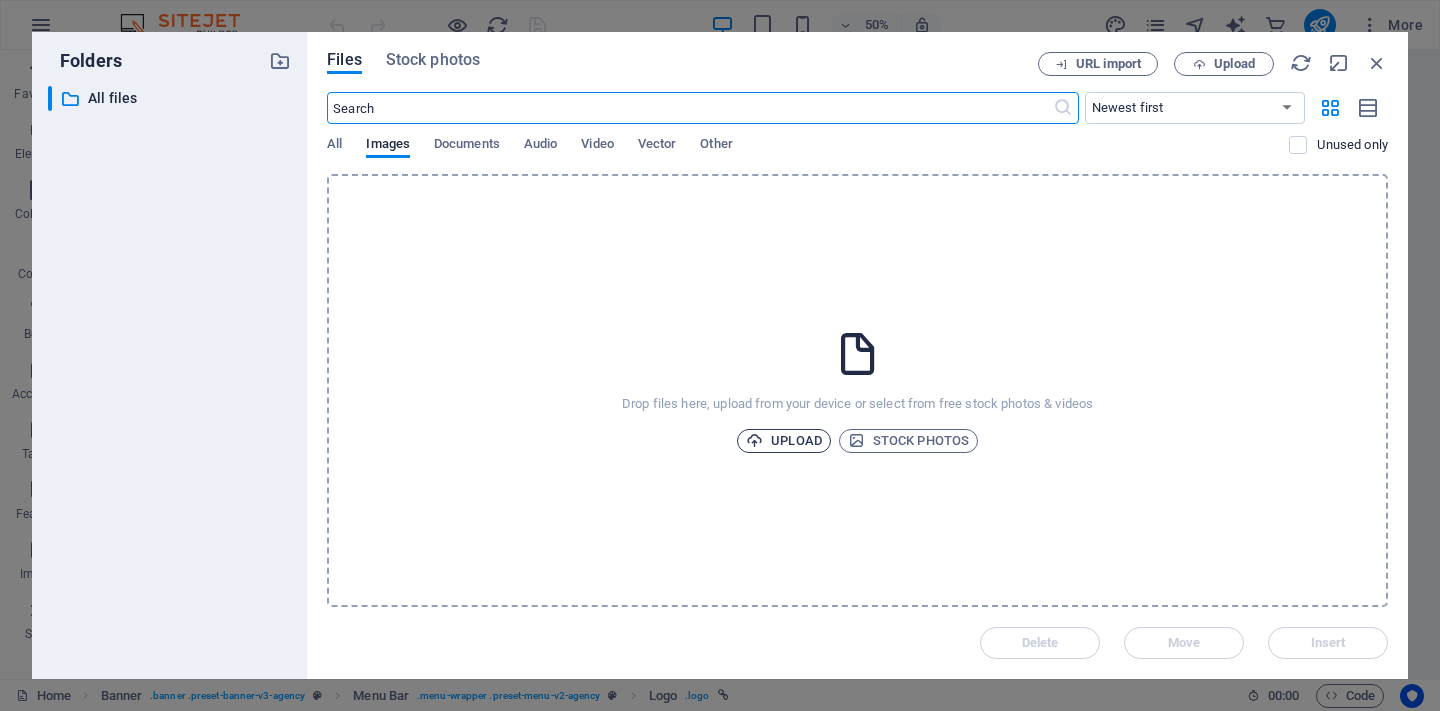 click on "Upload" at bounding box center [784, 441] 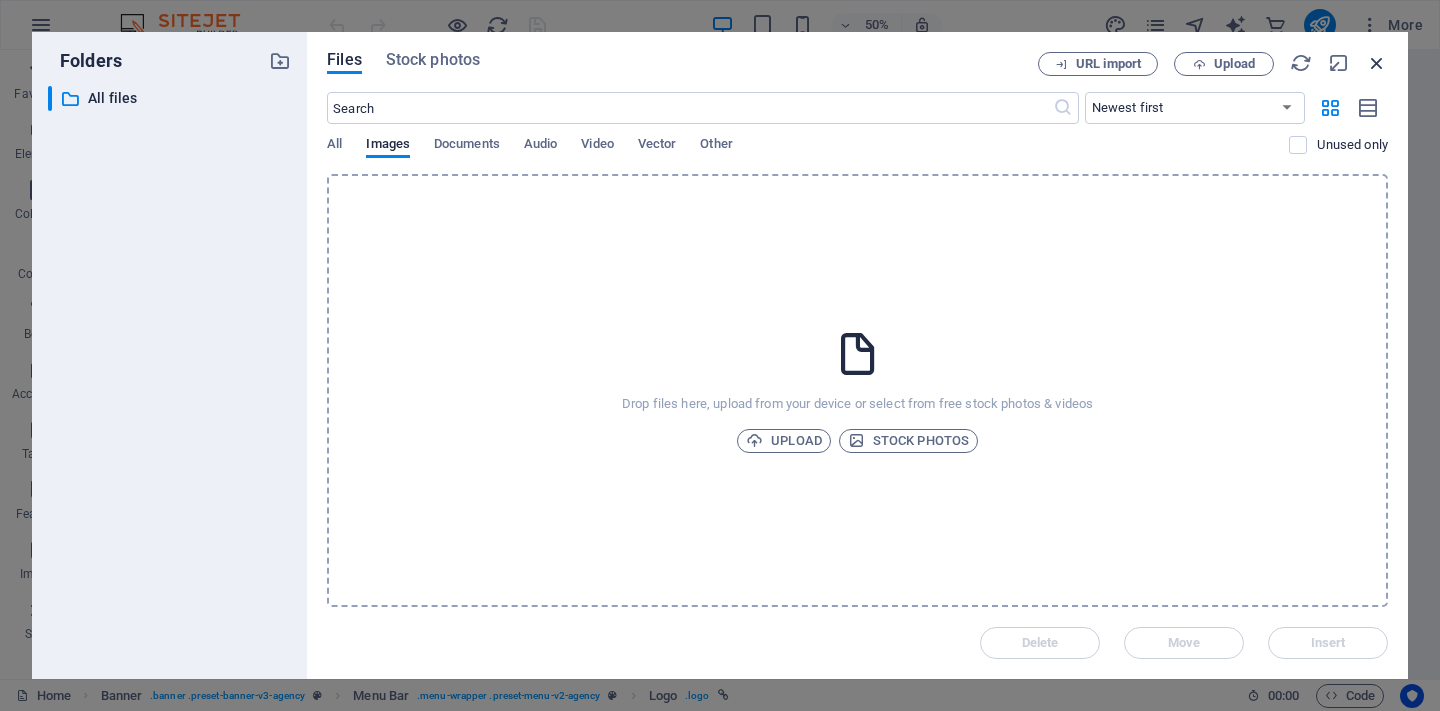 click at bounding box center (1377, 63) 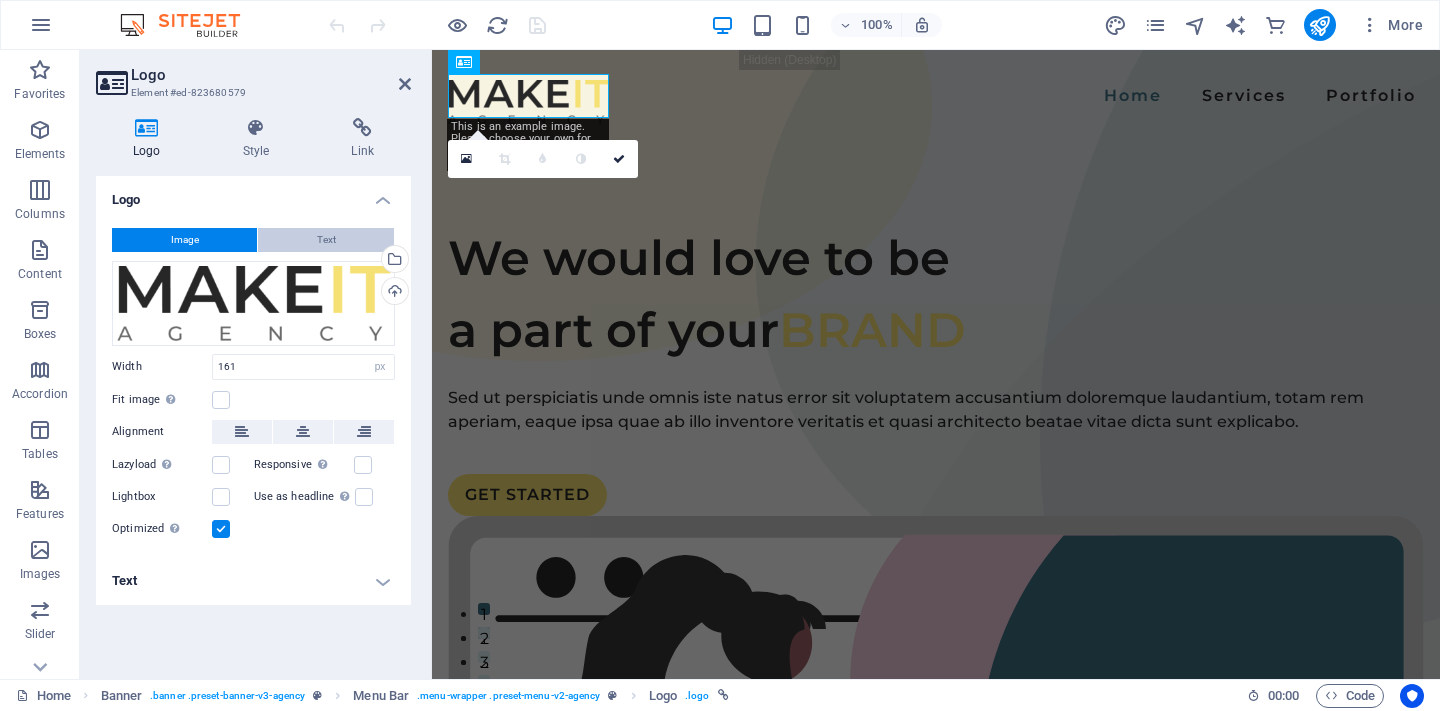 click on "Text" at bounding box center (326, 240) 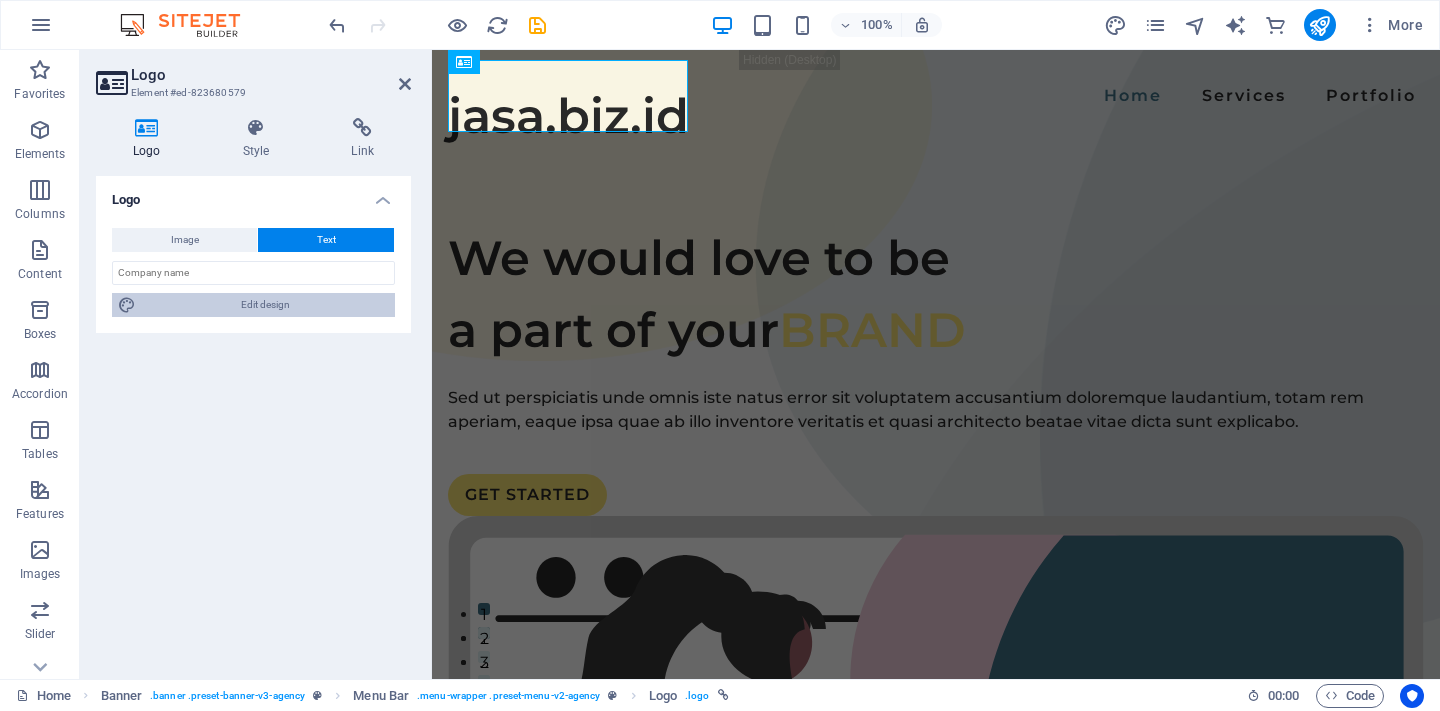 click on "Edit design" at bounding box center [265, 305] 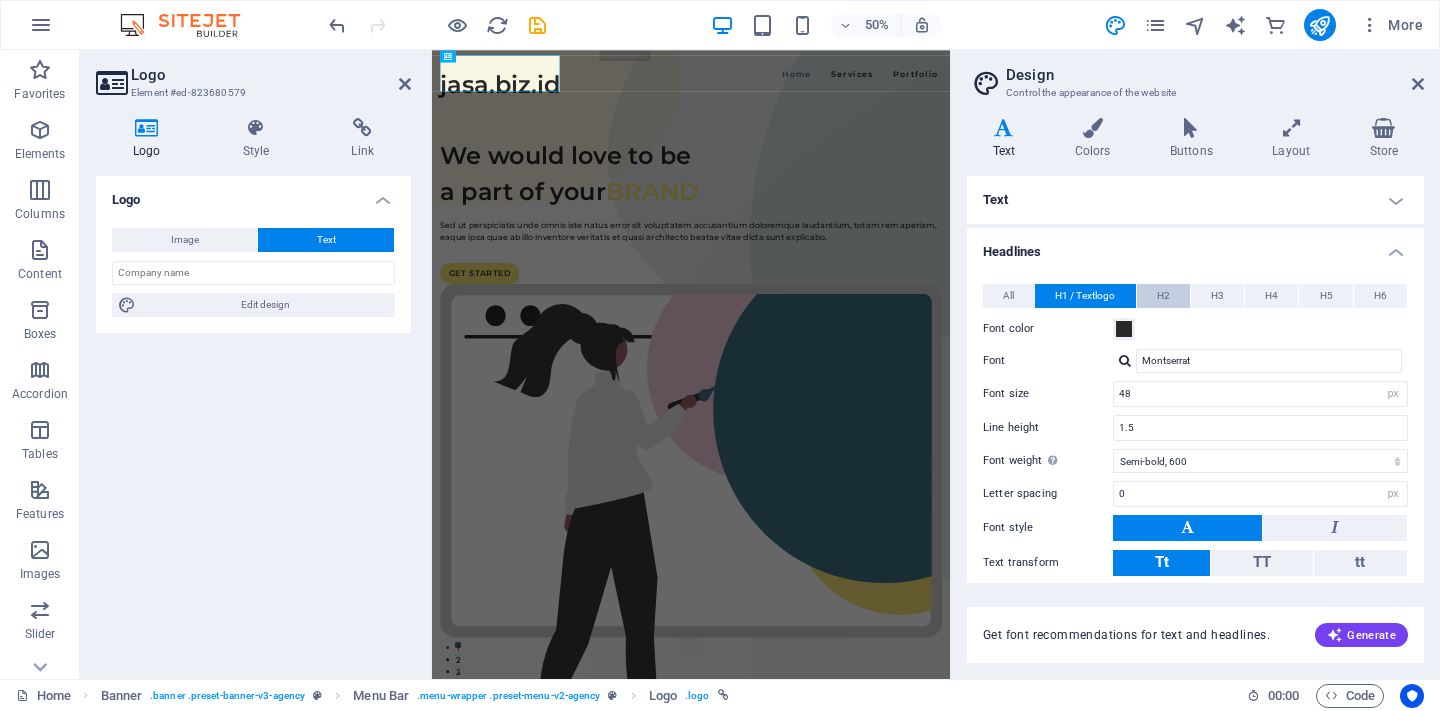 click on "H2" at bounding box center [1163, 296] 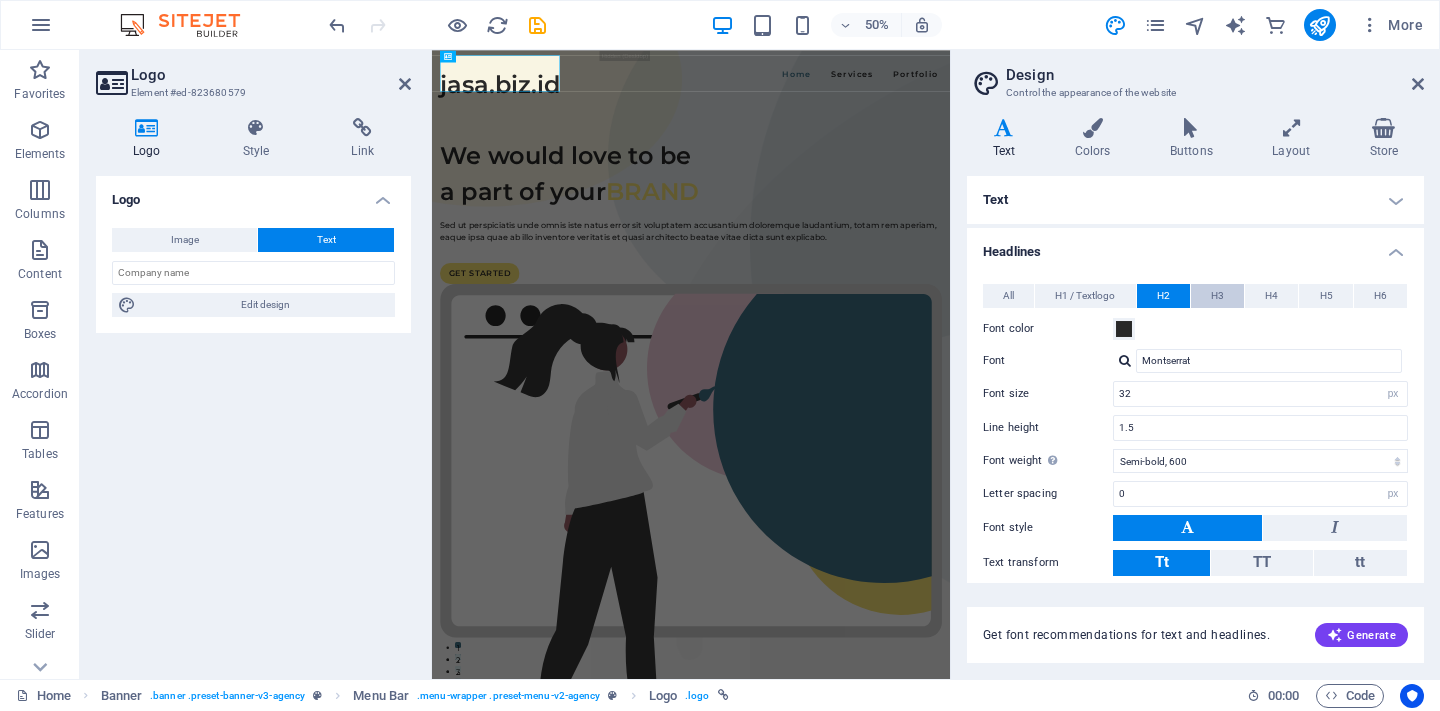 click on "H3" at bounding box center [1217, 296] 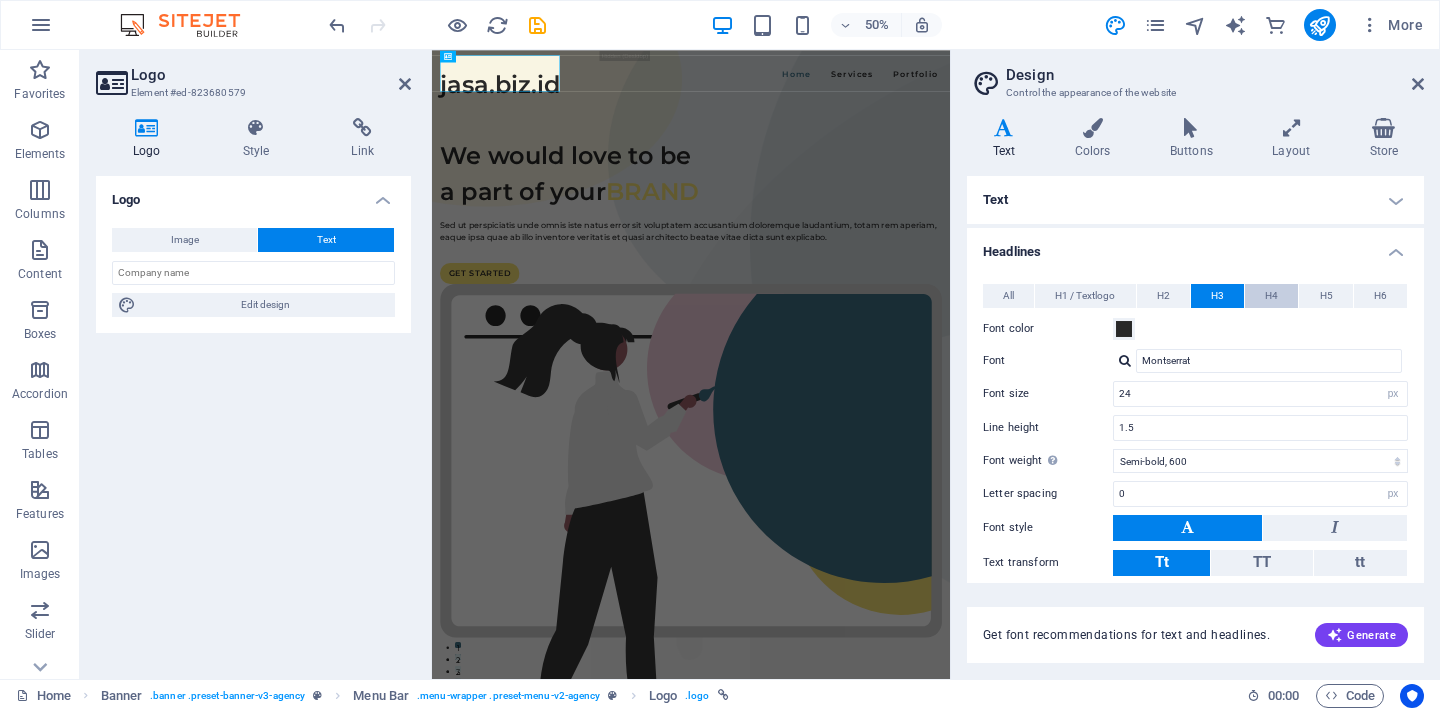 click on "H4" at bounding box center [1271, 296] 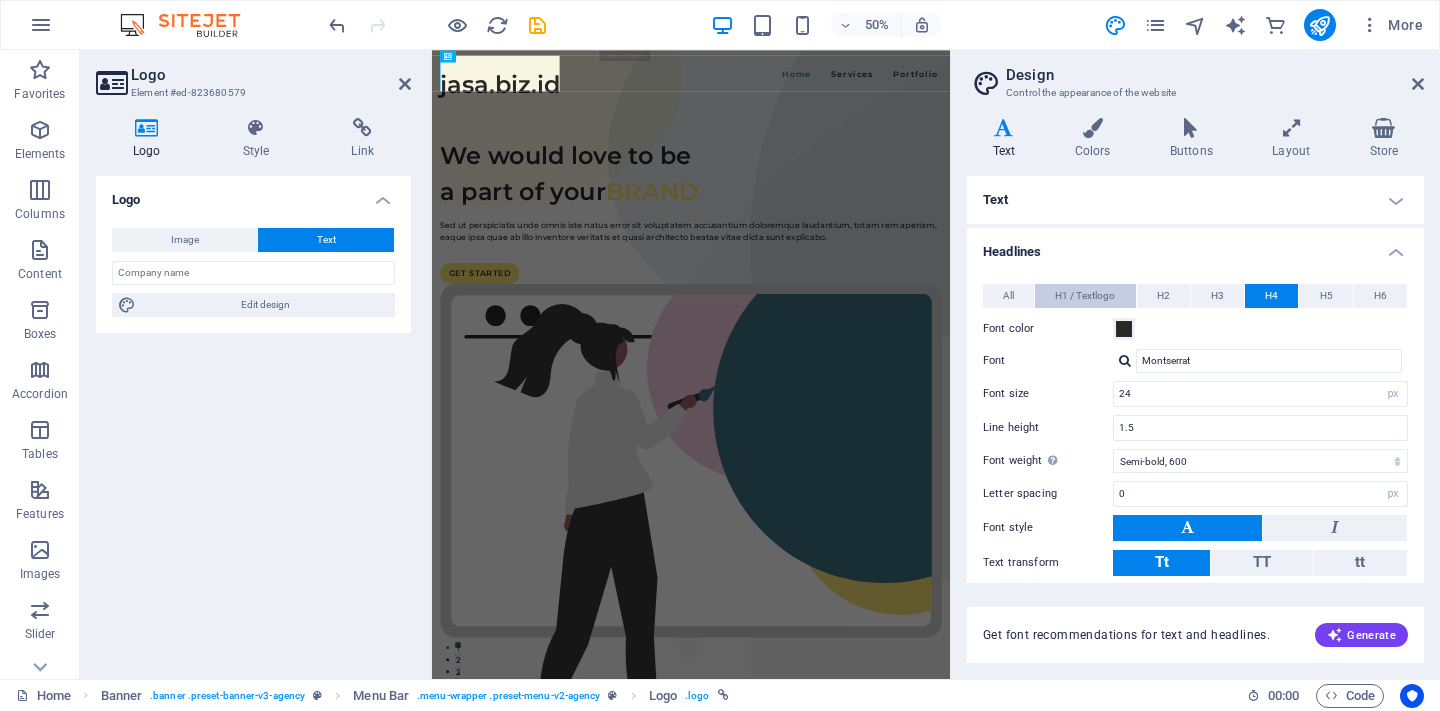 click on "H1 / Textlogo" at bounding box center [1085, 296] 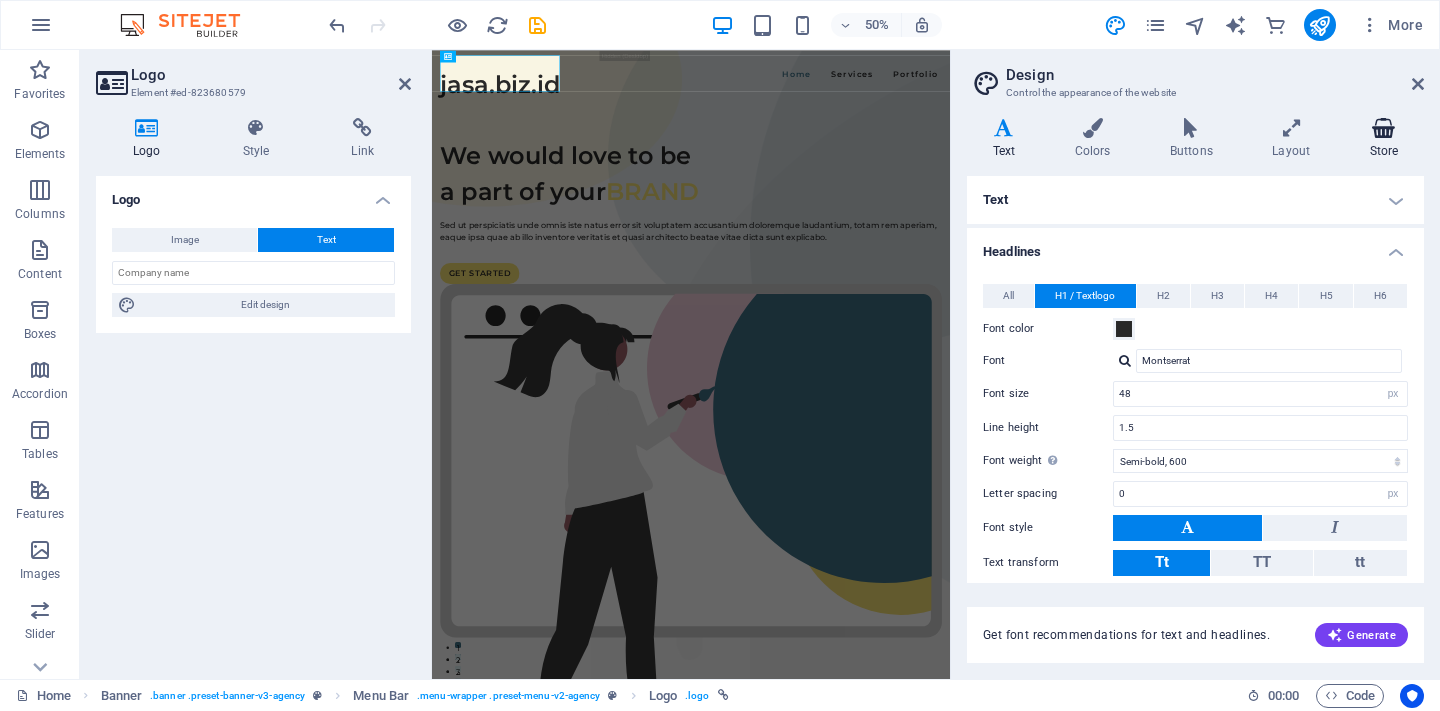 click on "Store" at bounding box center [1384, 139] 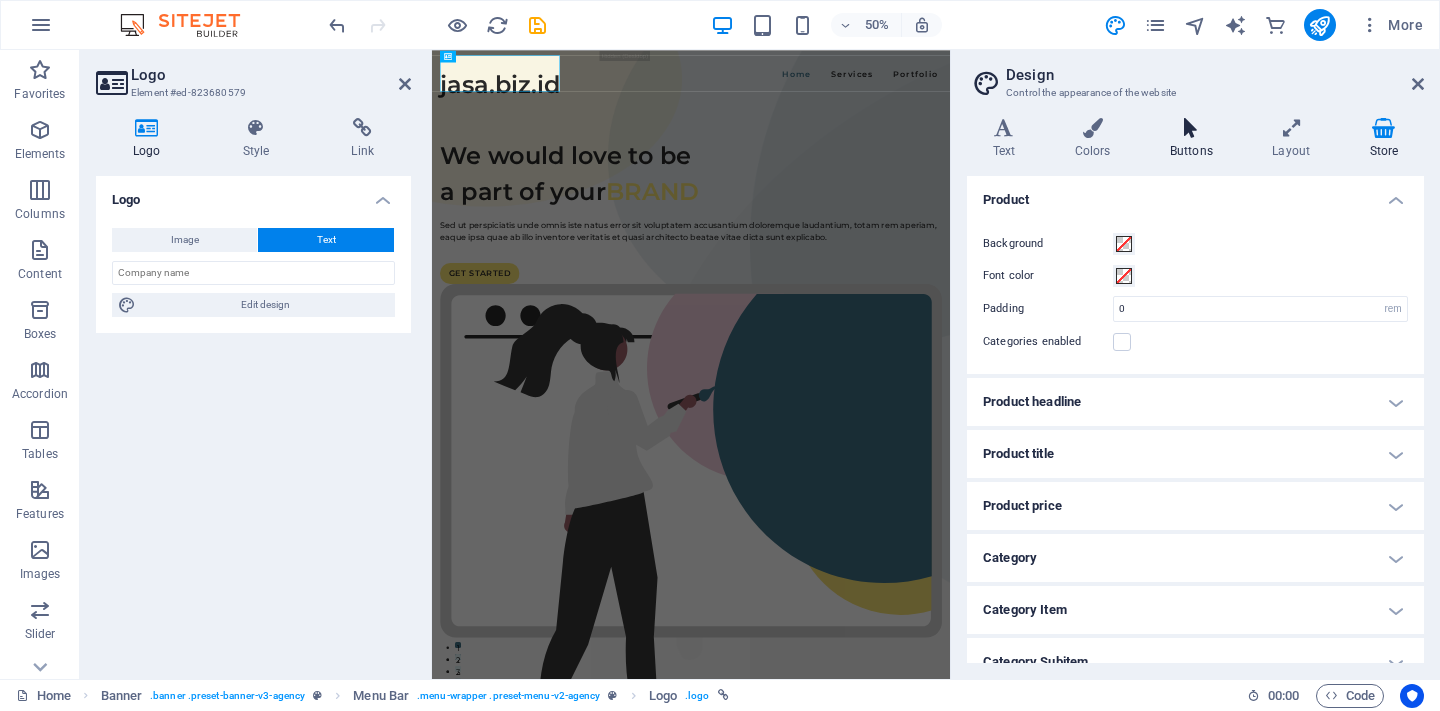 click on "Buttons" at bounding box center [1195, 139] 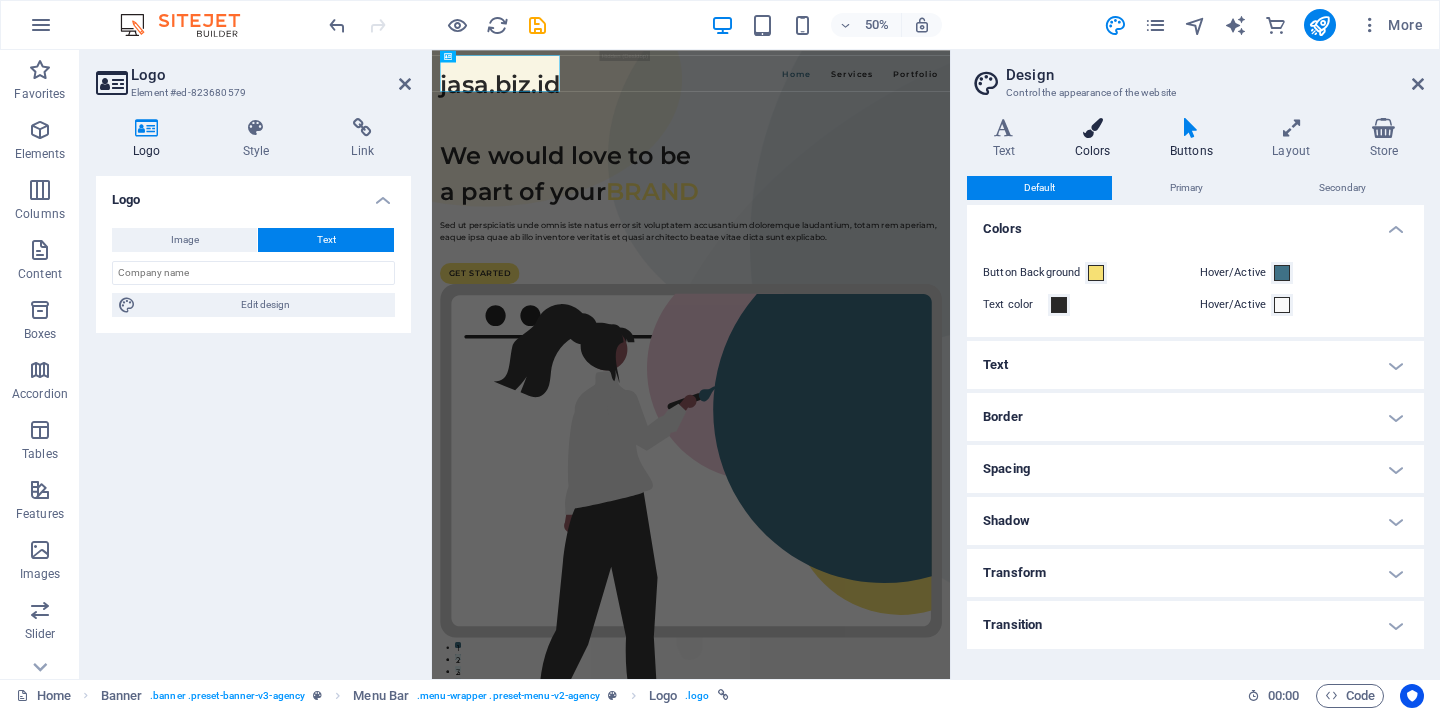click on "Colors" at bounding box center (1096, 139) 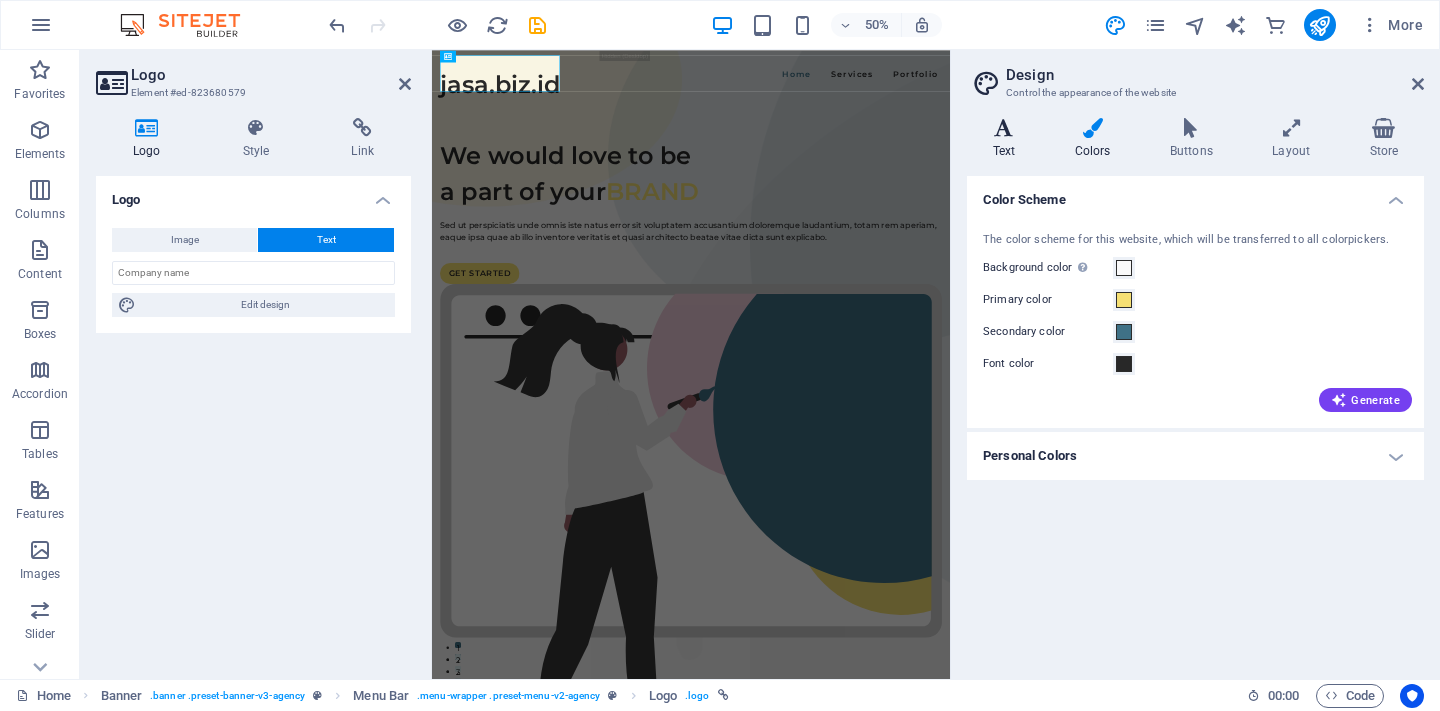 click on "Text" at bounding box center [1008, 139] 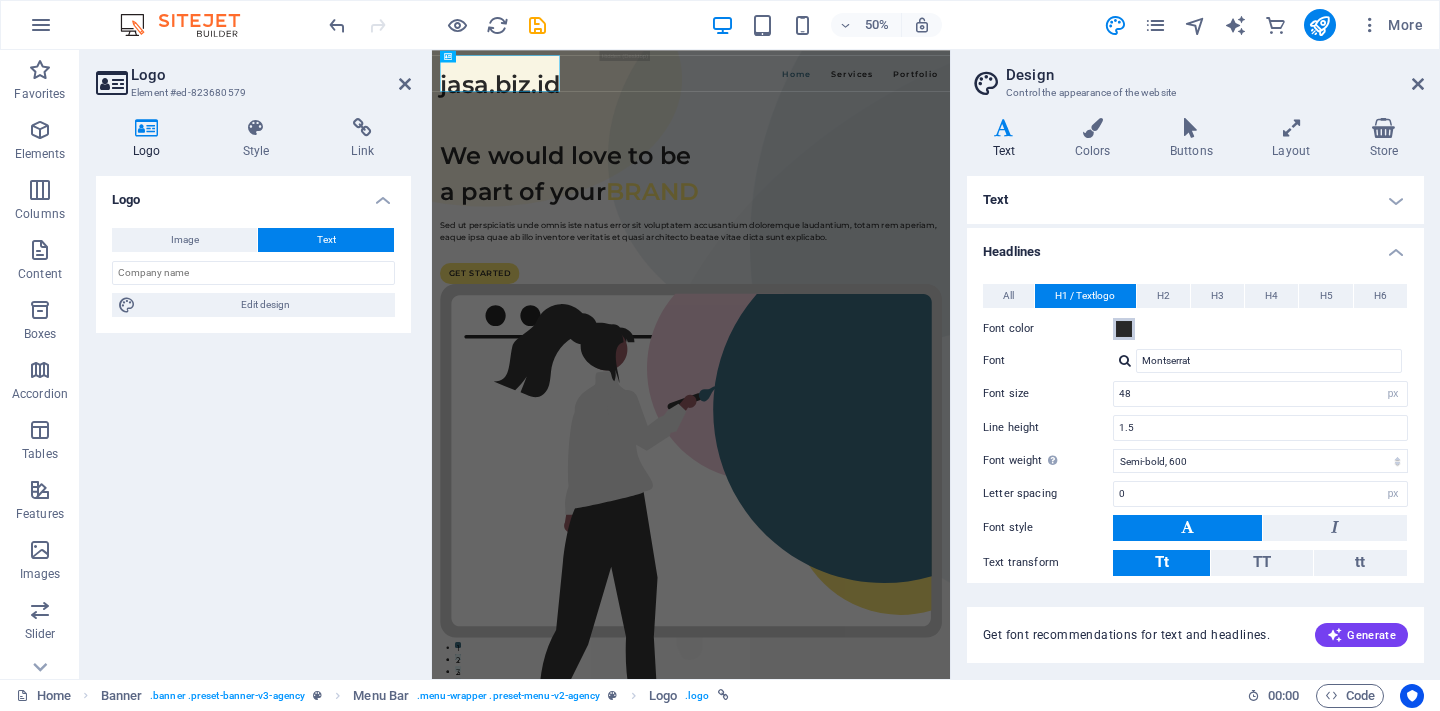 click at bounding box center [1124, 329] 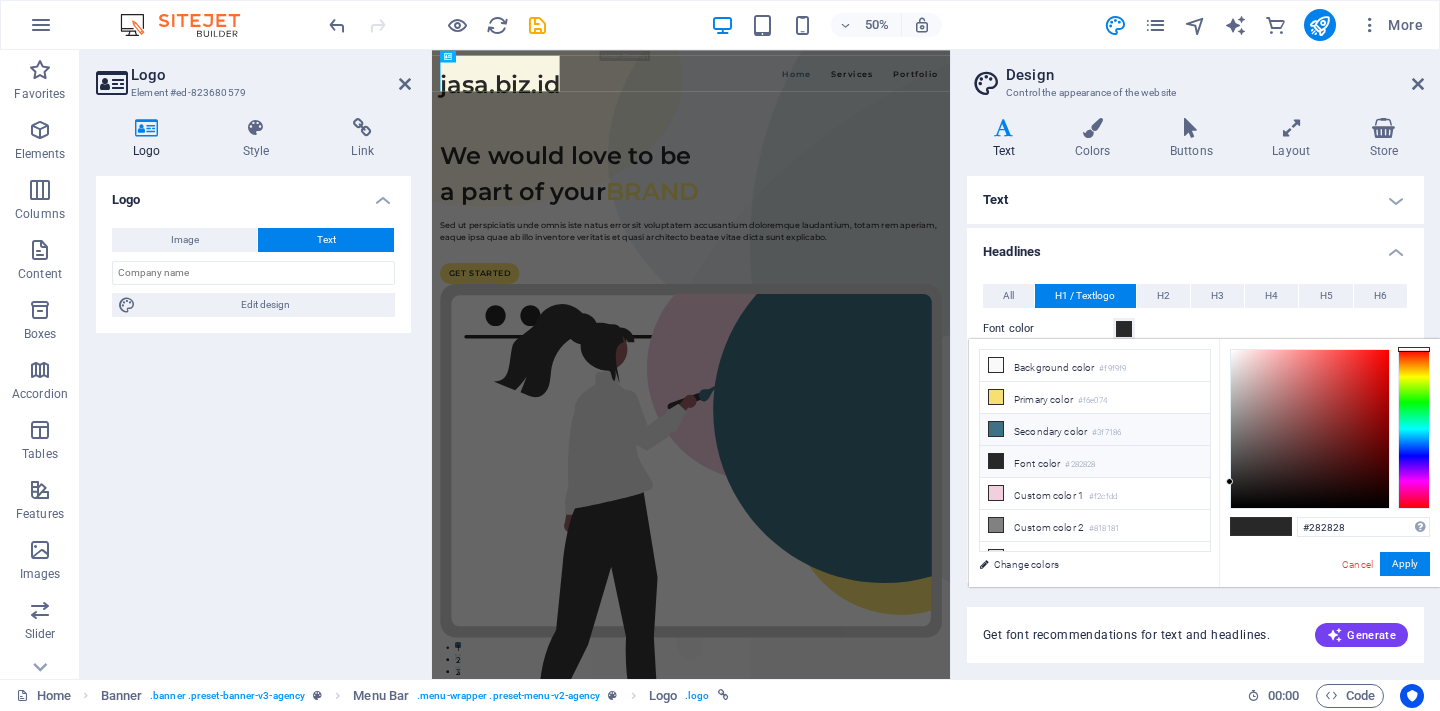 click on "#3f7186" at bounding box center [1106, 433] 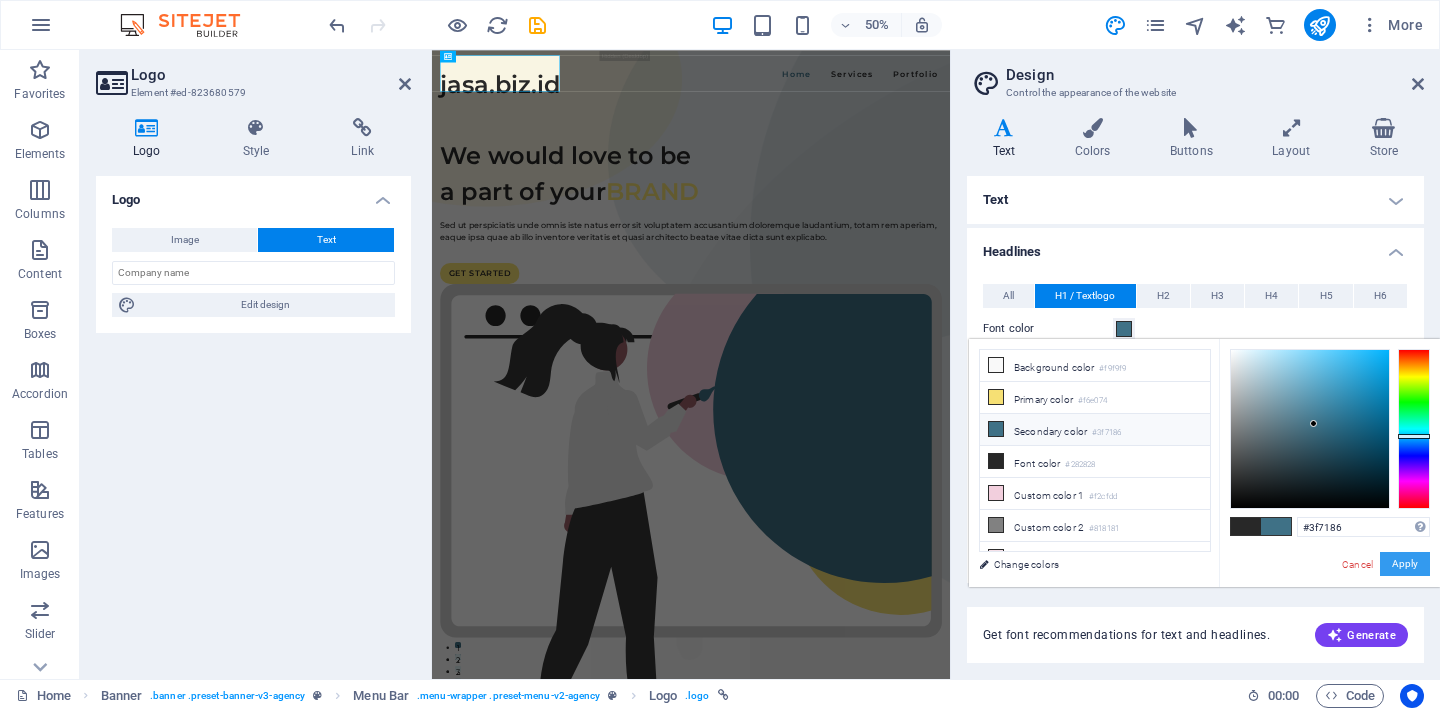 click on "Apply" at bounding box center [1405, 564] 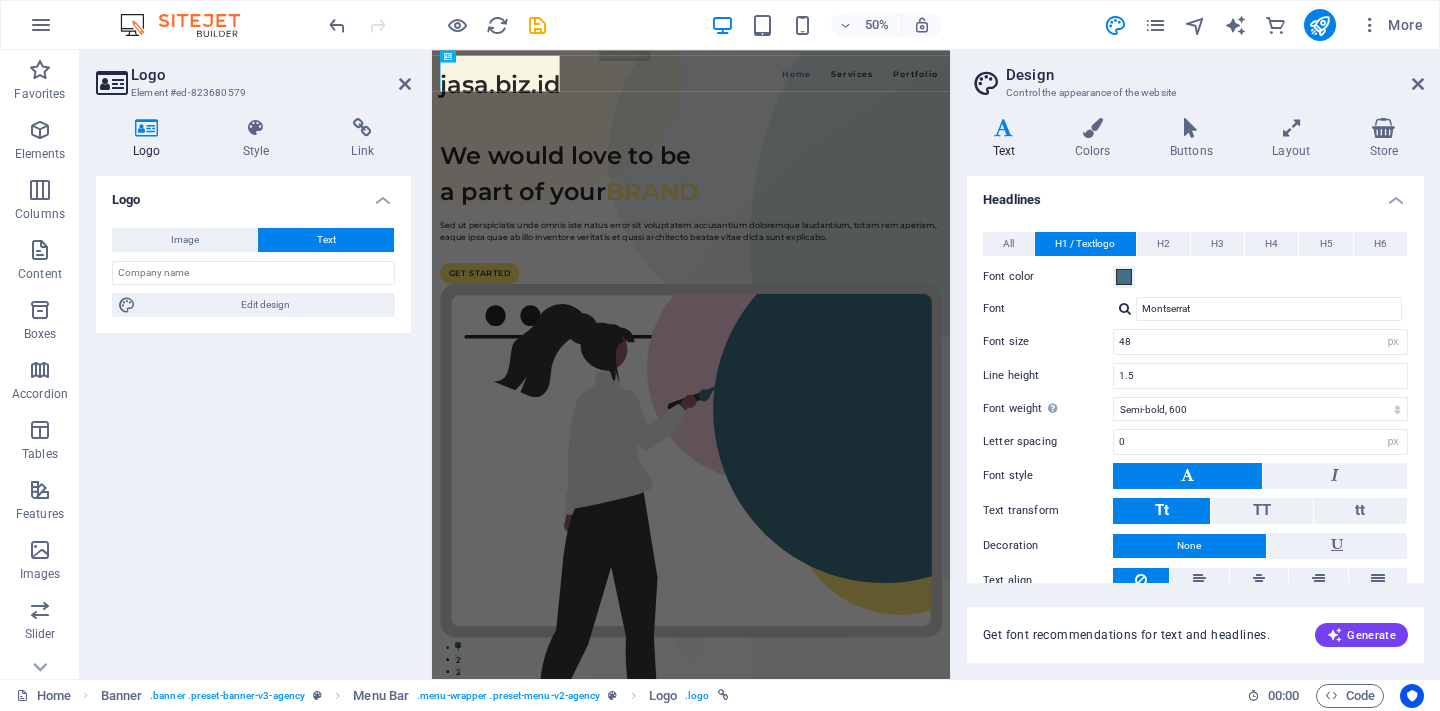 scroll, scrollTop: 0, scrollLeft: 0, axis: both 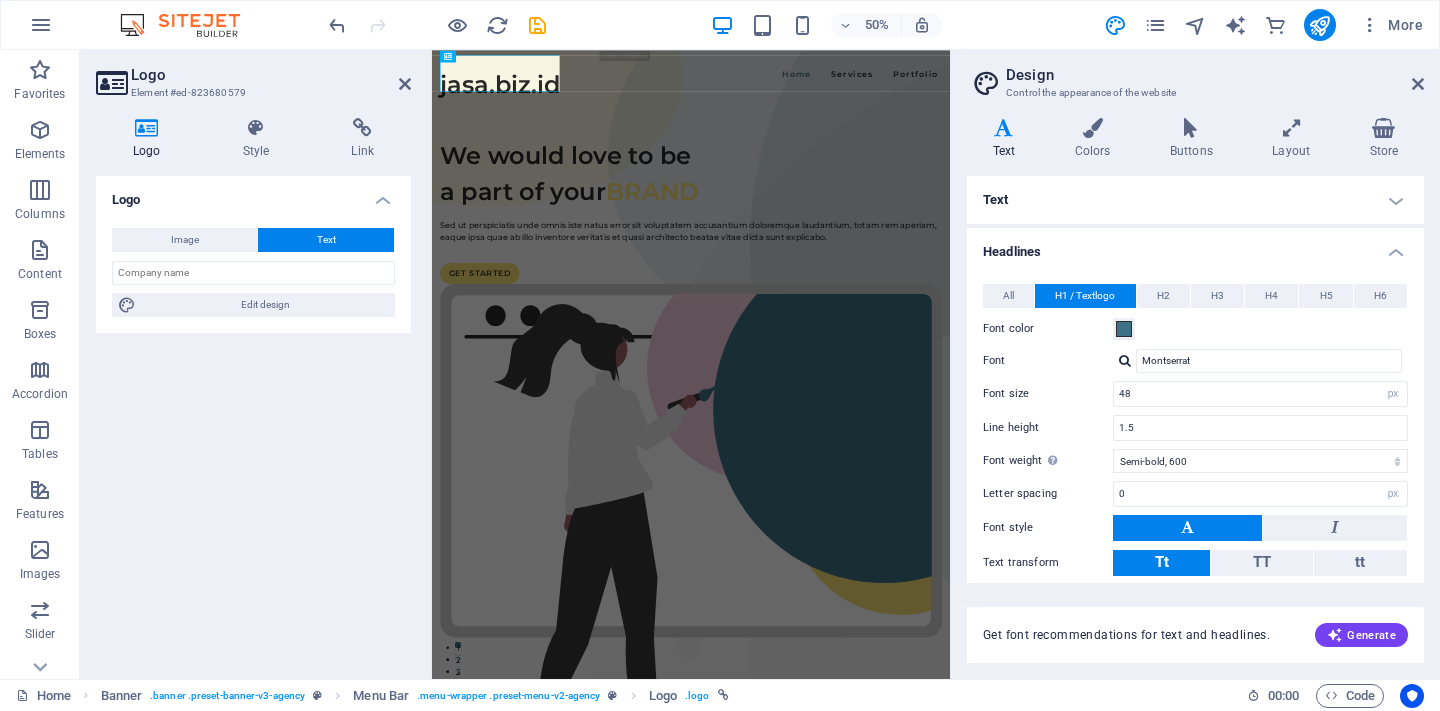 click on "Text" at bounding box center [1195, 200] 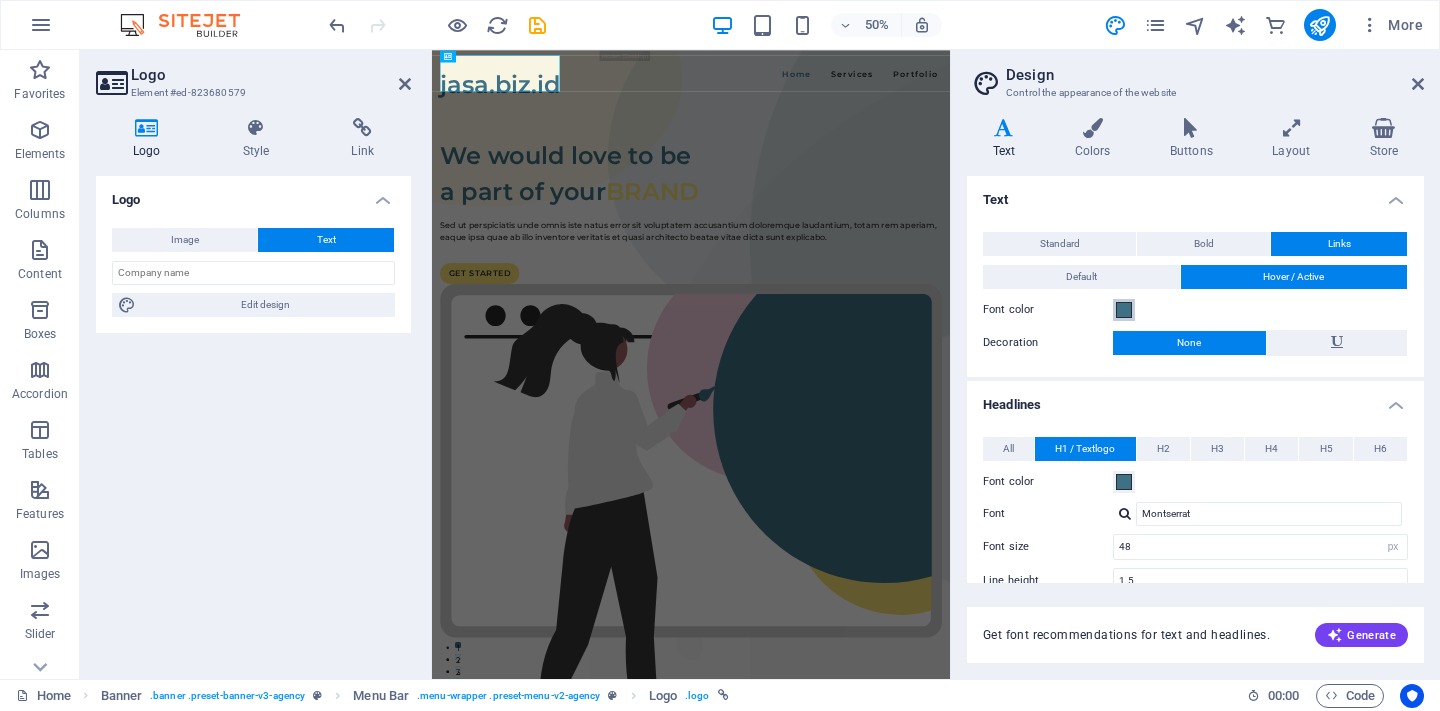 click at bounding box center [1124, 310] 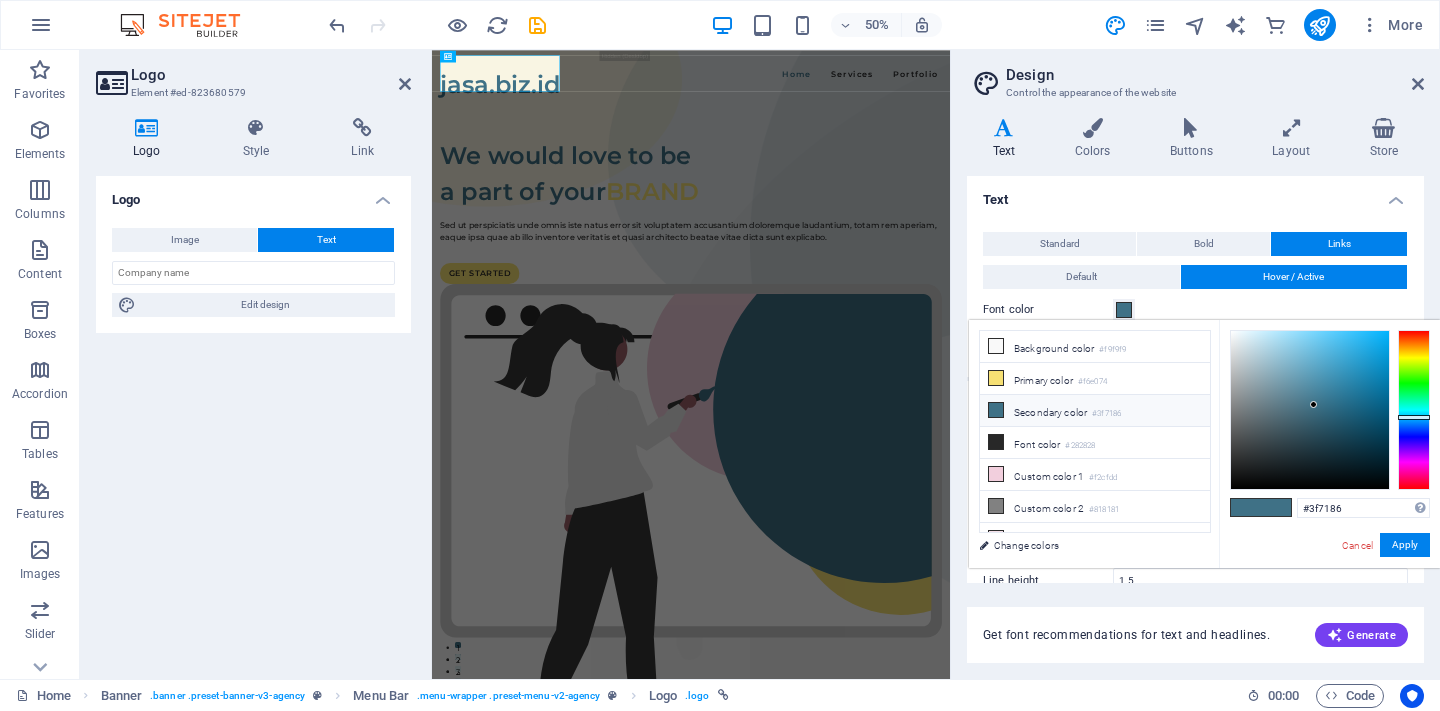 click at bounding box center [1124, 310] 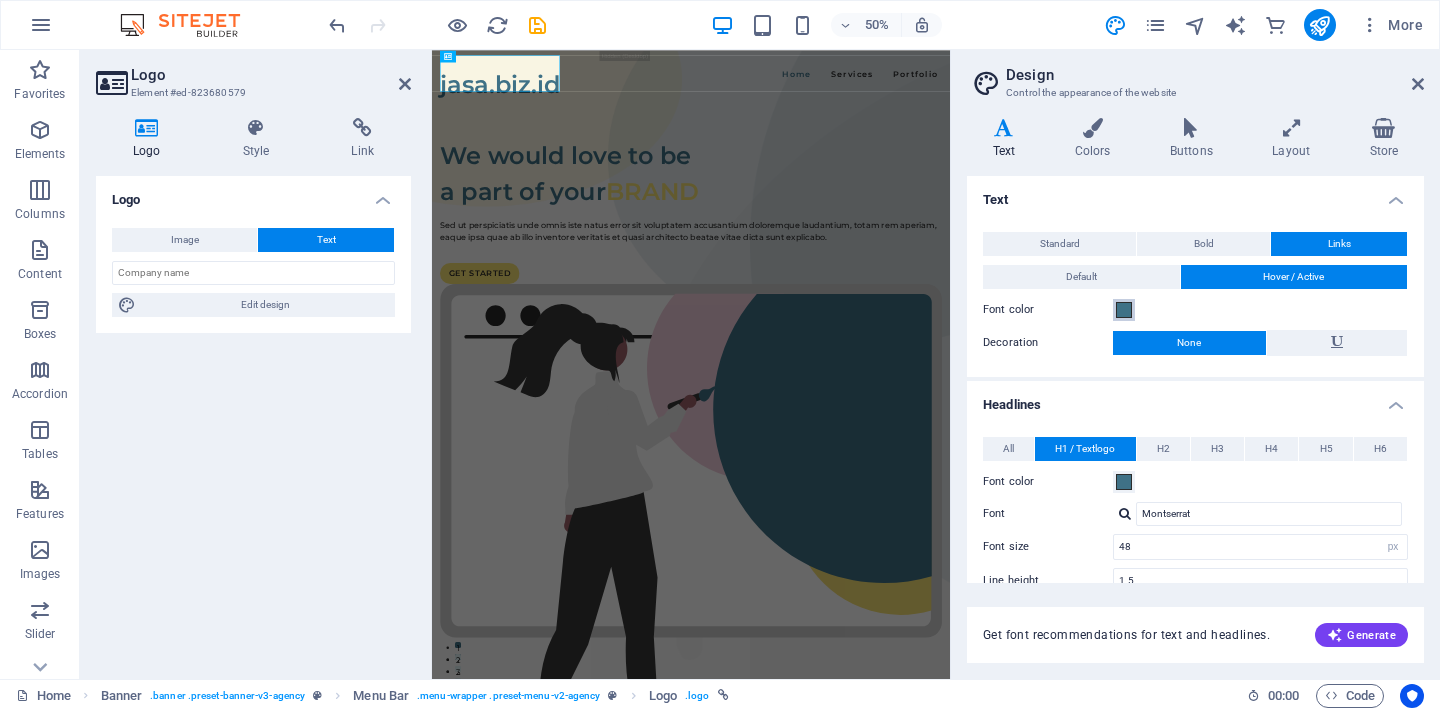 click at bounding box center [1124, 310] 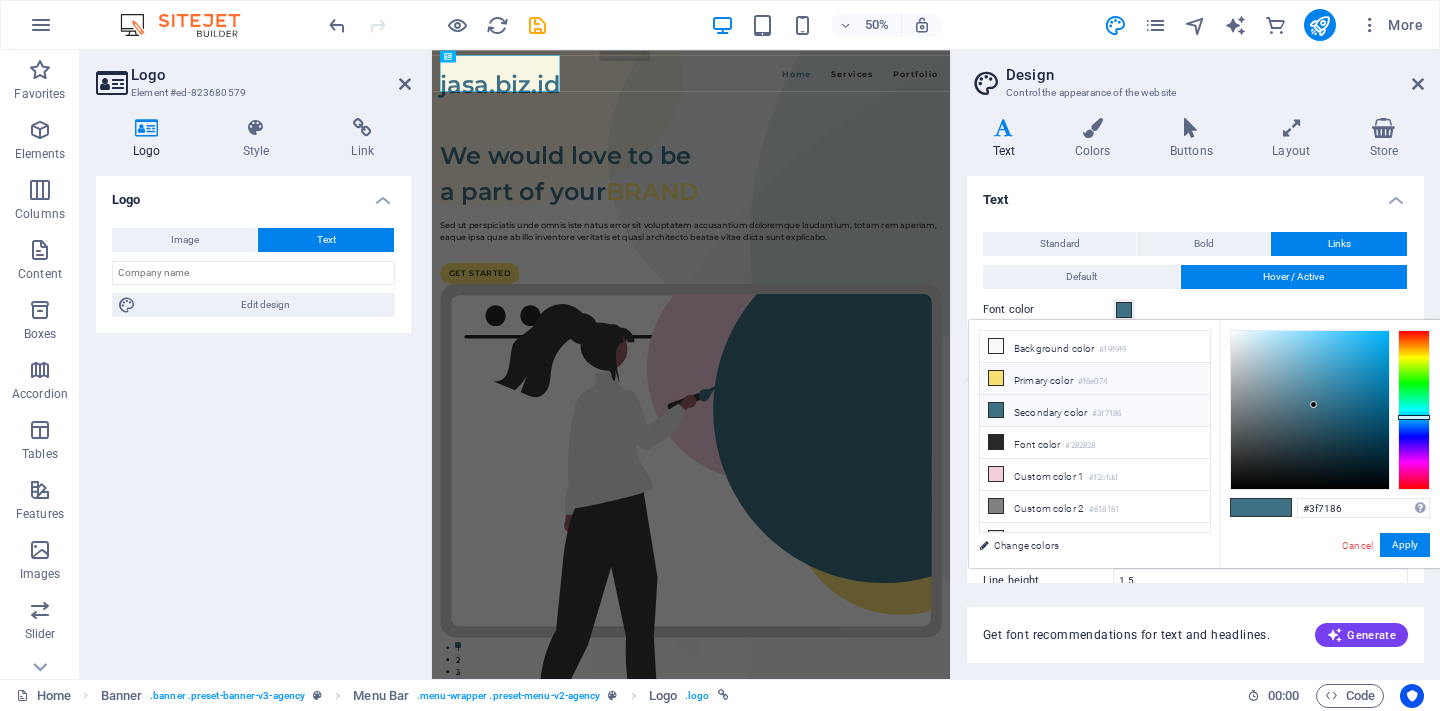 click on "Primary color #f6e074" at bounding box center [1095, 379] 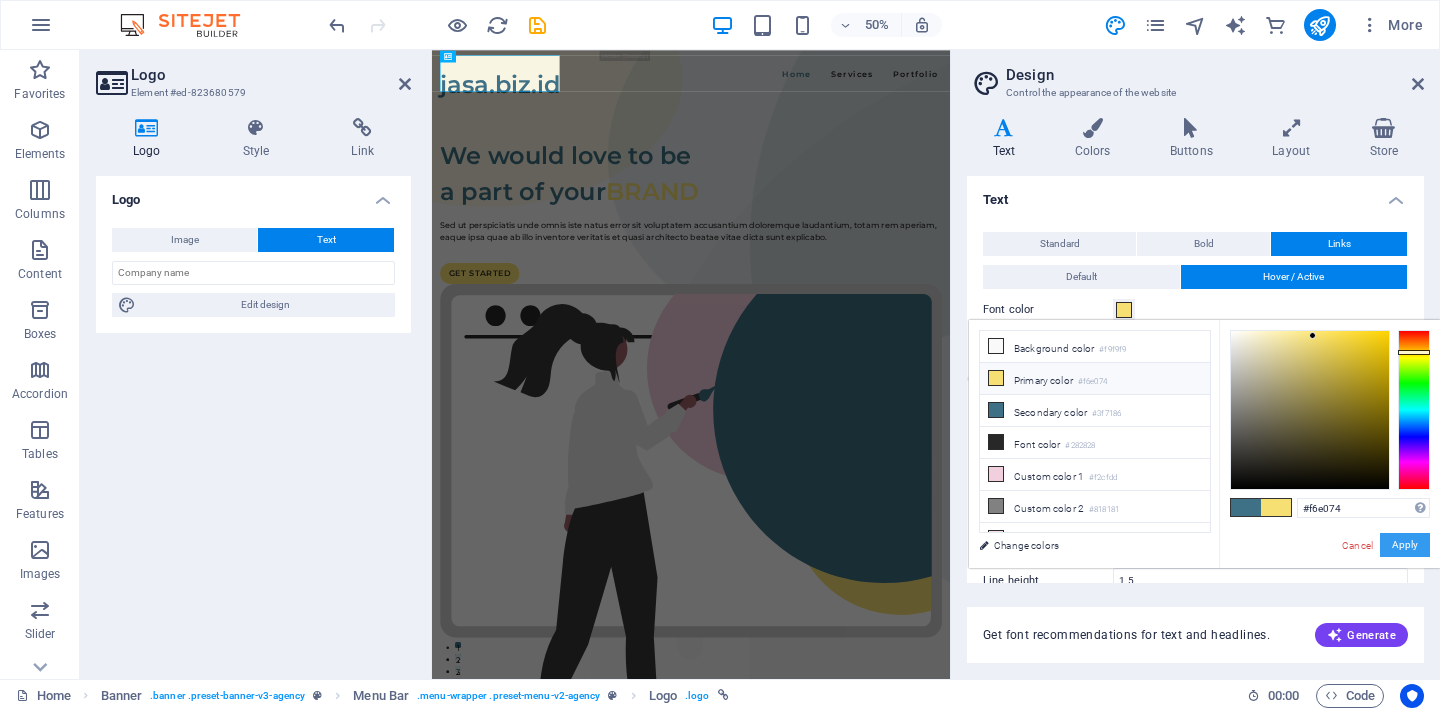 click on "Apply" at bounding box center (1405, 545) 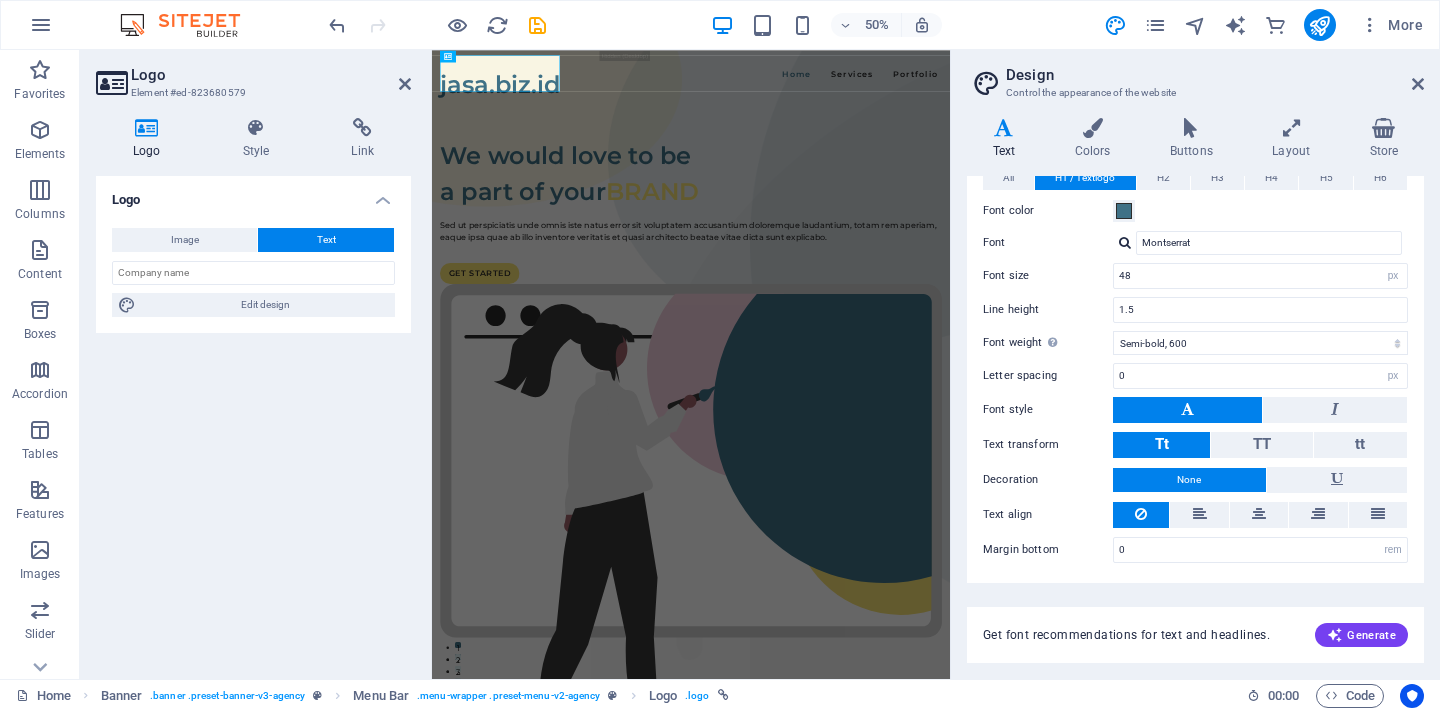 scroll, scrollTop: 270, scrollLeft: 0, axis: vertical 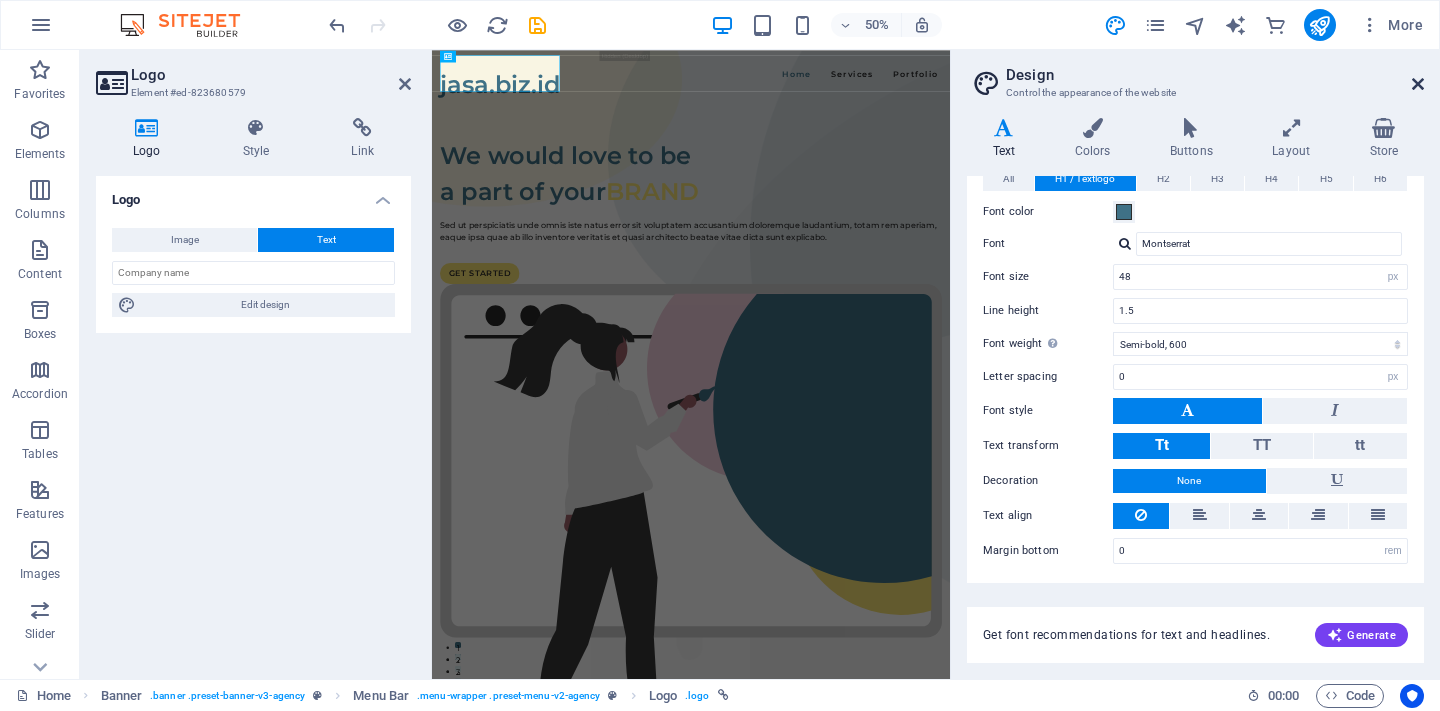 click at bounding box center [1418, 84] 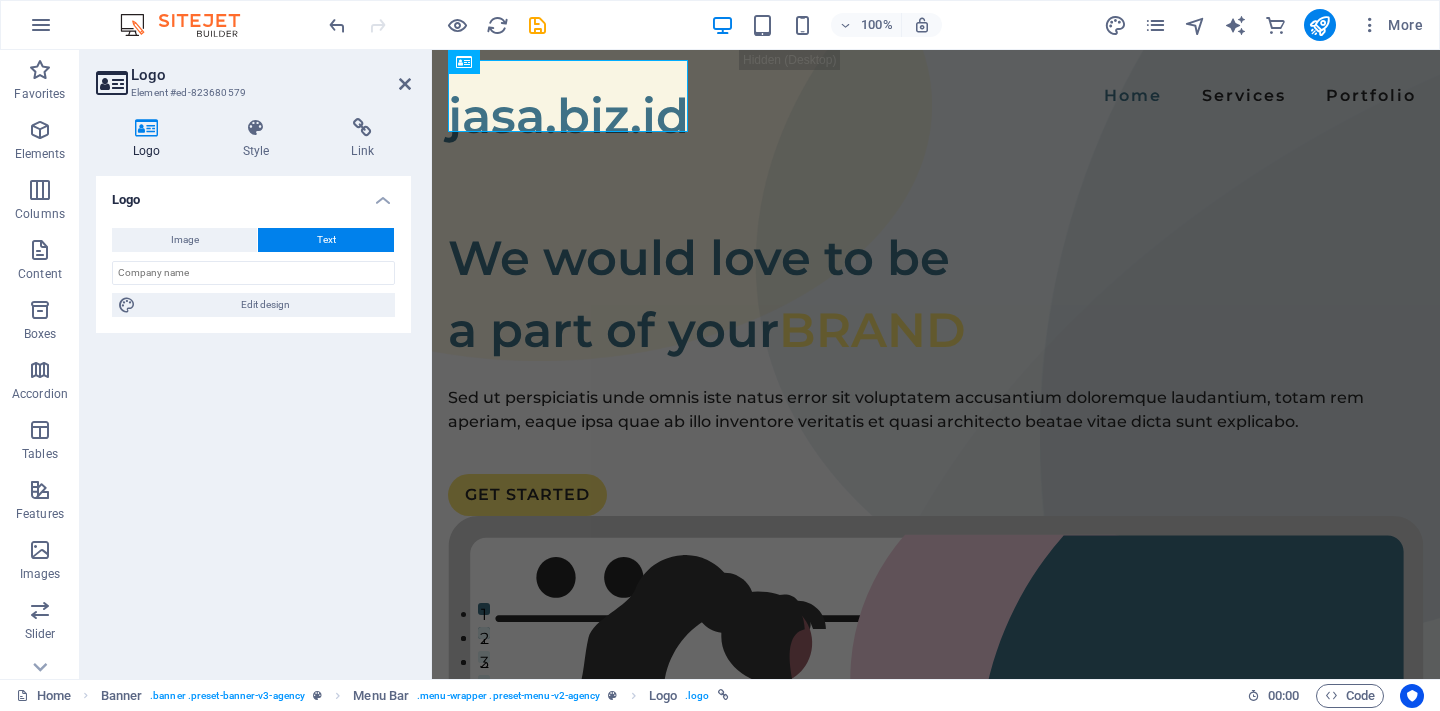click on "Logo Image Text Drag files here, click to choose files or select files from Files or our free stock photos & videos Select files from the file manager, stock photos, or upload file(s) Upload Width 161 Default auto px rem % em vh vw Fit image Automatically fit image to a fixed width and height Height Default auto px Alignment Lazyload Loading images after the page loads improves page speed. Responsive Automatically load retina image and smartphone optimized sizes. Lightbox Use as headline The image will be wrapped in an H1 headline tag. Useful for giving alternative text the weight of an H1 headline, e.g. for the logo. Leave unchecked if uncertain. Optimized Images are compressed to improve page speed. Position Direction Custom X offset 50 px rem % vh vw Y offset 50 px rem % vh vw Edit design Text Float No float Image left Image right Determine how text should behave around the image. Text Alternative text Image caption Paragraph Format Normal Heading 1 Heading 2 Heading 3 Heading 4 Heading 5 Heading 6 Code 8" at bounding box center [253, 419] 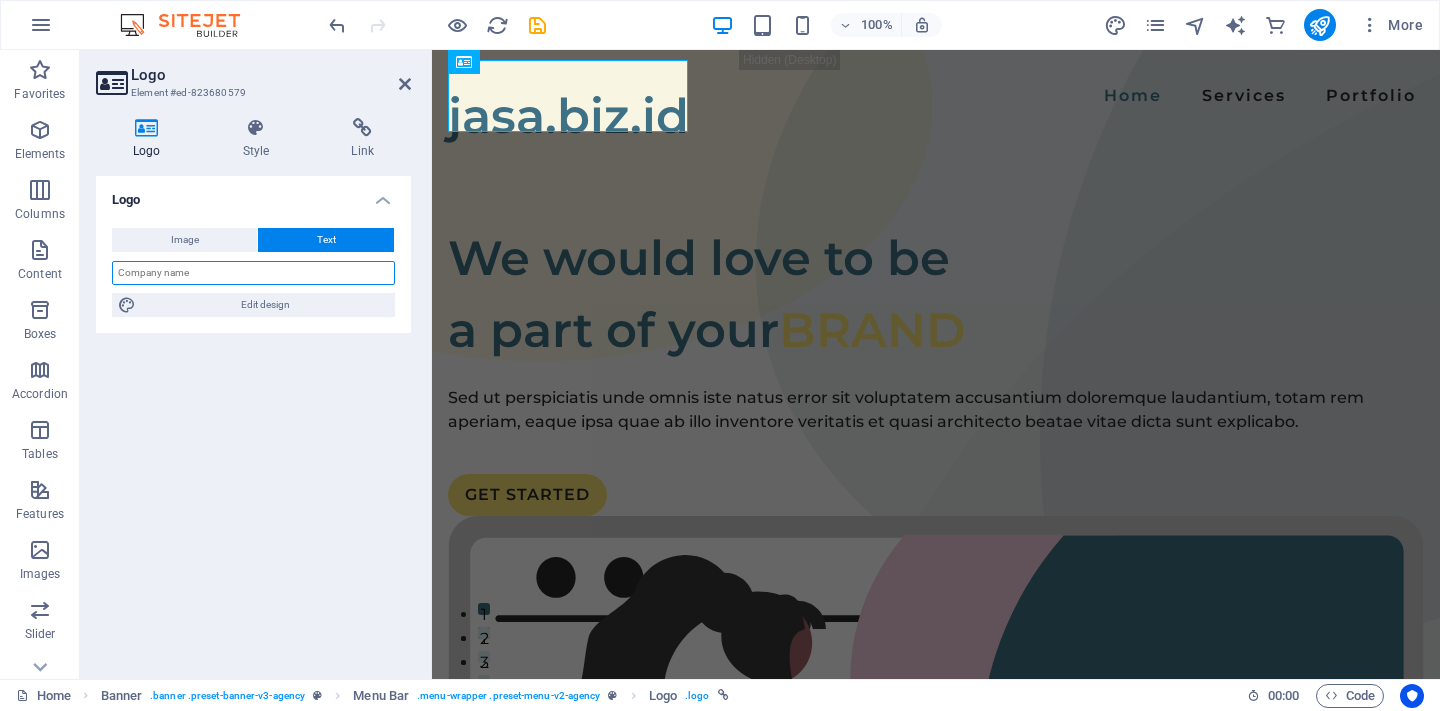 click at bounding box center [253, 273] 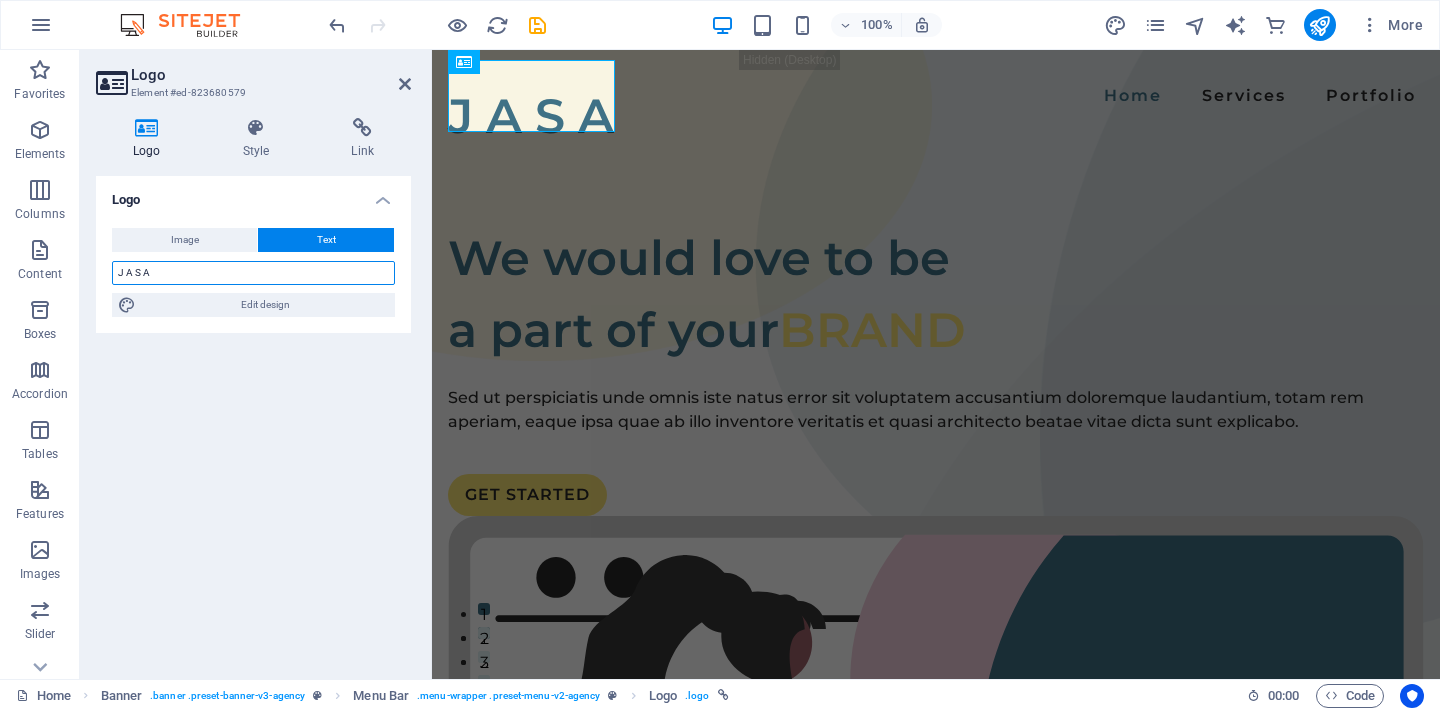 type on "J A S A" 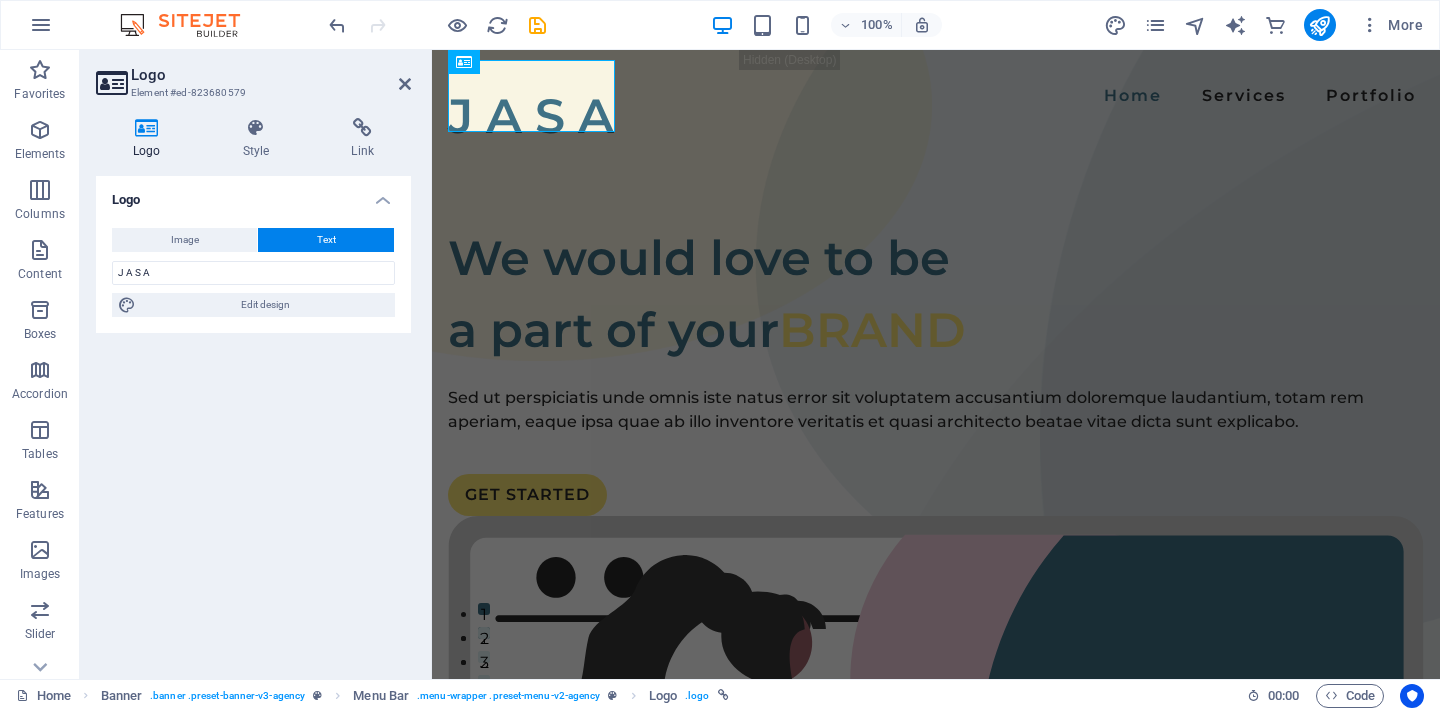 click on "Logo Image Text Drag files here, click to choose files or select files from Files or our free stock photos & videos Select files from the file manager, stock photos, or upload file(s) Upload Width 161 Default auto px rem % em vh vw Fit image Automatically fit image to a fixed width and height Height Default auto px Alignment Lazyload Loading images after the page loads improves page speed. Responsive Automatically load retina image and smartphone optimized sizes. Lightbox Use as headline The image will be wrapped in an H1 headline tag. Useful for giving alternative text the weight of an H1 headline, e.g. for the logo. Leave unchecked if uncertain. Optimized Images are compressed to improve page speed. Position Direction Custom X offset 50 px rem % vh vw Y offset 50 px rem % vh vw J A S A Edit design Text Float No float Image left Image right Determine how text should behave around the image. Text Alternative text Image caption Paragraph Format Normal Heading 1 Heading 2 Heading 3 Heading 4 Heading 5 Heading 6" at bounding box center [253, 419] 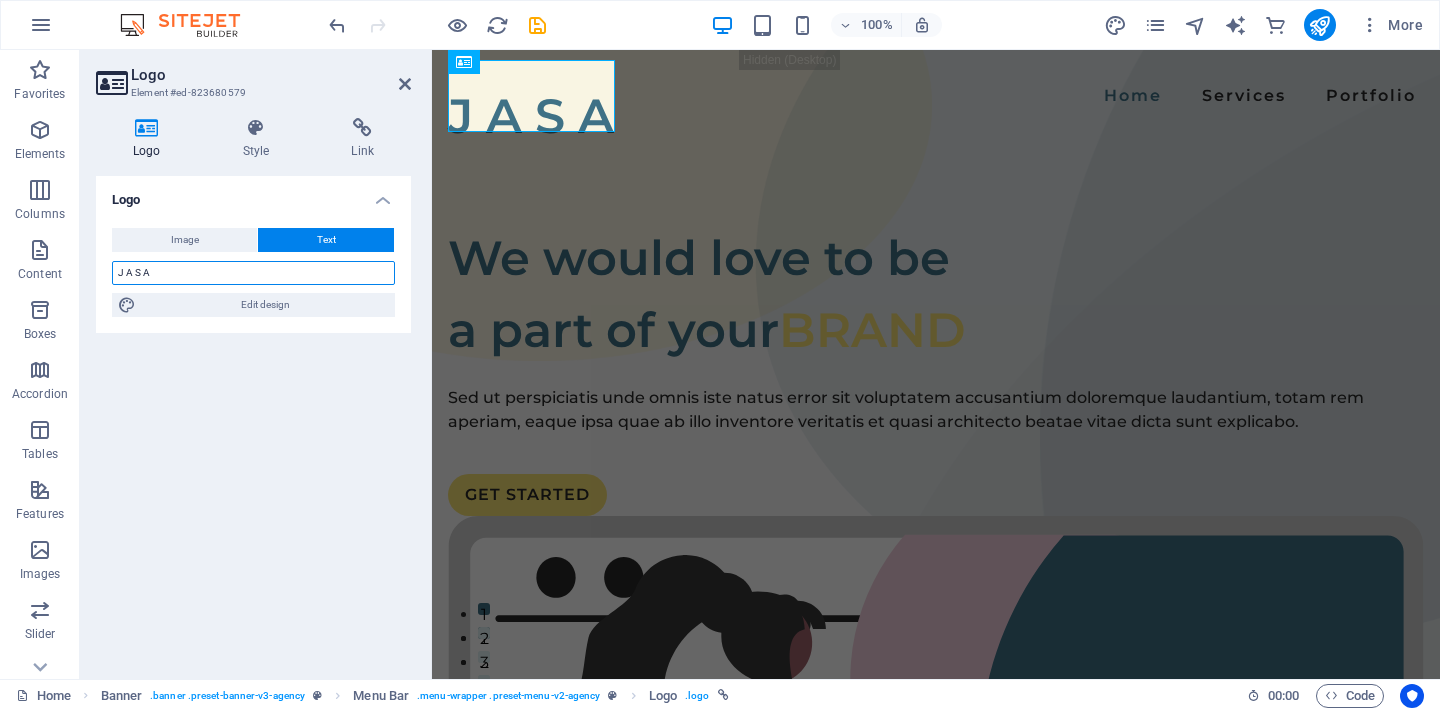click on "J A S A" at bounding box center [253, 273] 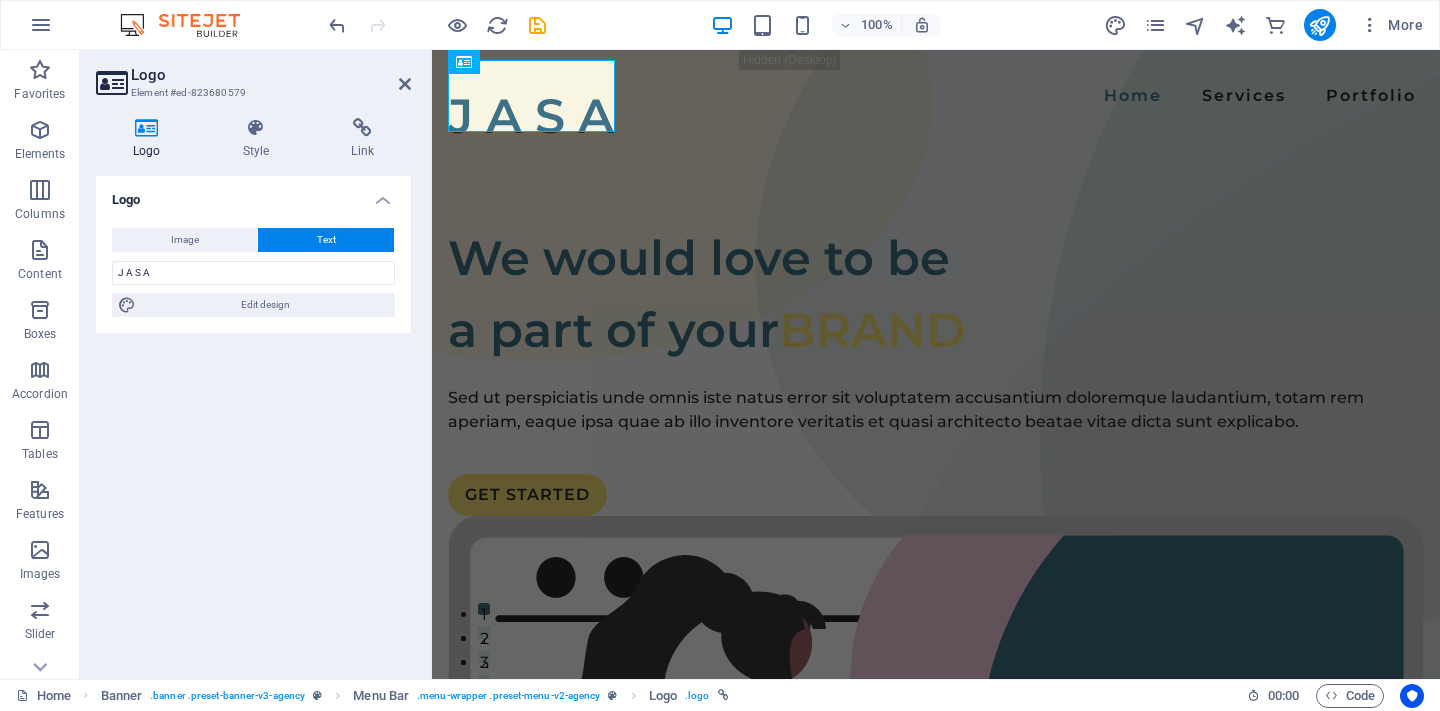 click on "Logo Image Text Drag files here, click to choose files or select files from Files or our free stock photos & videos Select files from the file manager, stock photos, or upload file(s) Upload Width 161 Default auto px rem % em vh vw Fit image Automatically fit image to a fixed width and height Height Default auto px Alignment Lazyload Loading images after the page loads improves page speed. Responsive Automatically load retina image and smartphone optimized sizes. Lightbox Use as headline The image will be wrapped in an H1 headline tag. Useful for giving alternative text the weight of an H1 headline, e.g. for the logo. Leave unchecked if uncertain. Optimized Images are compressed to improve page speed. Position Direction Custom X offset 50 px rem % vh vw Y offset 50 px rem % vh vw J A S A Edit design Text Float No float Image left Image right Determine how text should behave around the image. Text Alternative text Image caption Paragraph Format Normal Heading 1 Heading 2 Heading 3 Heading 4 Heading 5 Heading 6" at bounding box center [253, 419] 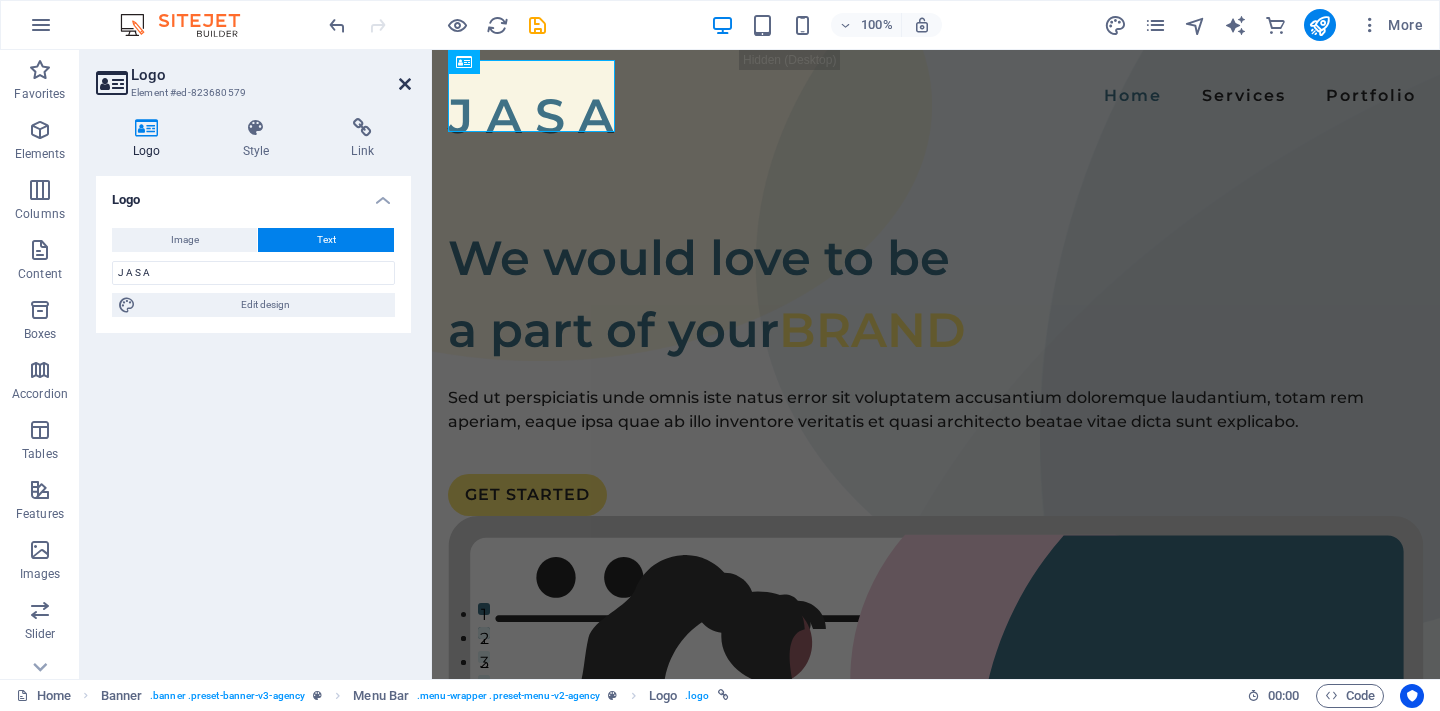 click at bounding box center [405, 84] 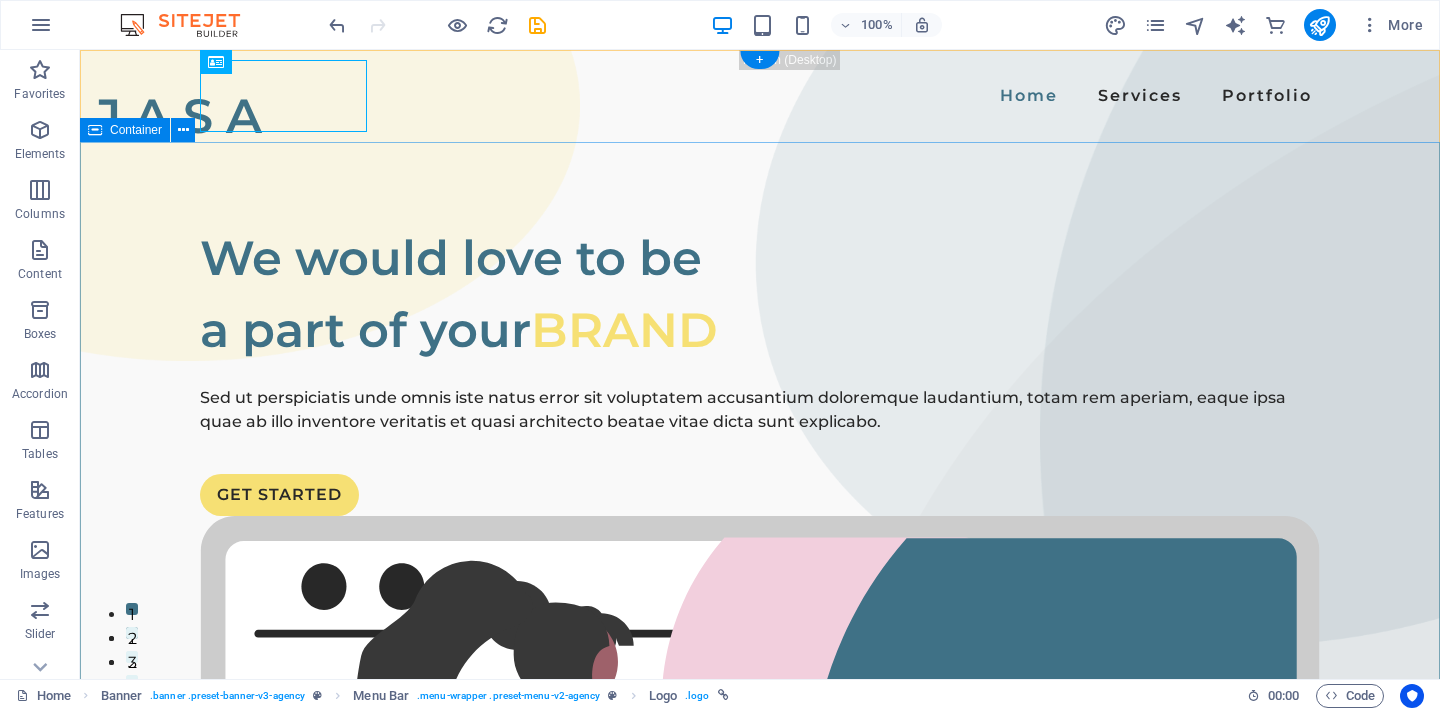 click on "We would love to be a part of your  BRAND Sed ut perspiciatis unde omnis iste natus error sit voluptatem accusantium doloremque laudantium, totam rem aperiam, eaque ipsa quae ab illo inventore veritatis et quasi architecto beatae vitae dicta sunt explicabo.  GET STARTED" at bounding box center [760, 901] 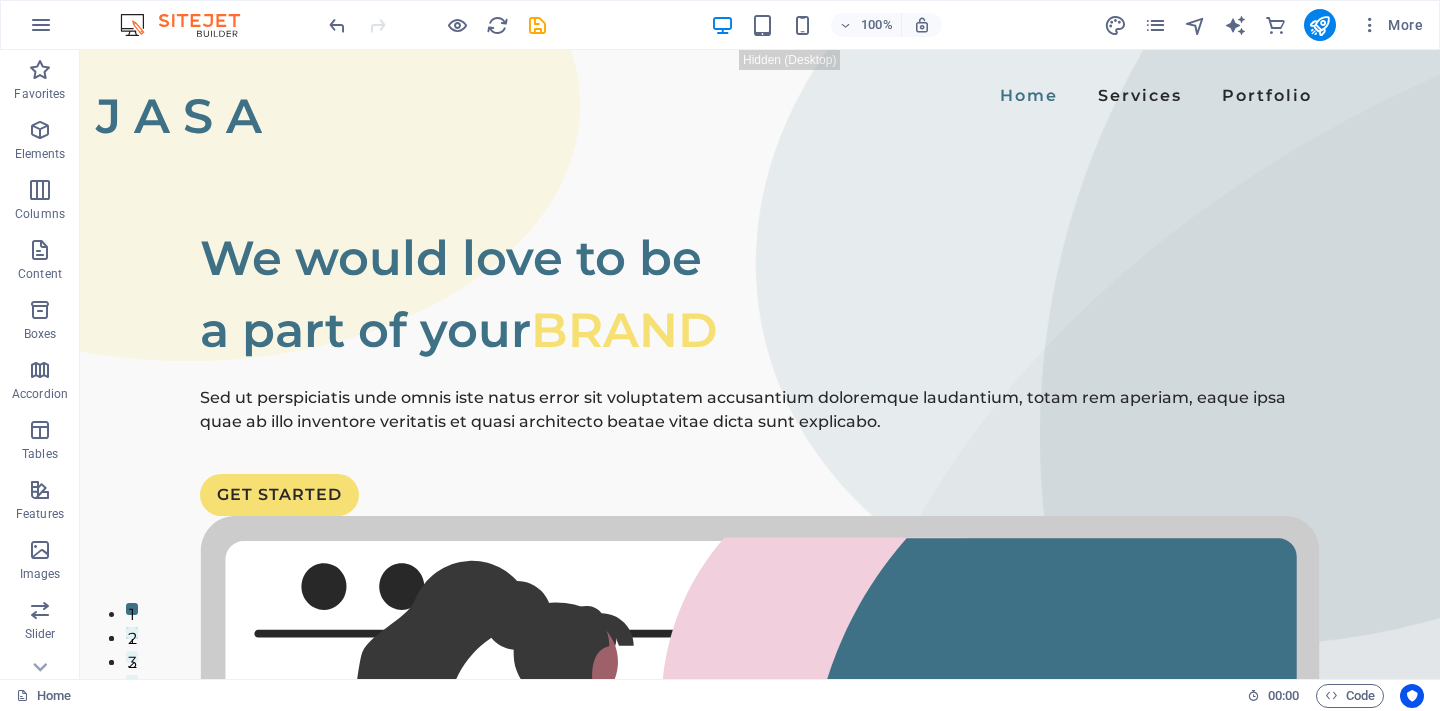 scroll, scrollTop: 0, scrollLeft: 0, axis: both 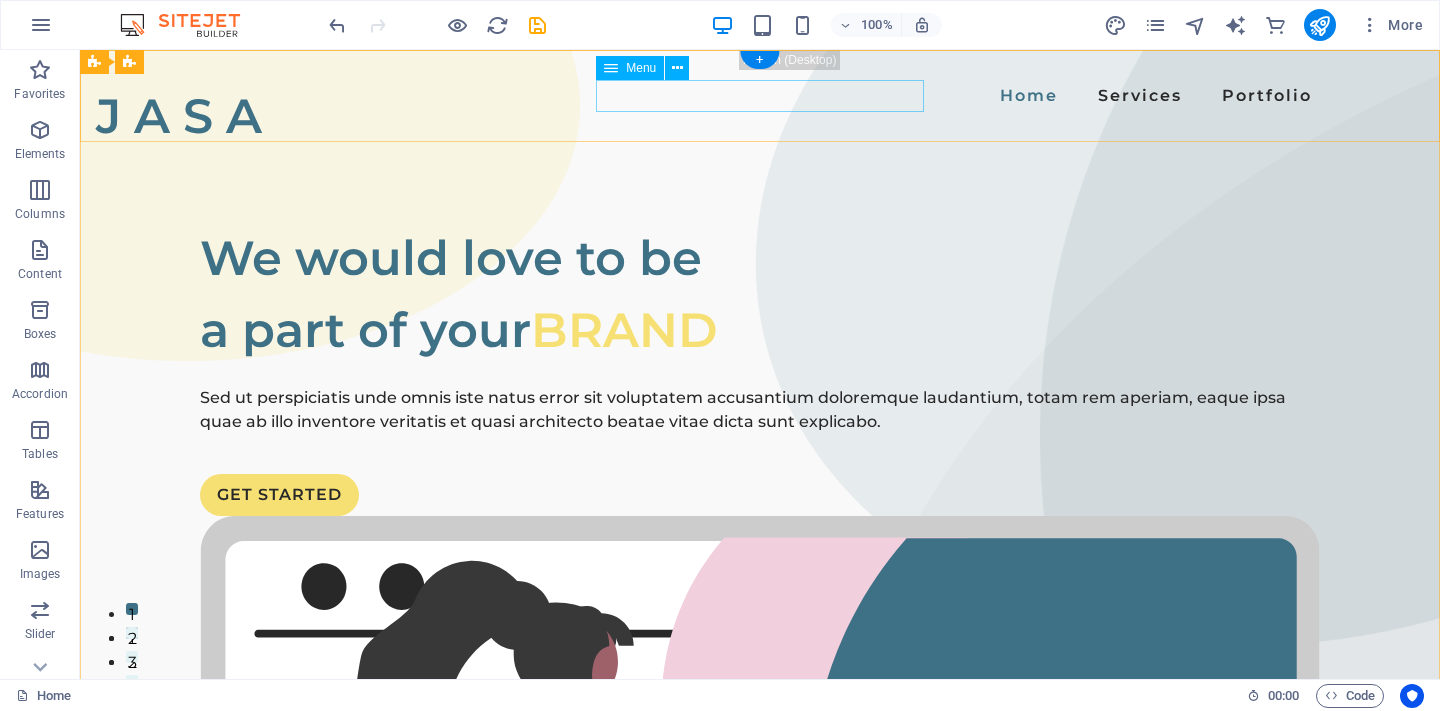 click on "Home Services Portfolio" at bounding box center [760, 96] 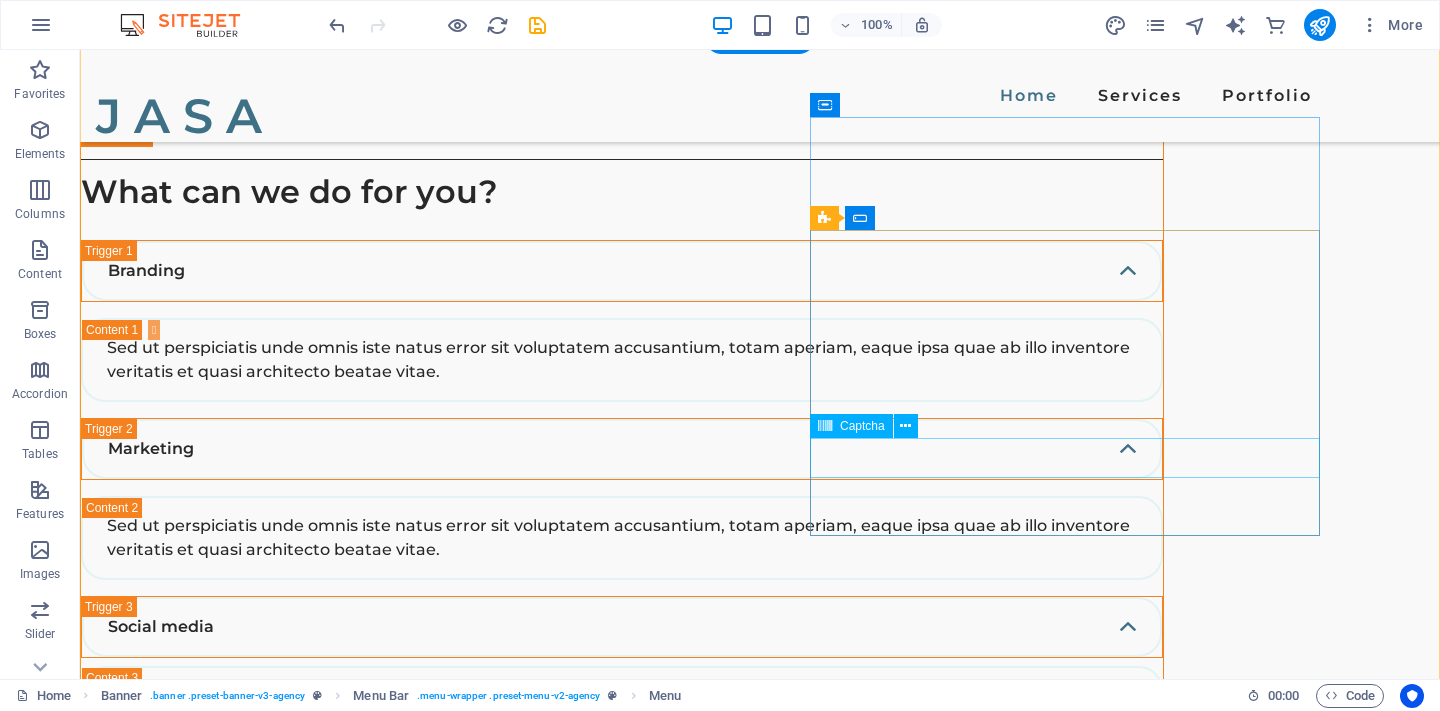 scroll, scrollTop: 4370, scrollLeft: 0, axis: vertical 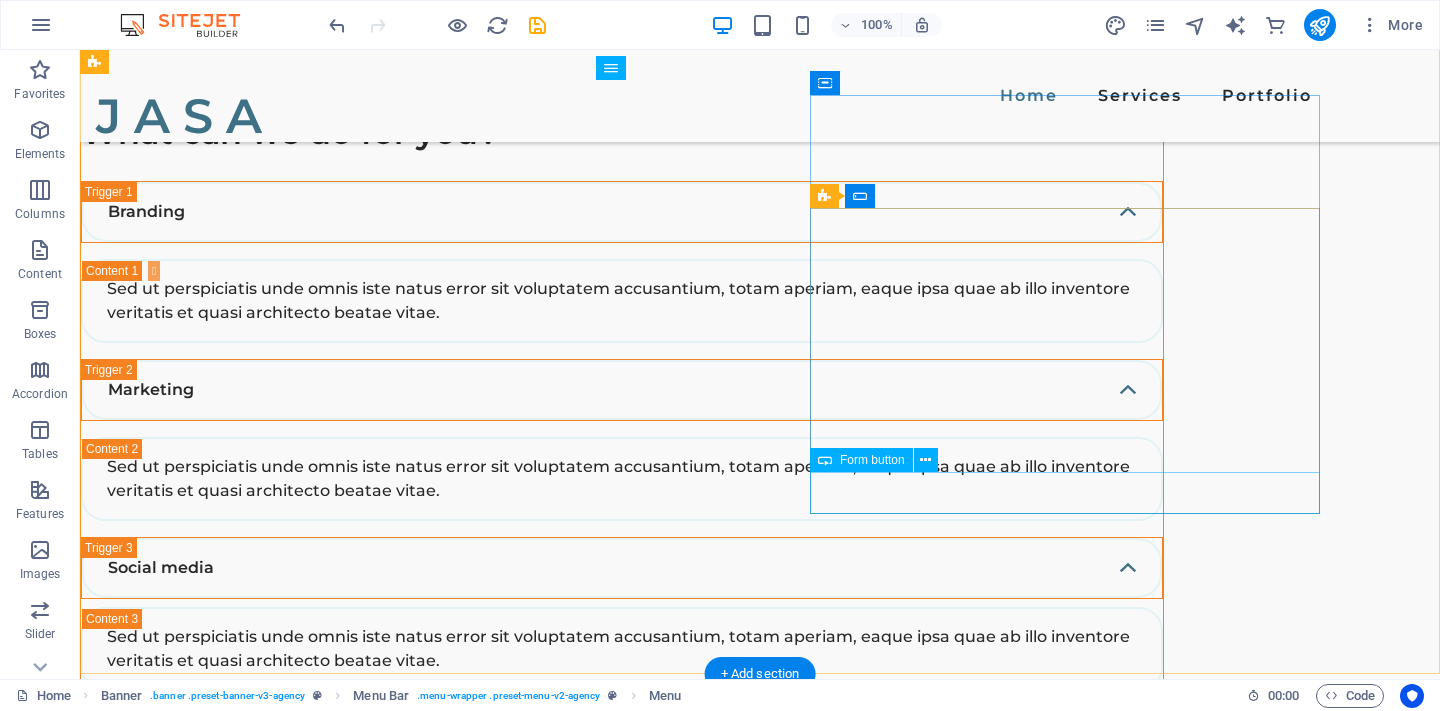 click on "SUBMIT" at bounding box center (656, 15752) 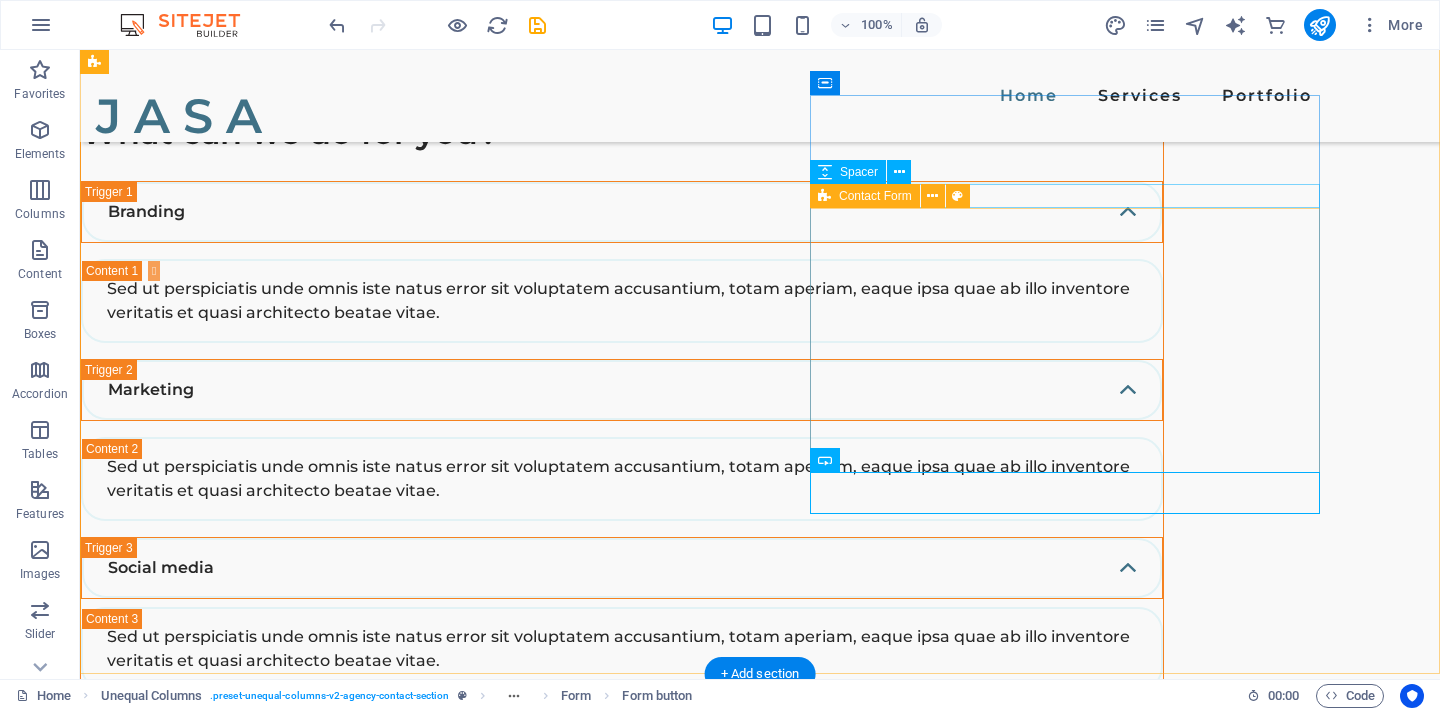click on "Contact Form" at bounding box center [875, 196] 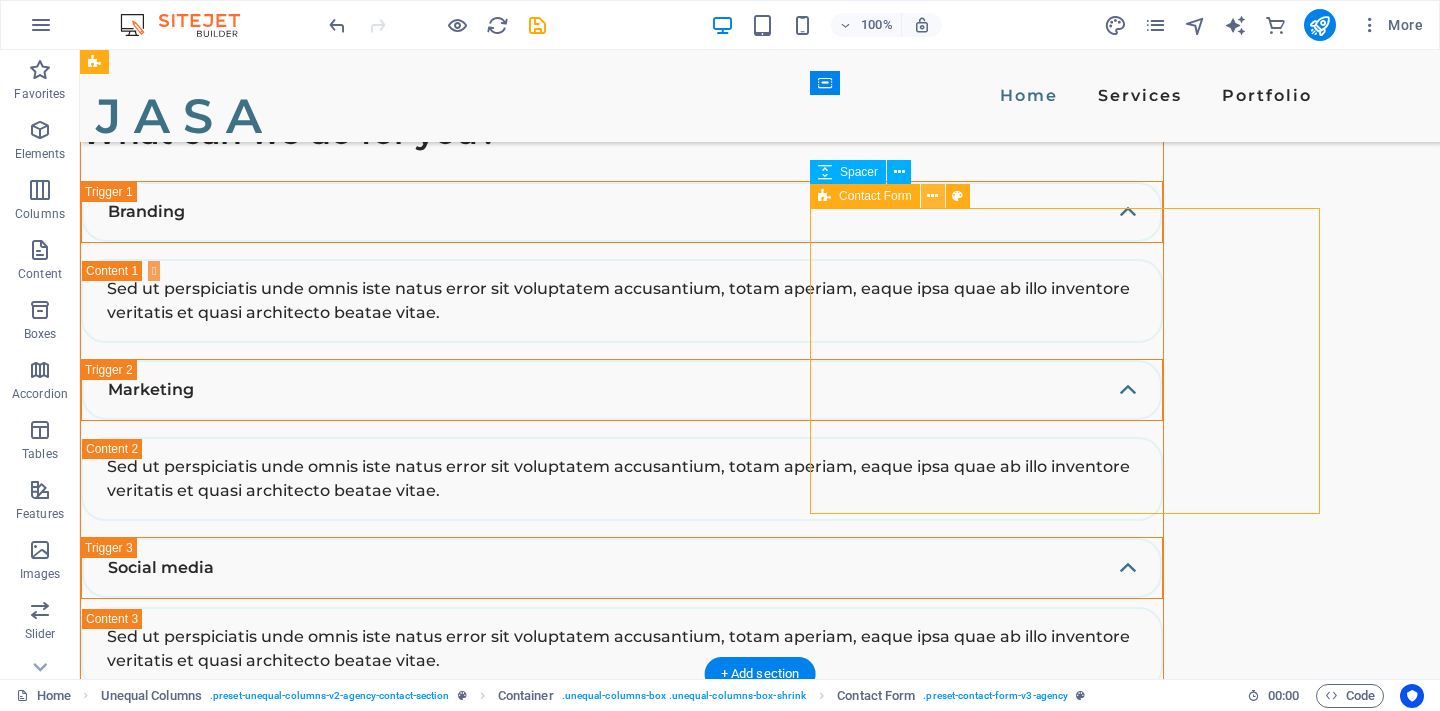 click at bounding box center [932, 196] 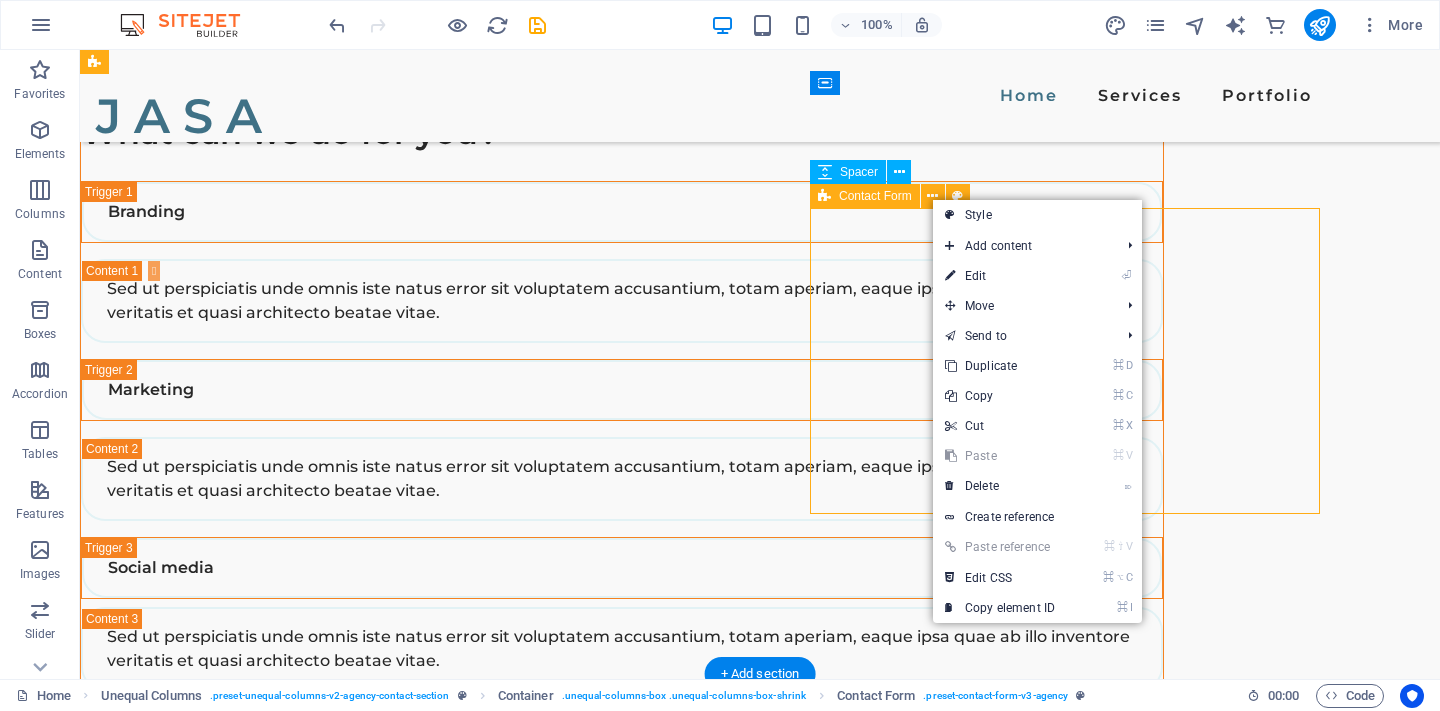 click on "Contact Form" at bounding box center (875, 196) 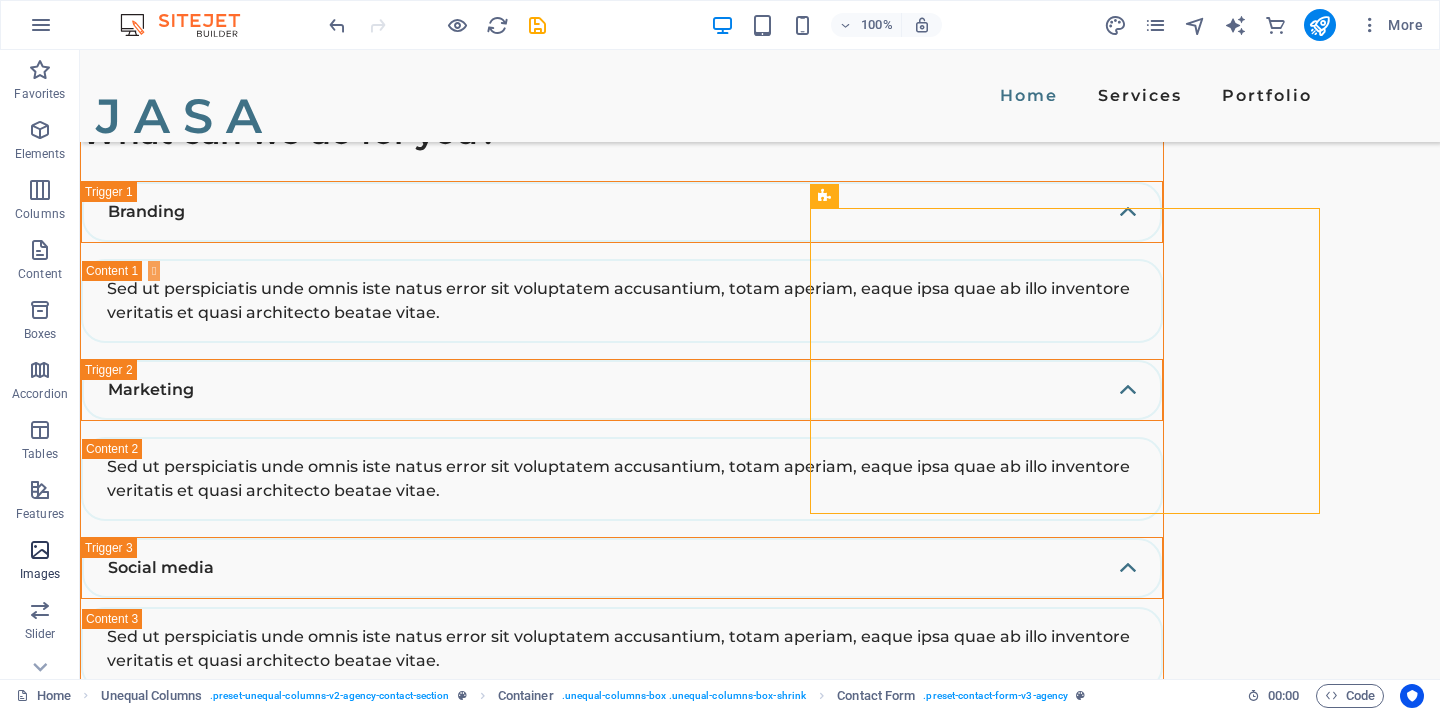 click on "Images" at bounding box center [40, 562] 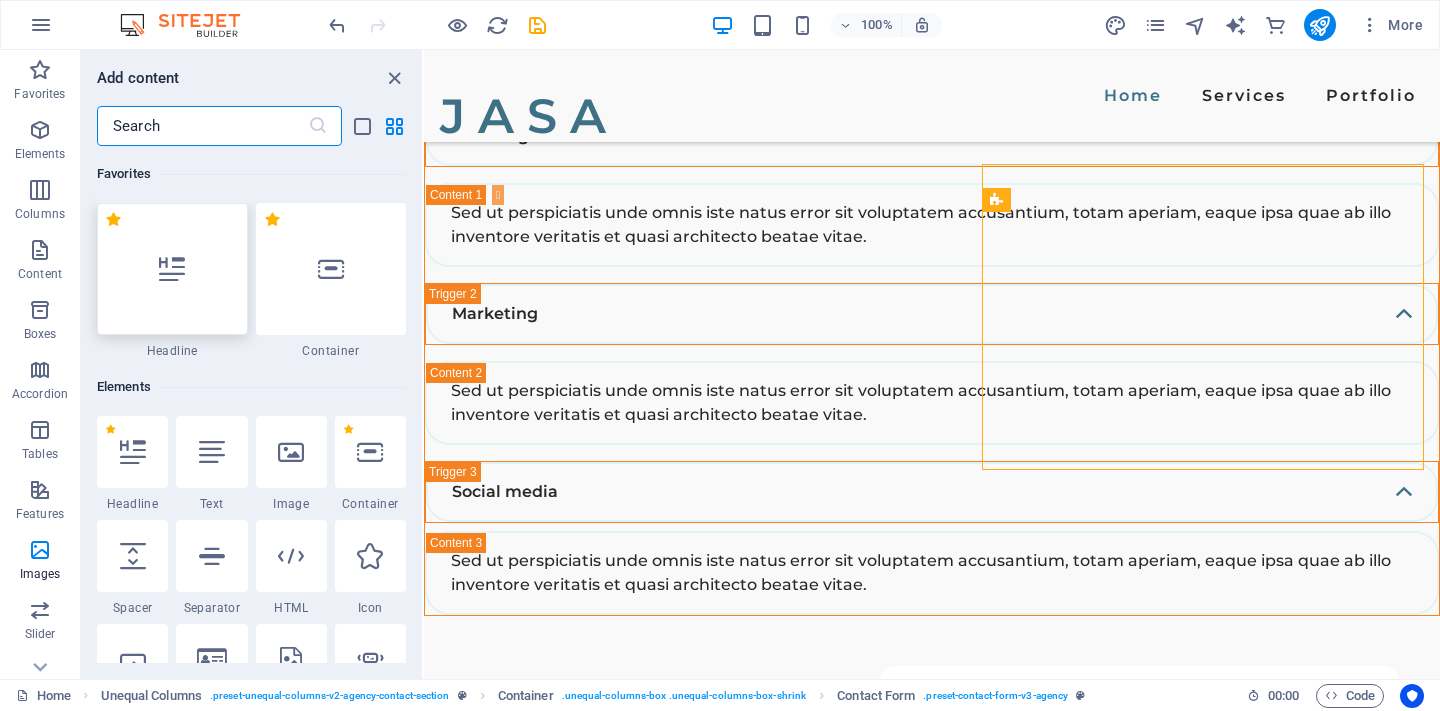 scroll, scrollTop: 0, scrollLeft: 0, axis: both 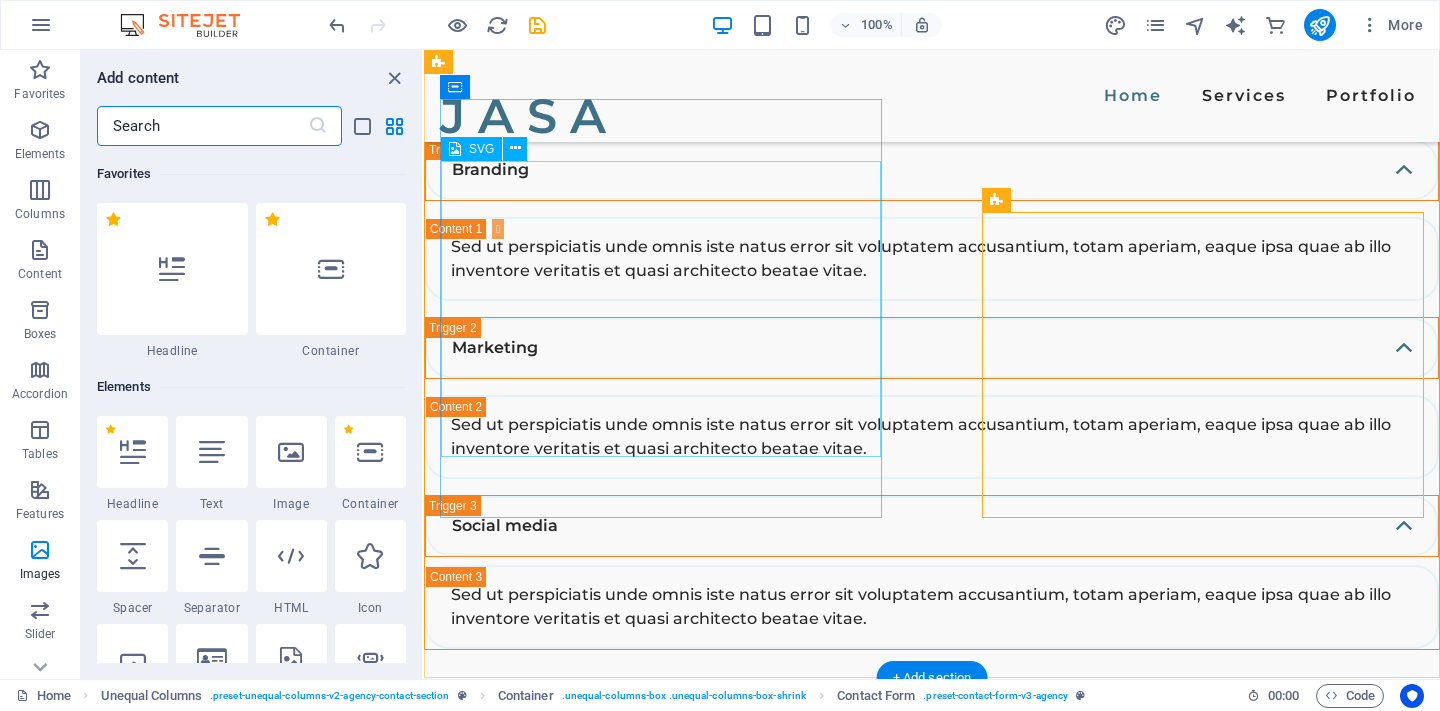 click at bounding box center (932, 14736) 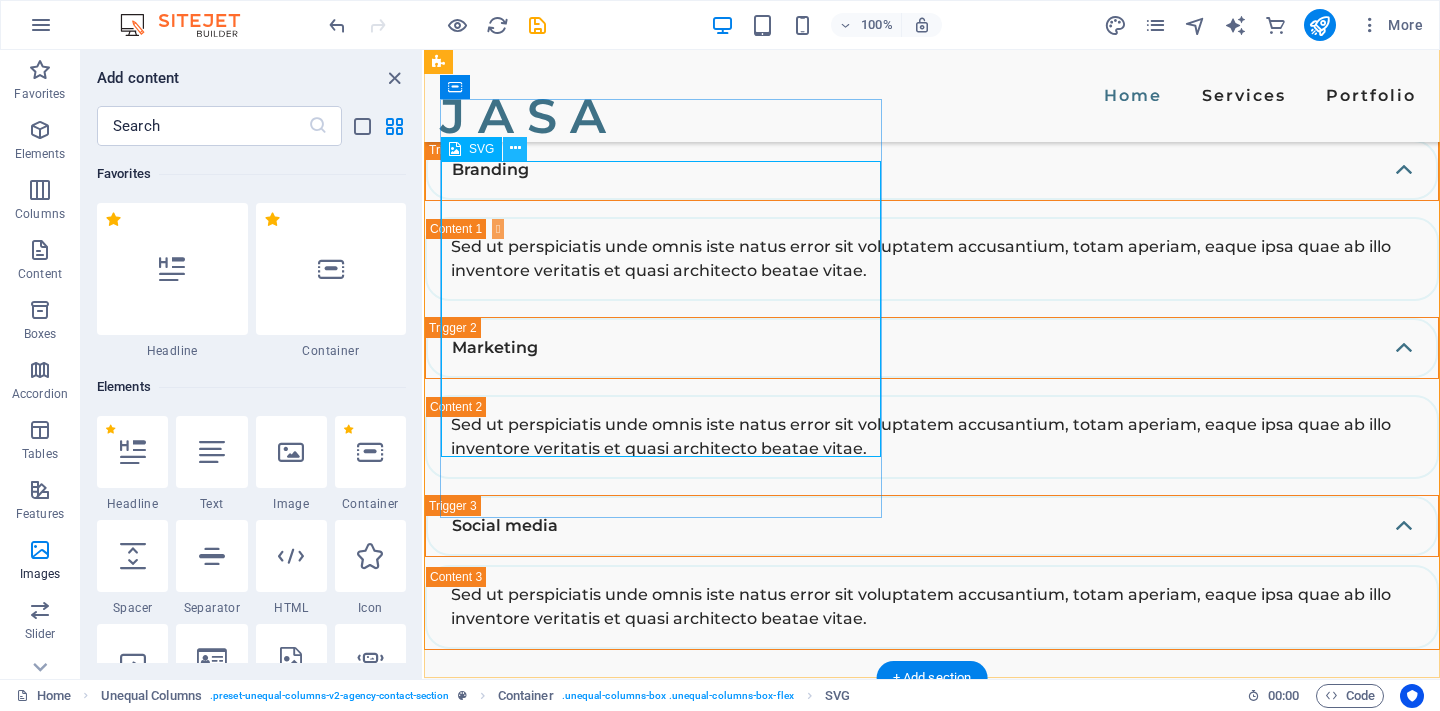 click at bounding box center (515, 148) 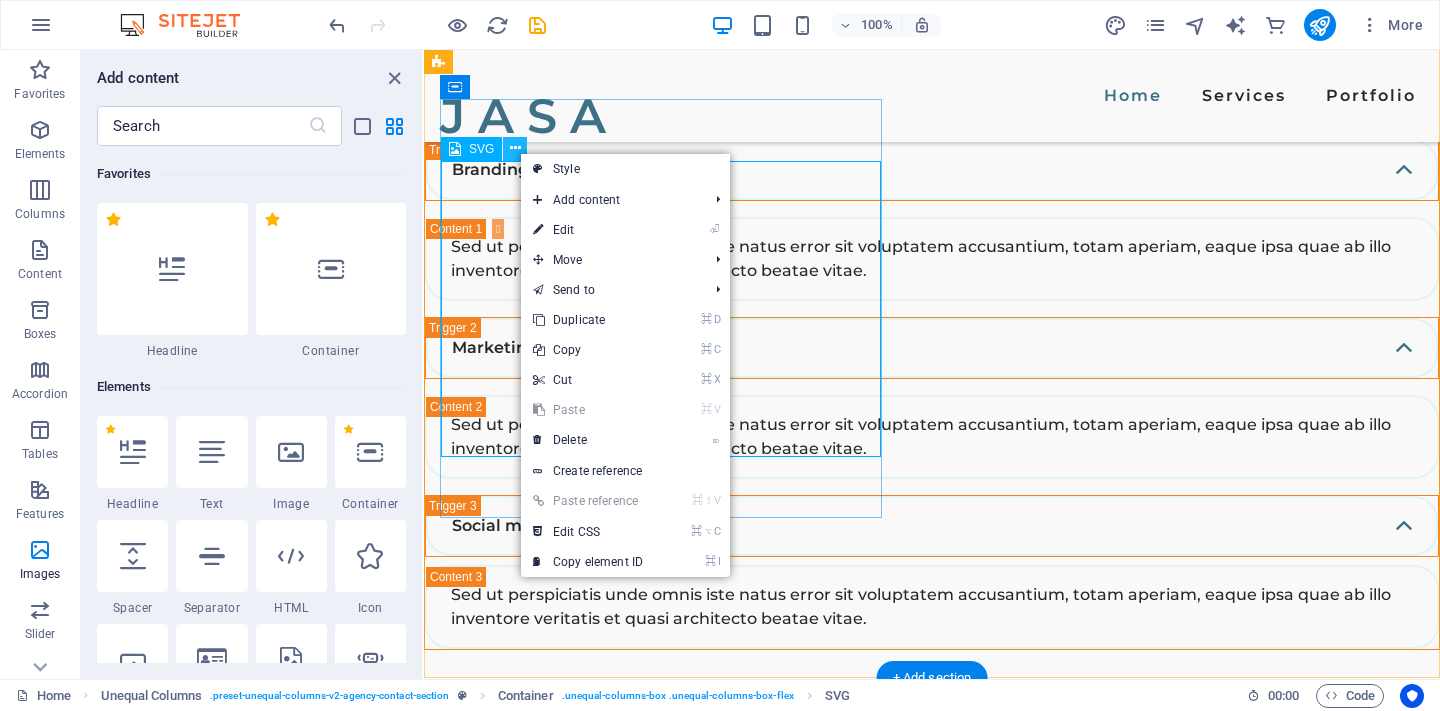 click at bounding box center [515, 148] 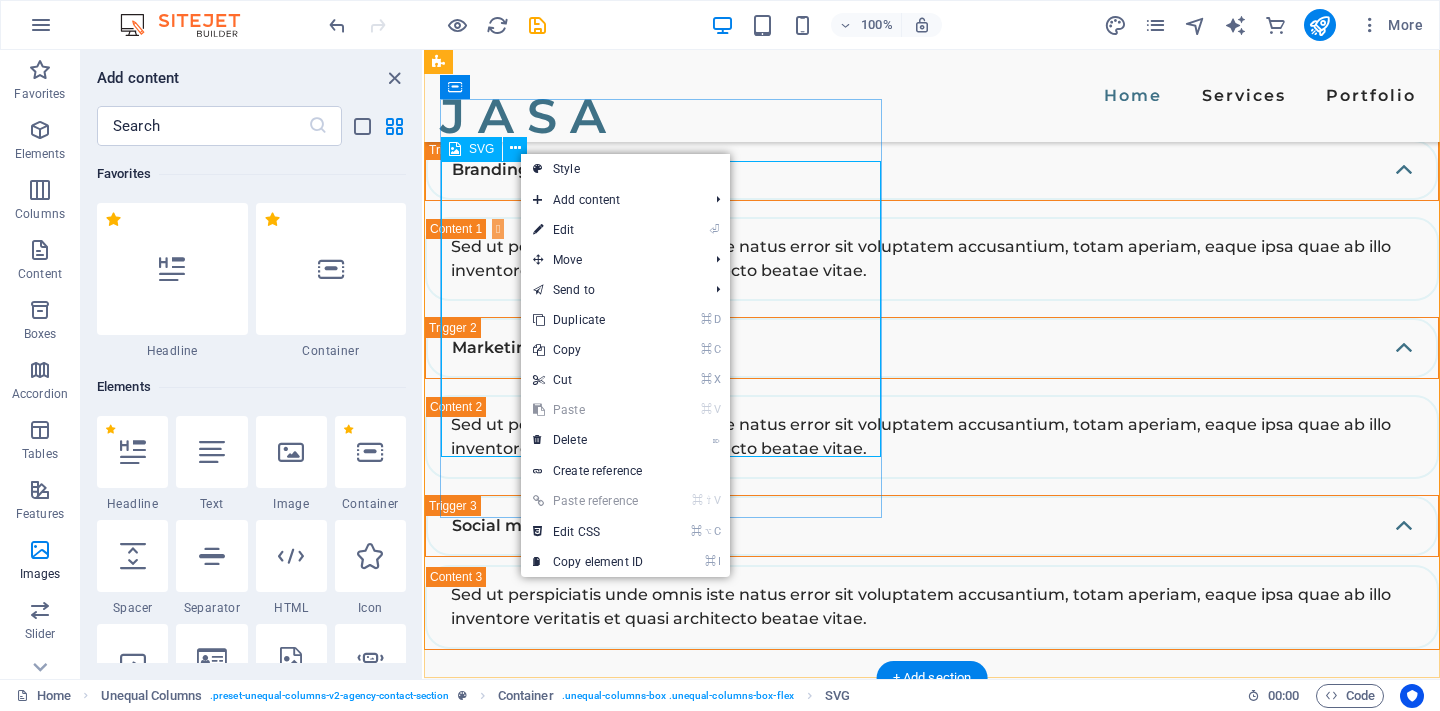 click on "SVG" at bounding box center (481, 149) 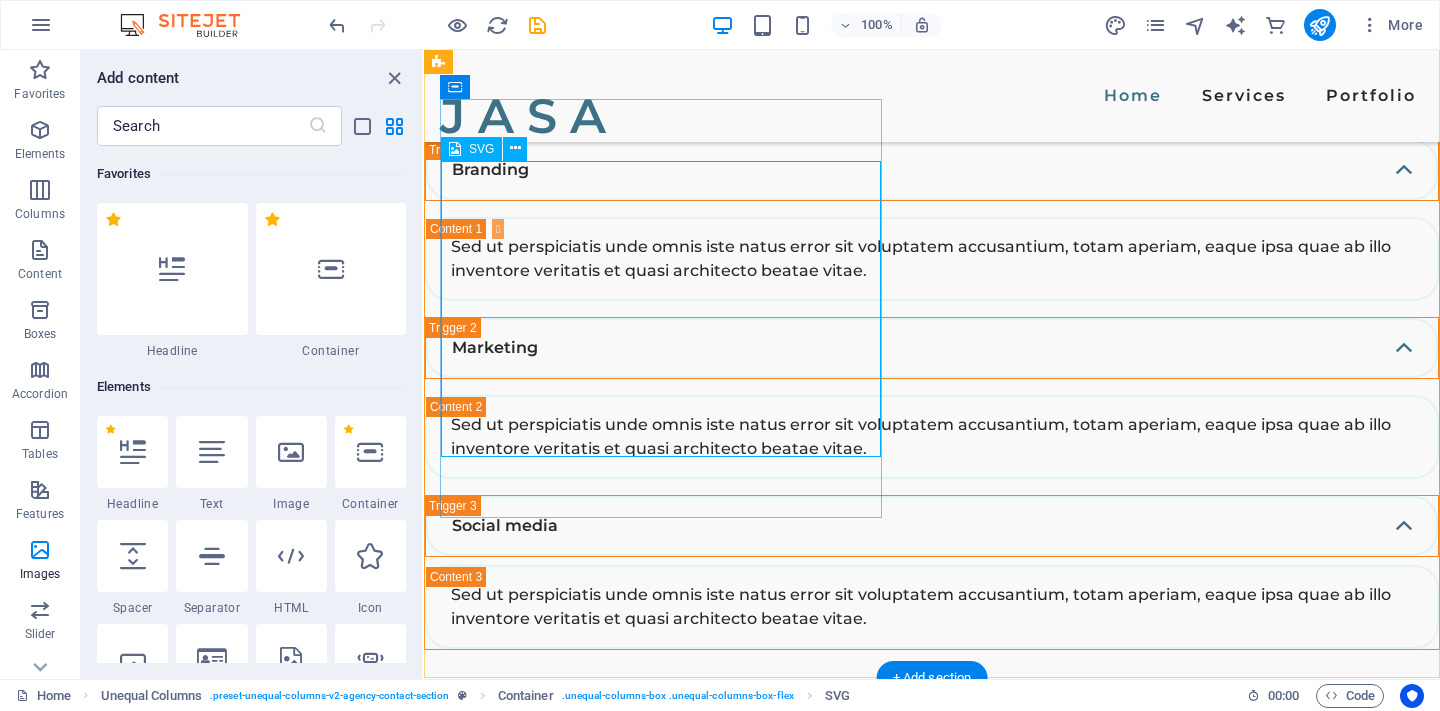 click at bounding box center (455, 149) 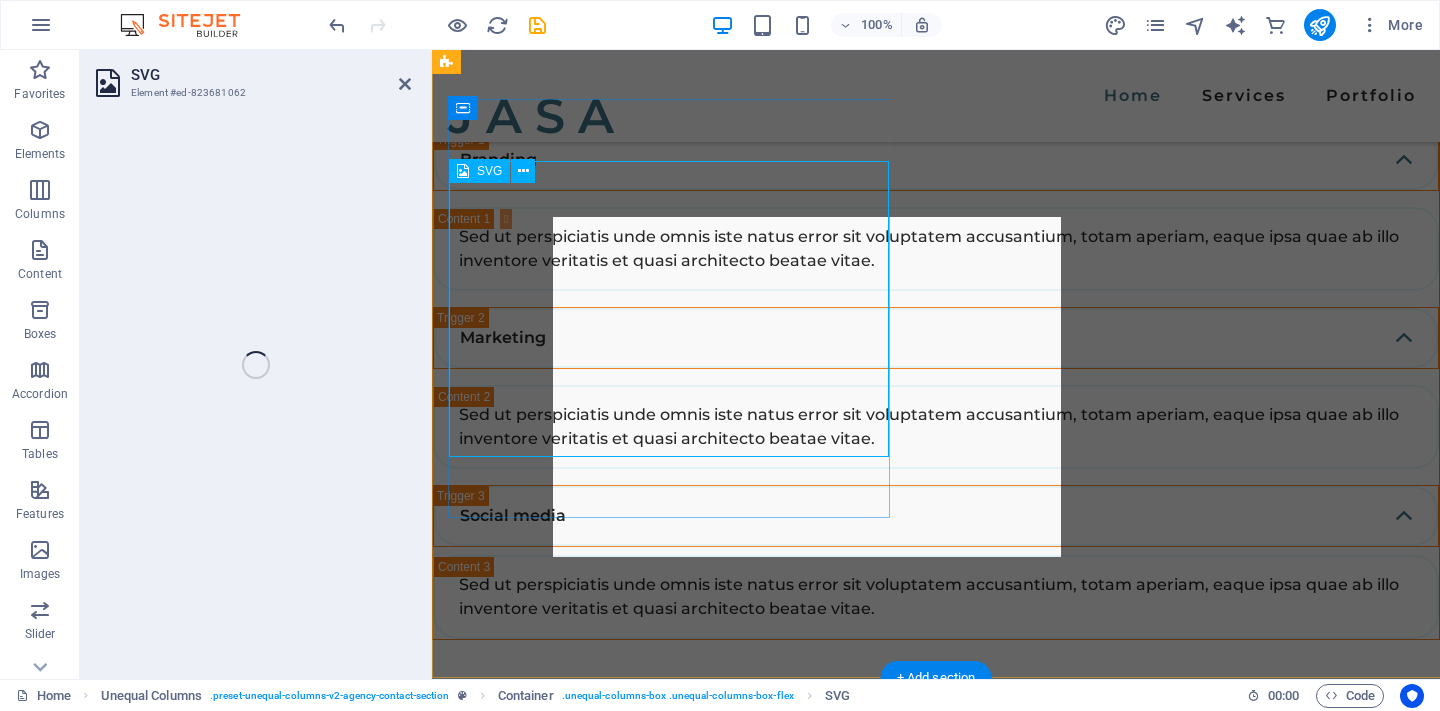 select on "xMidYMid" 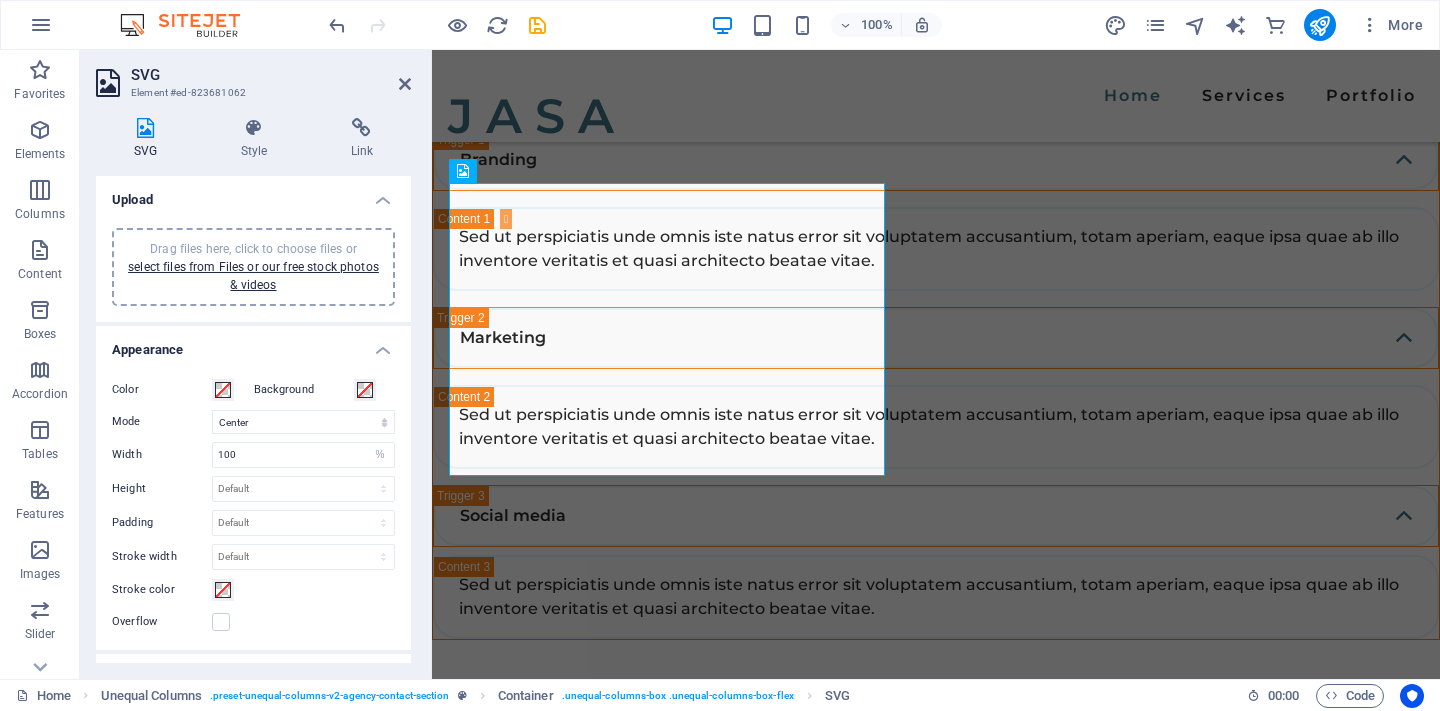scroll, scrollTop: 0, scrollLeft: 0, axis: both 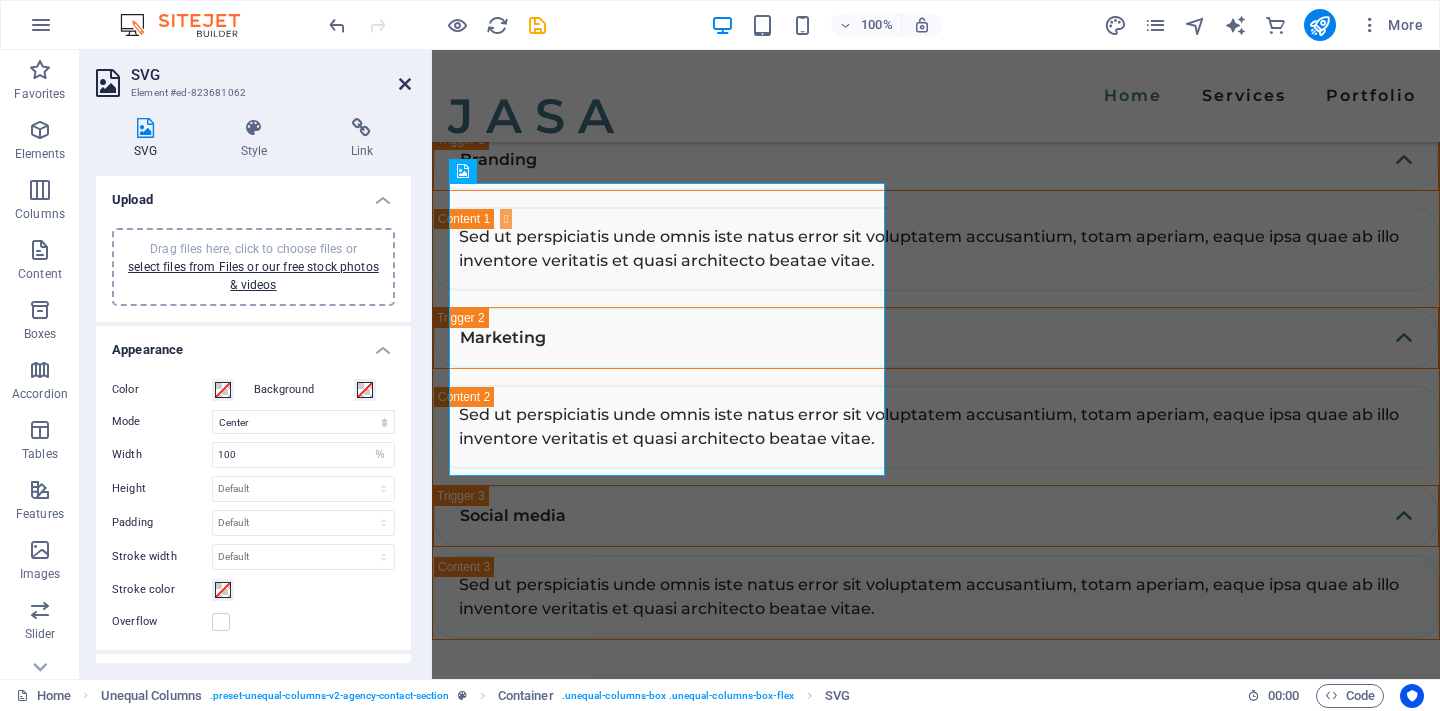 click at bounding box center [405, 84] 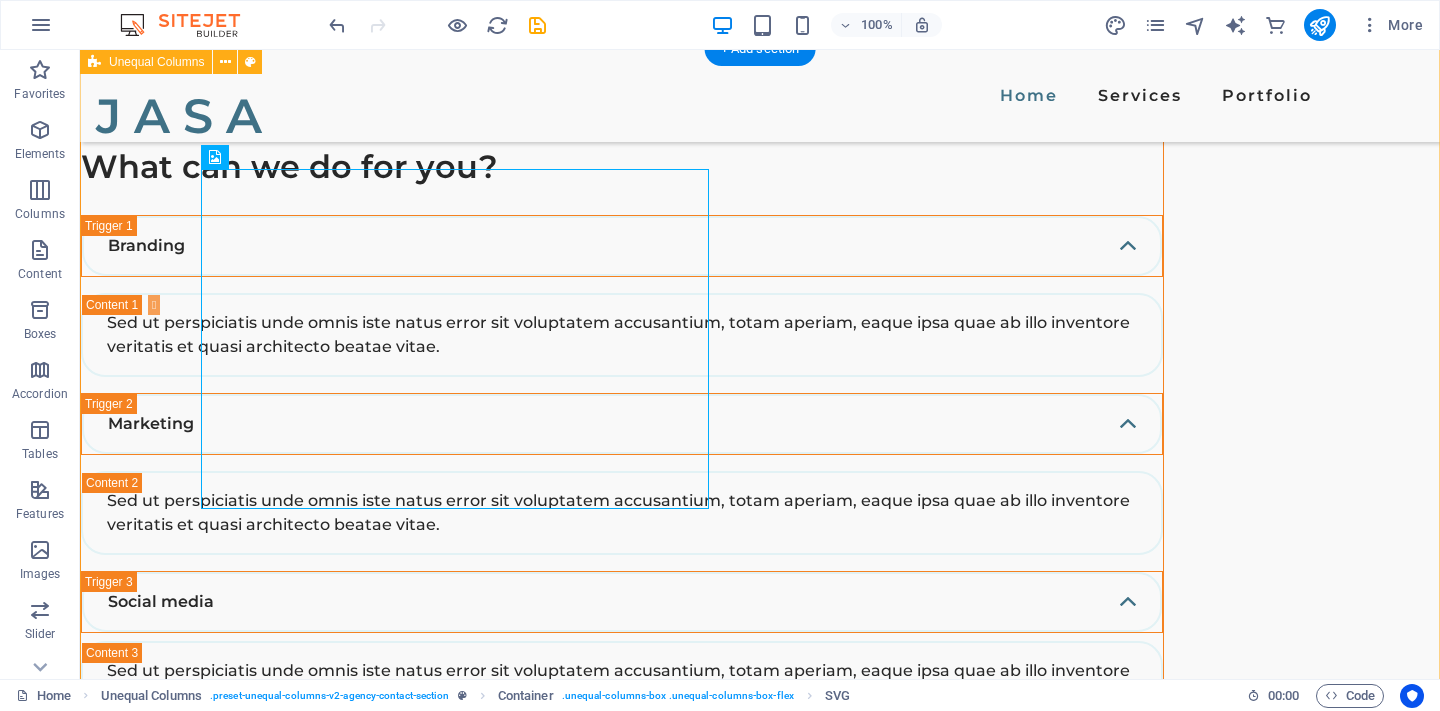 click on "CONTACT US Let’s get in touch I have read and understand the privacy policy. Unreadable? Load new SUBMIT" at bounding box center (760, 15233) 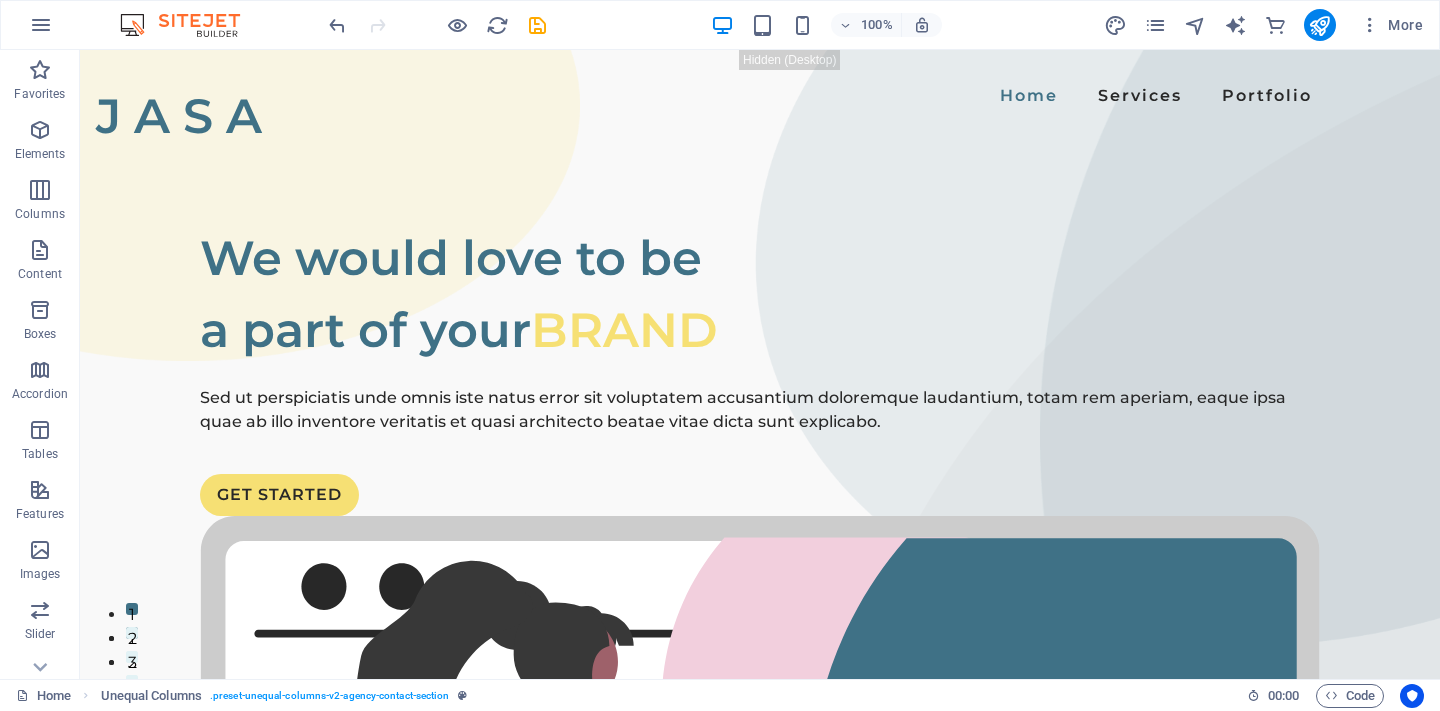 scroll, scrollTop: 0, scrollLeft: 0, axis: both 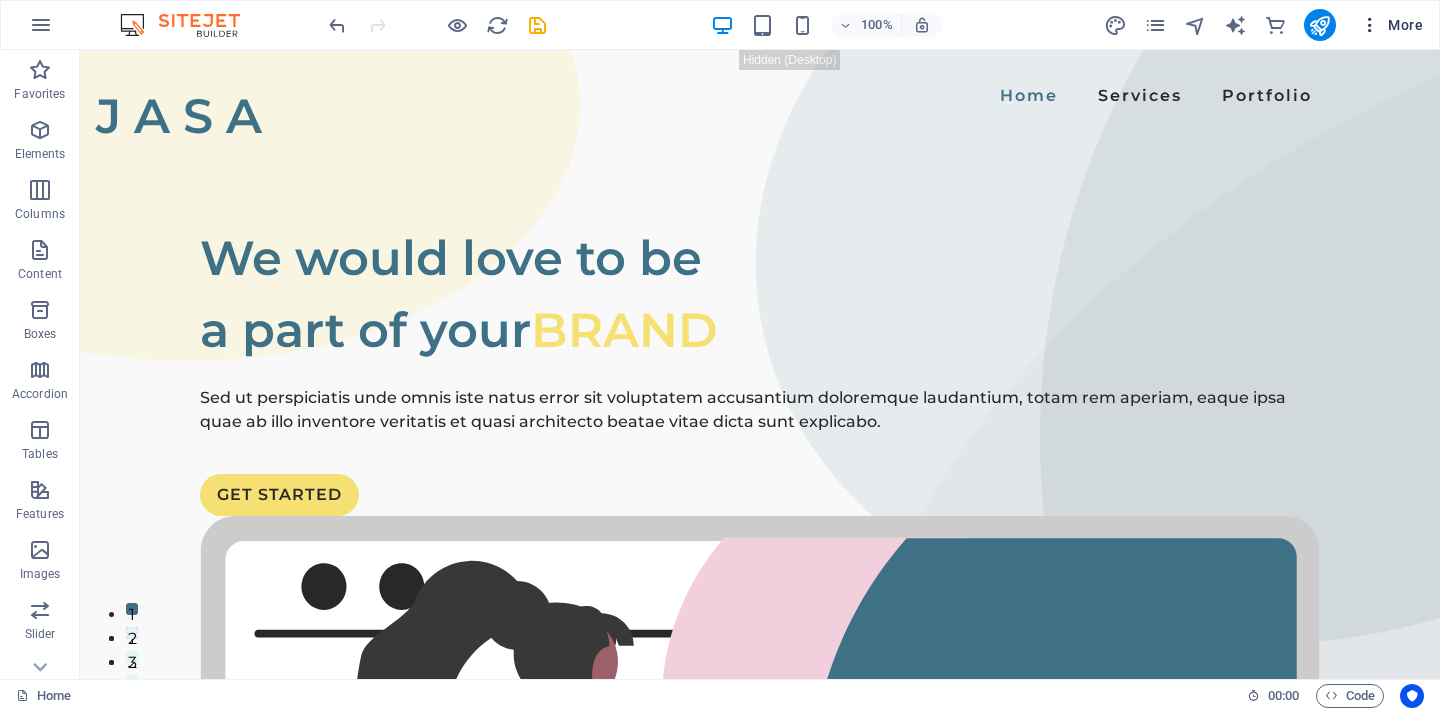 click at bounding box center [1370, 25] 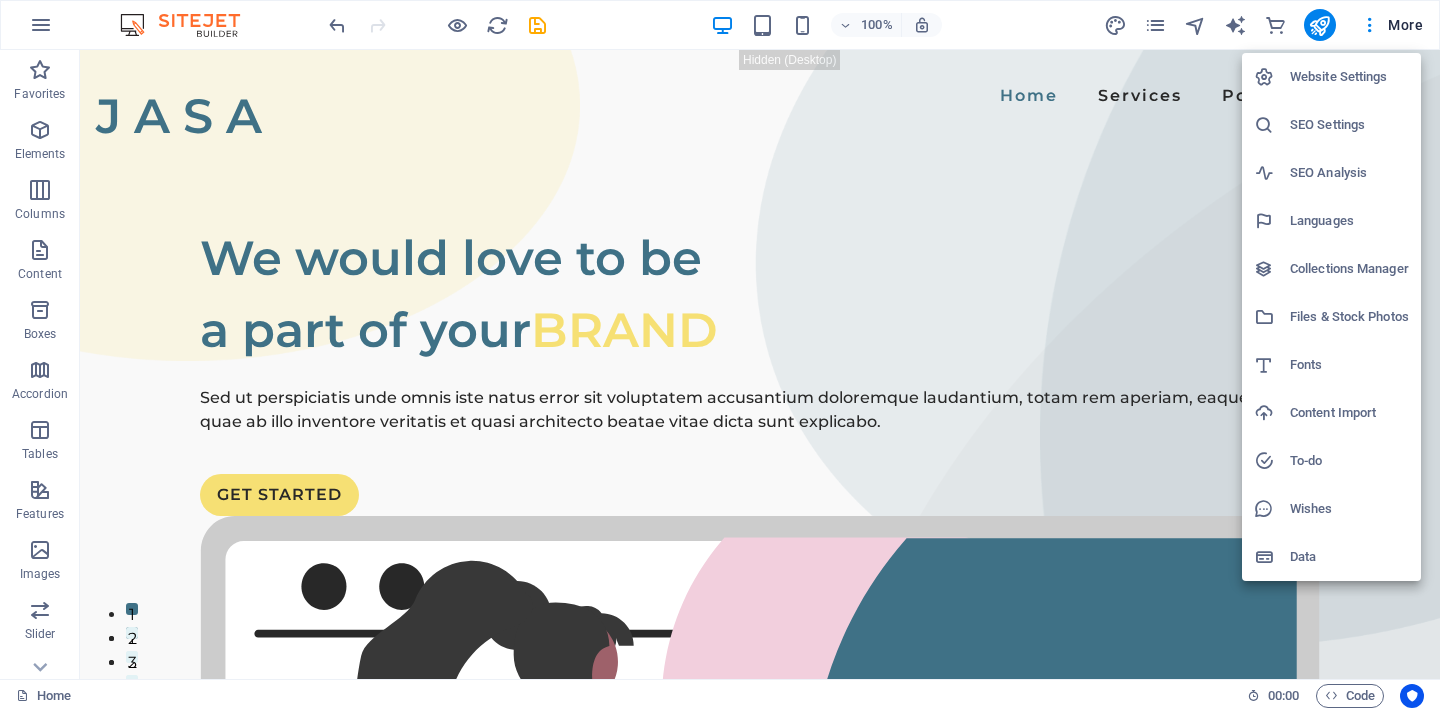click at bounding box center (720, 355) 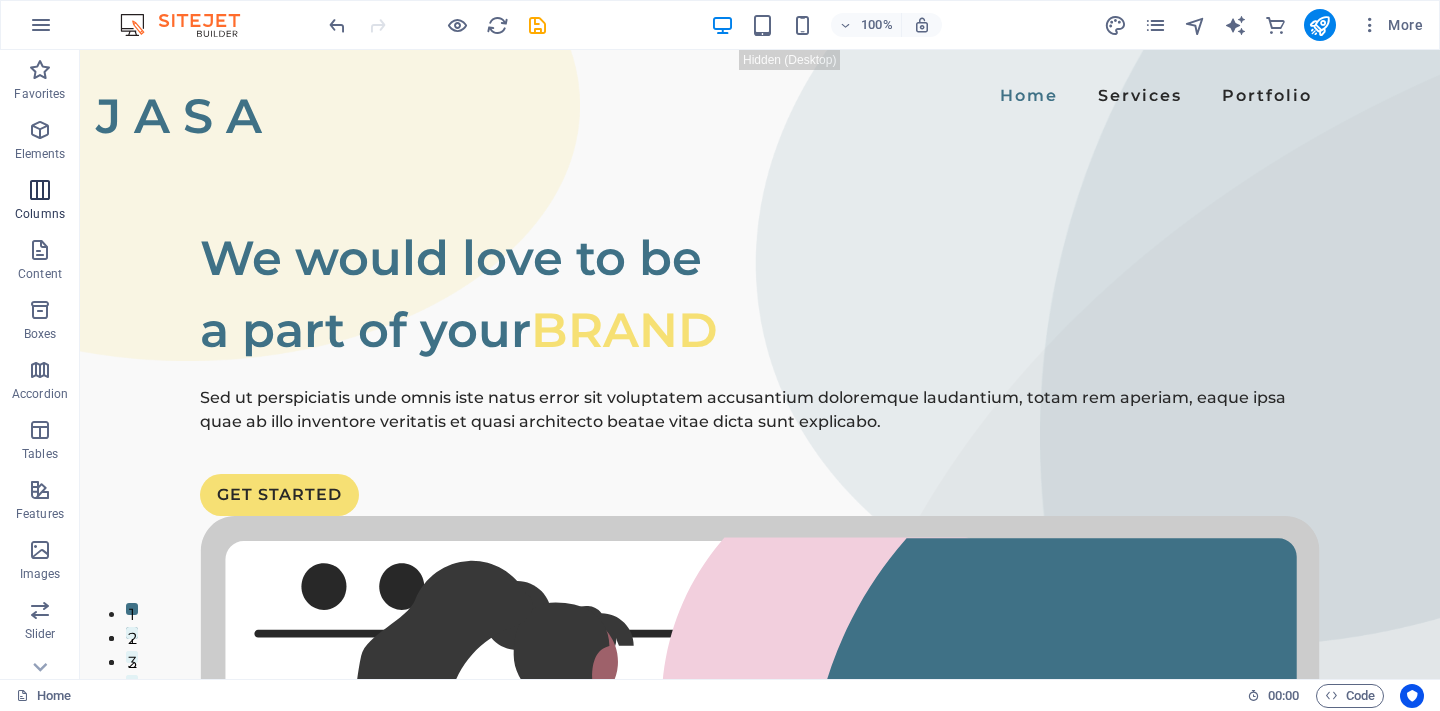 click at bounding box center [40, 190] 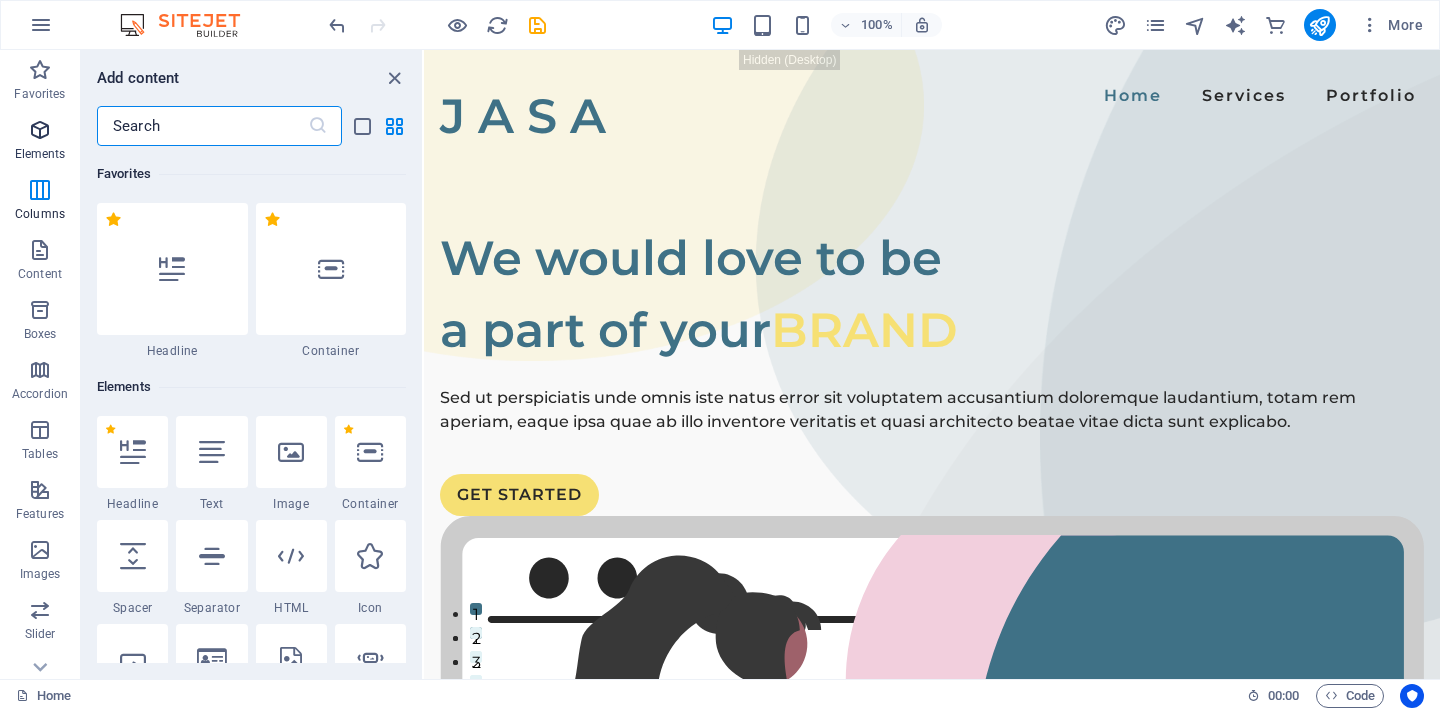 click at bounding box center (40, 130) 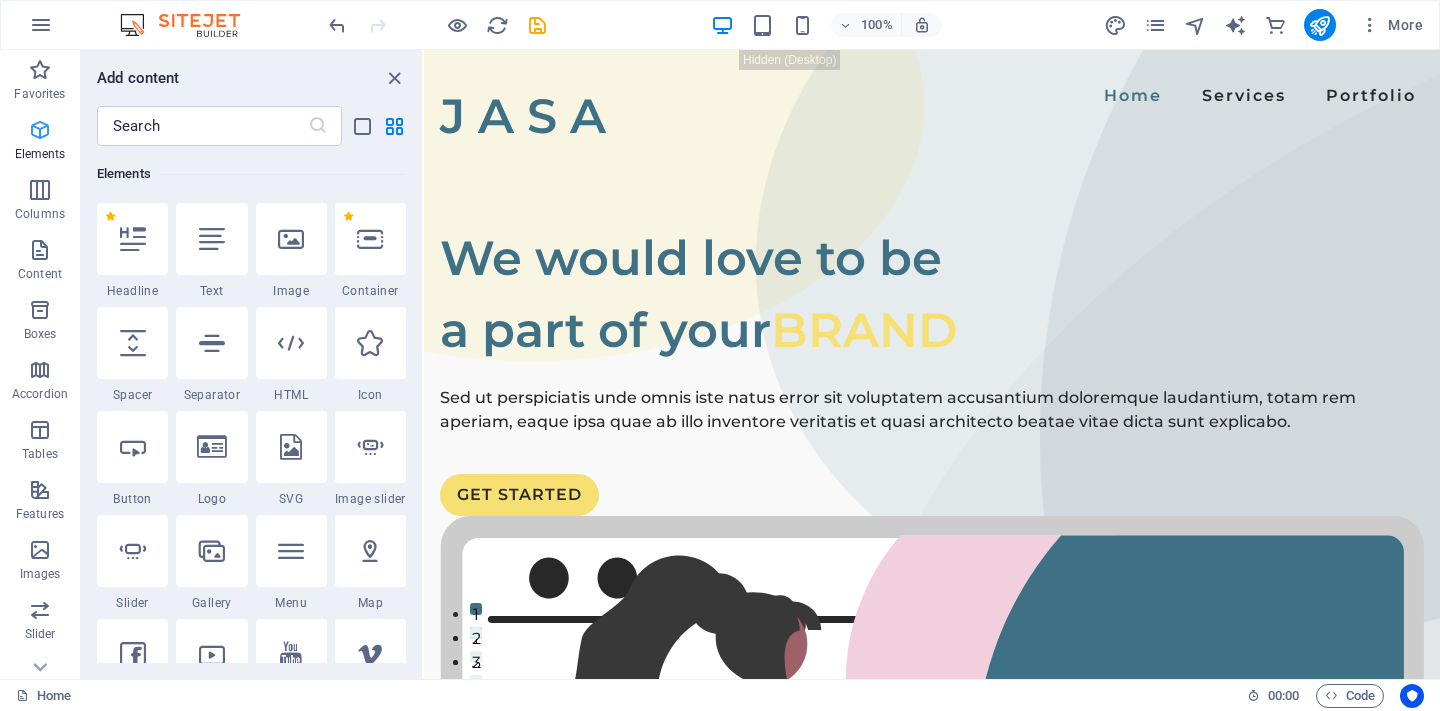 scroll, scrollTop: 213, scrollLeft: 0, axis: vertical 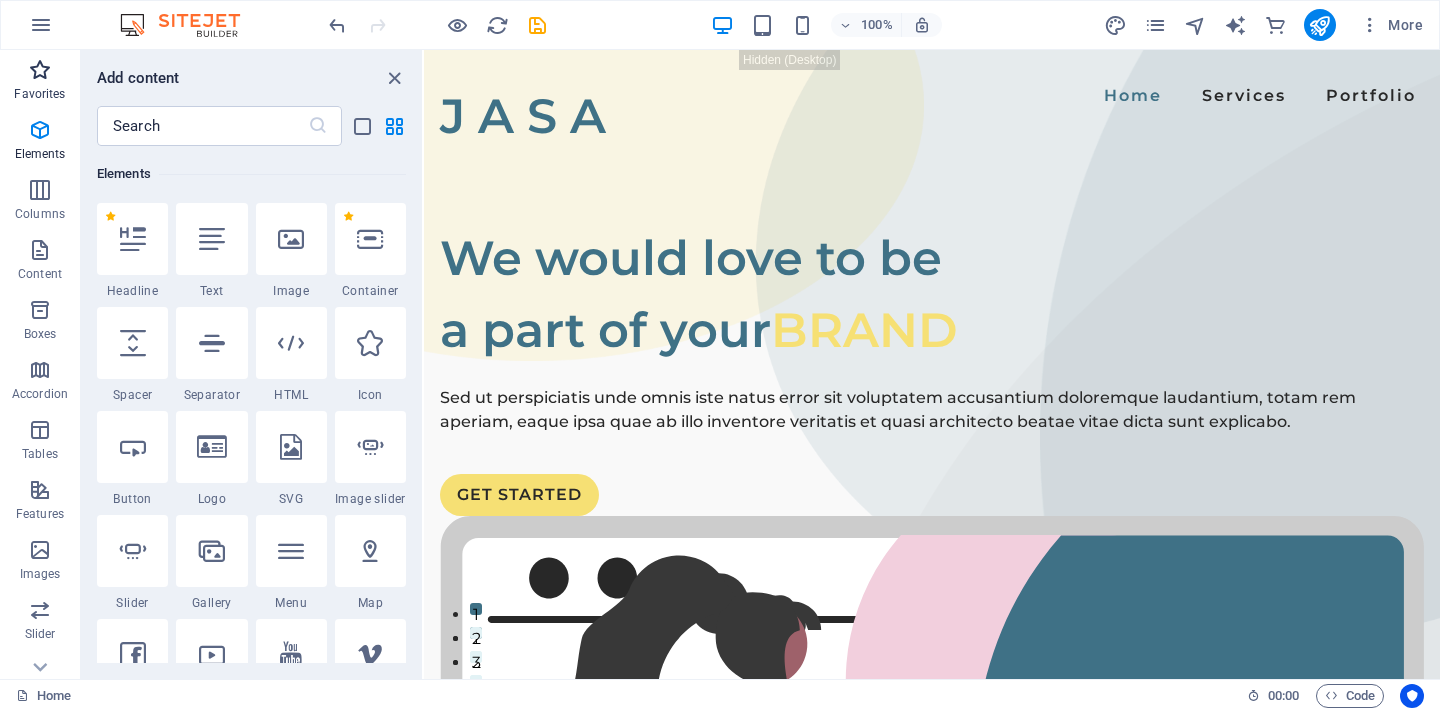 click at bounding box center [40, 70] 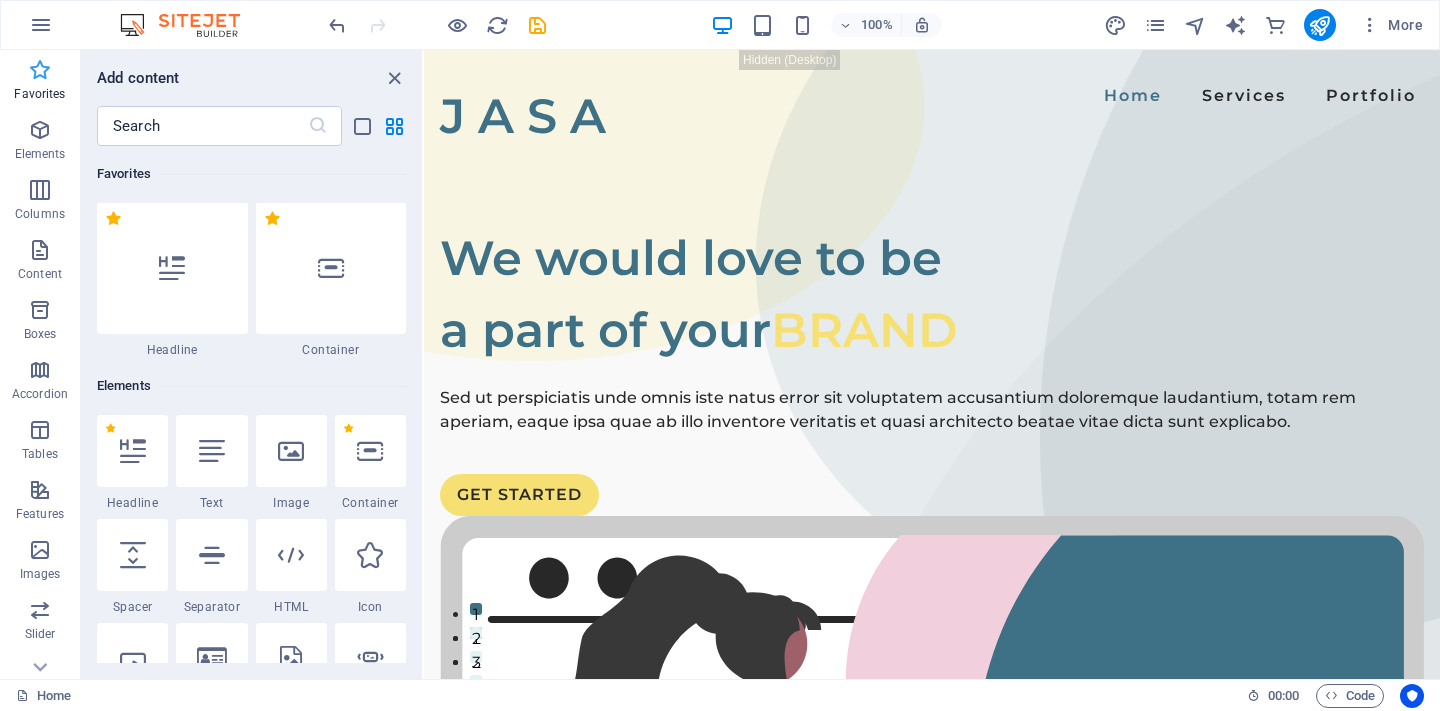 scroll, scrollTop: 0, scrollLeft: 0, axis: both 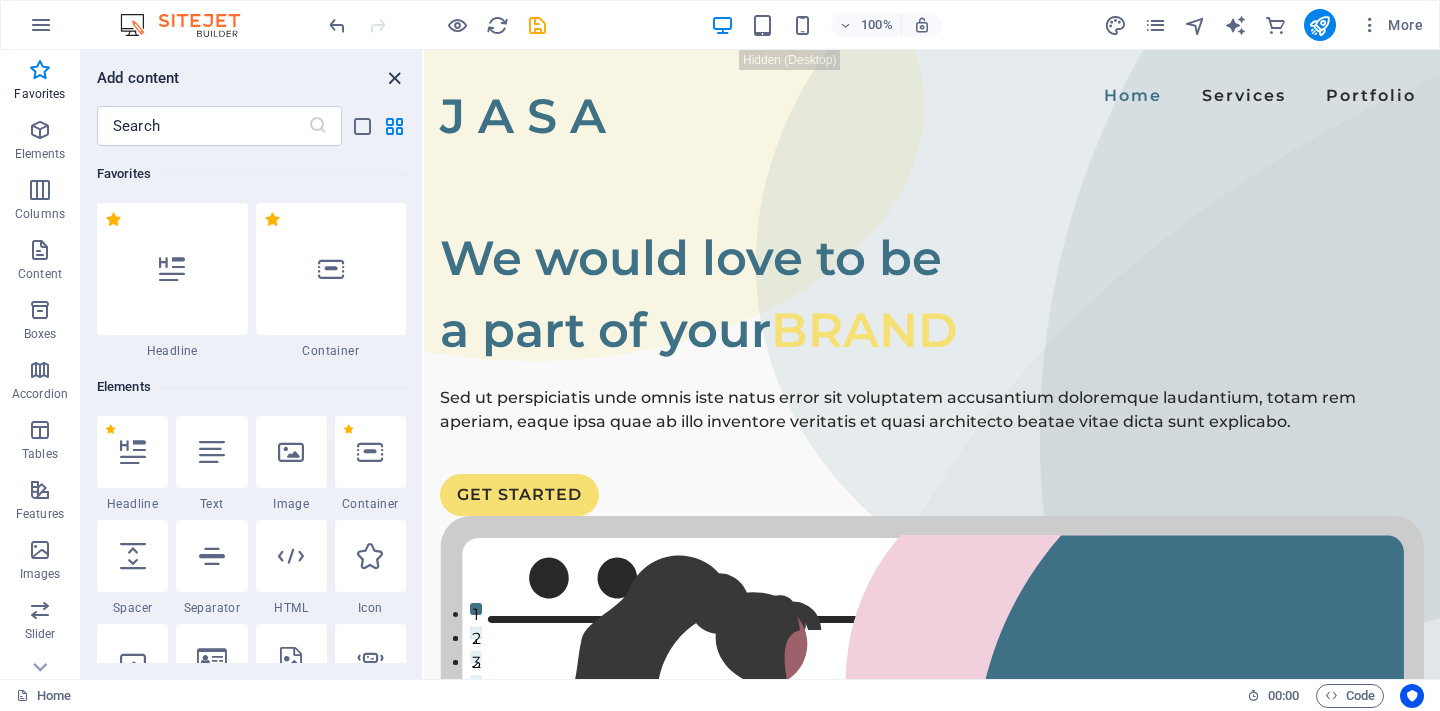 click at bounding box center [394, 78] 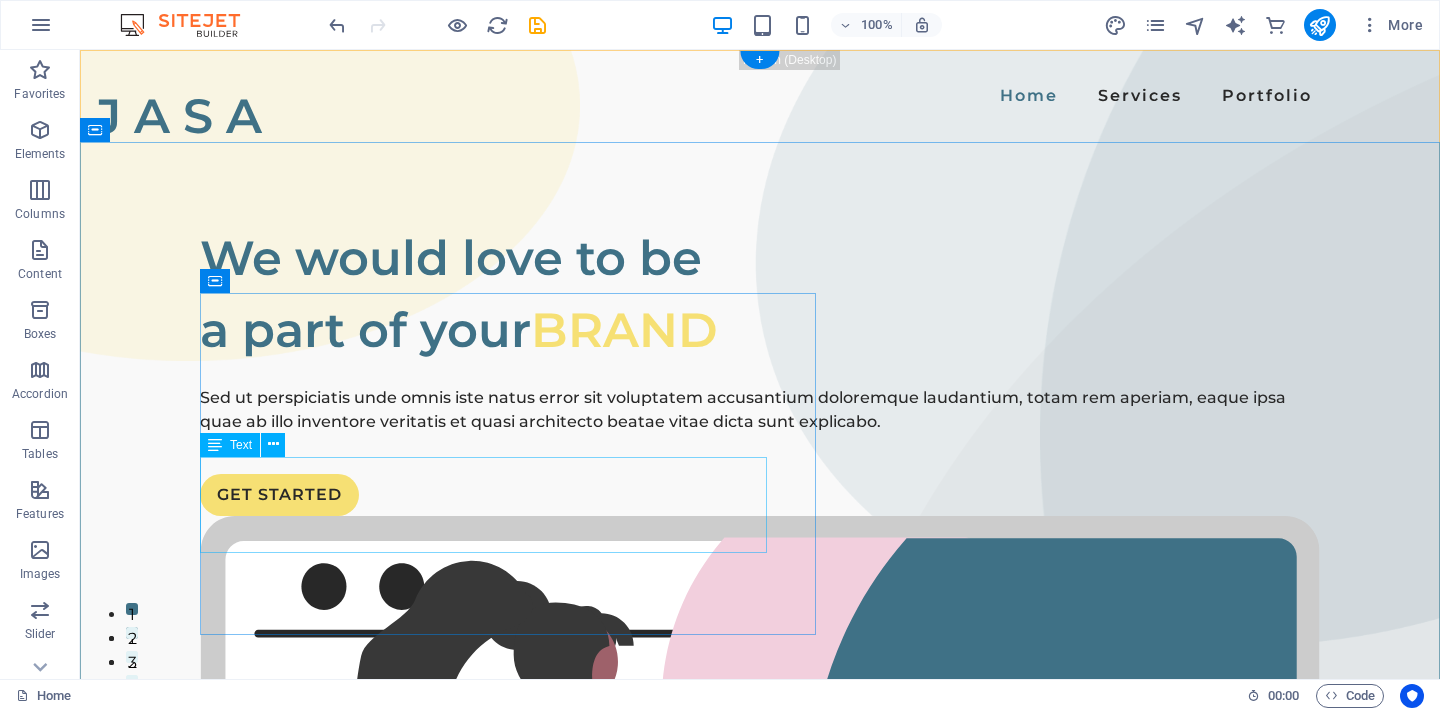 click on "Sed ut perspiciatis unde omnis iste natus error sit voluptatem accusantium doloremque laudantium, totam rem aperiam, eaque ipsa quae ab illo inventore veritatis et quasi architecto beatae vitae dicta sunt explicabo." at bounding box center (760, 410) 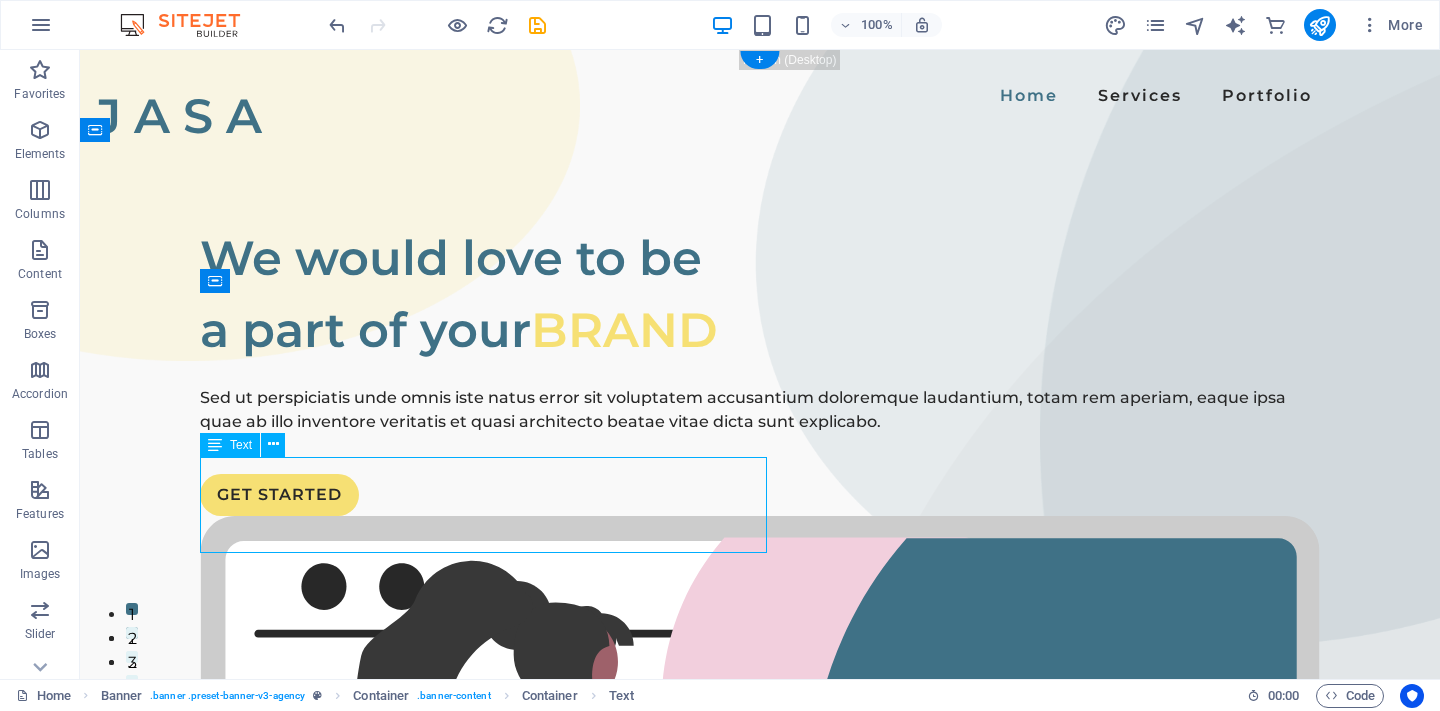 click on "Sed ut perspiciatis unde omnis iste natus error sit voluptatem accusantium doloremque laudantium, totam rem aperiam, eaque ipsa quae ab illo inventore veritatis et quasi architecto beatae vitae dicta sunt explicabo." at bounding box center (760, 410) 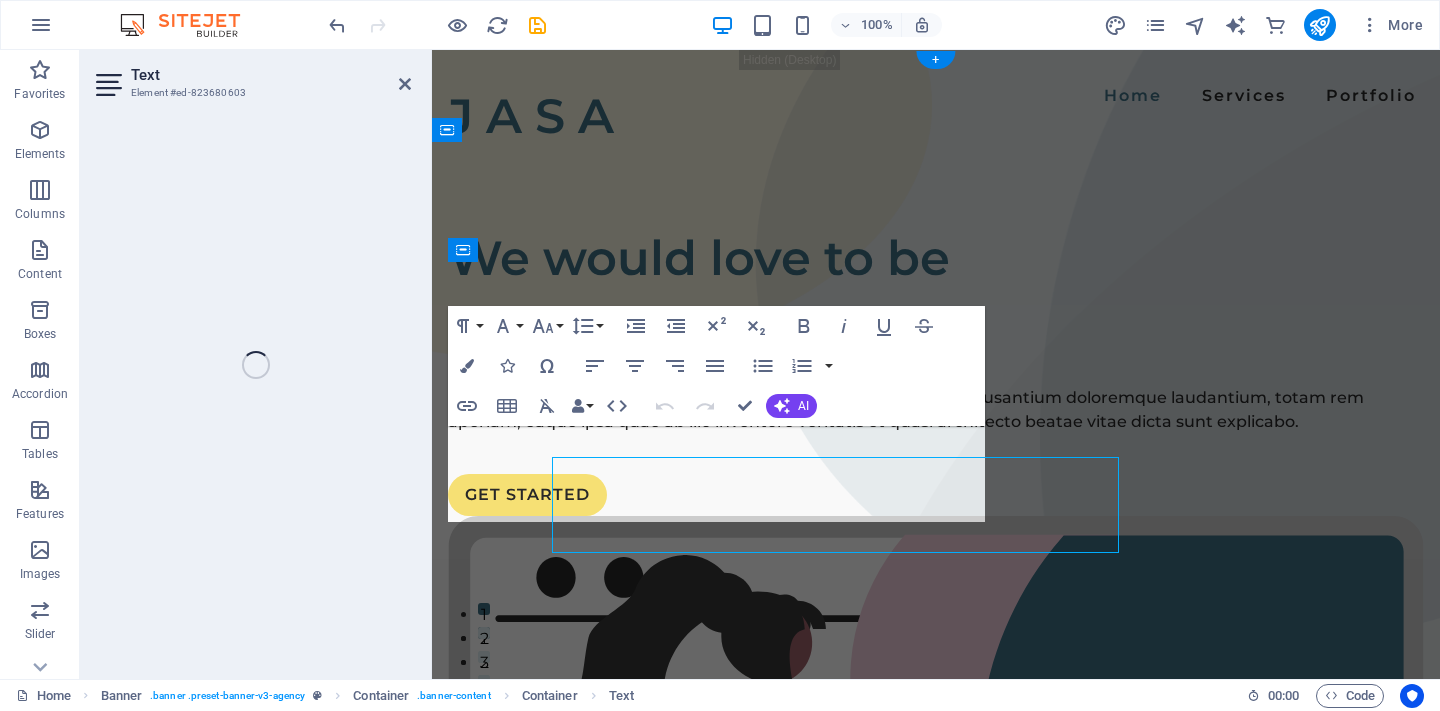 click on "Text Element #ed-823680603 Container H1 Banner Container Container Banner Menu Bar Logo Spacer Text Menu SVG Spacer Container Marquee Unequal Columns SVG Container Form Container Contact Form Contact Form Input Email Input Captcha Form button Spacer Button series + + Add section Paragraph Format Normal Heading 1 Heading 2 Heading 3 Heading 4 Heading 5 Heading 6 Code Font Family Arial Georgia Impact Tahoma Times New Roman Verdana Montserrat Font Size 8 9 10 11 12 14 18 24 30 36 48 60 72 96 Line Height Default Single 1.15 1.5 Double Increase Indent Decrease Indent Superscript Subscript Bold Italic Underline Strikethrough Colors Icons Special Characters Align Left Align Center Align Right Align Justify Unordered List Default Circle Disc Square Ordered List Default Lower Alpha Lower Greek Lower Roman Upper Alpha Upper Roman Insert Link Insert Table Clear Formatting Data Bindings Company First name Last name Street ZIP code City" at bounding box center [760, 364] 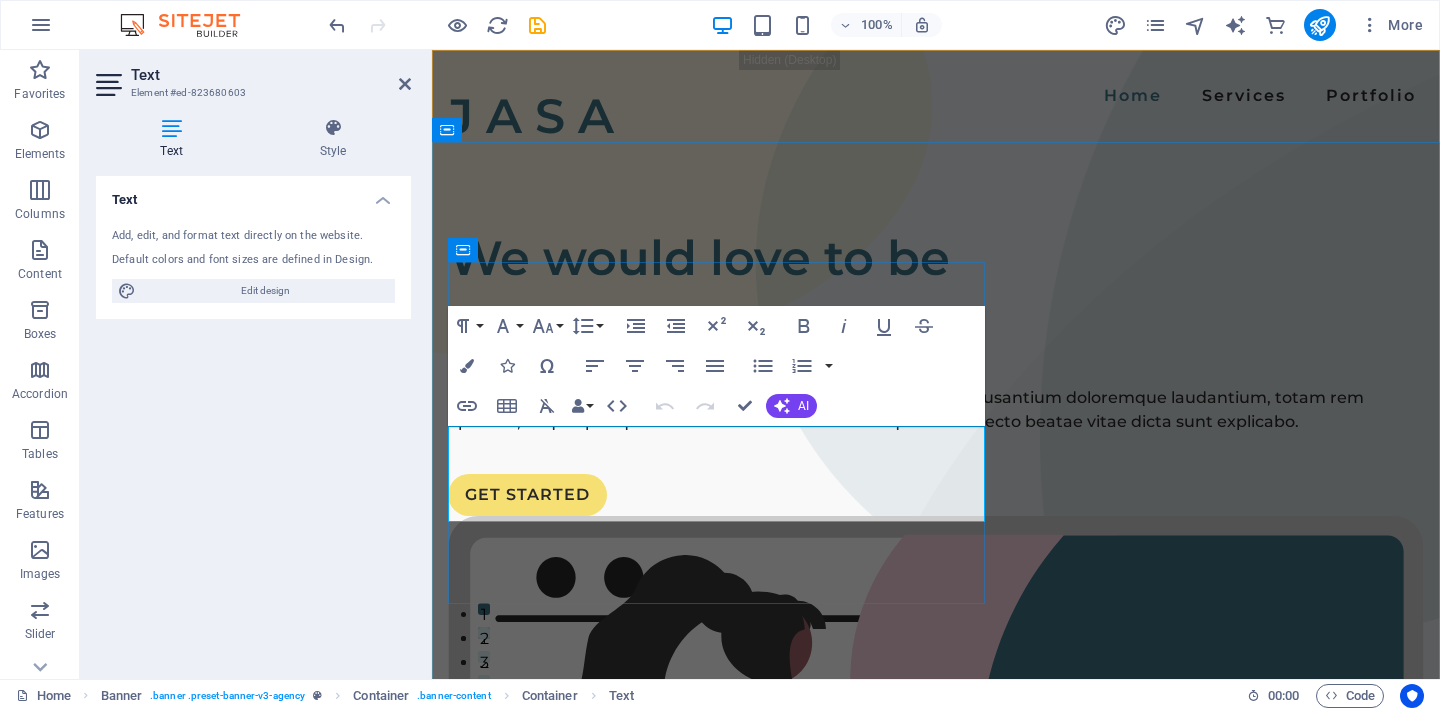 click on "Sed ut perspiciatis unde omnis iste natus error sit voluptatem accusantium doloremque laudantium, totam rem aperiam, eaque ipsa quae ab illo inventore veritatis et quasi architecto beatae vitae dicta sunt explicabo." at bounding box center (936, 410) 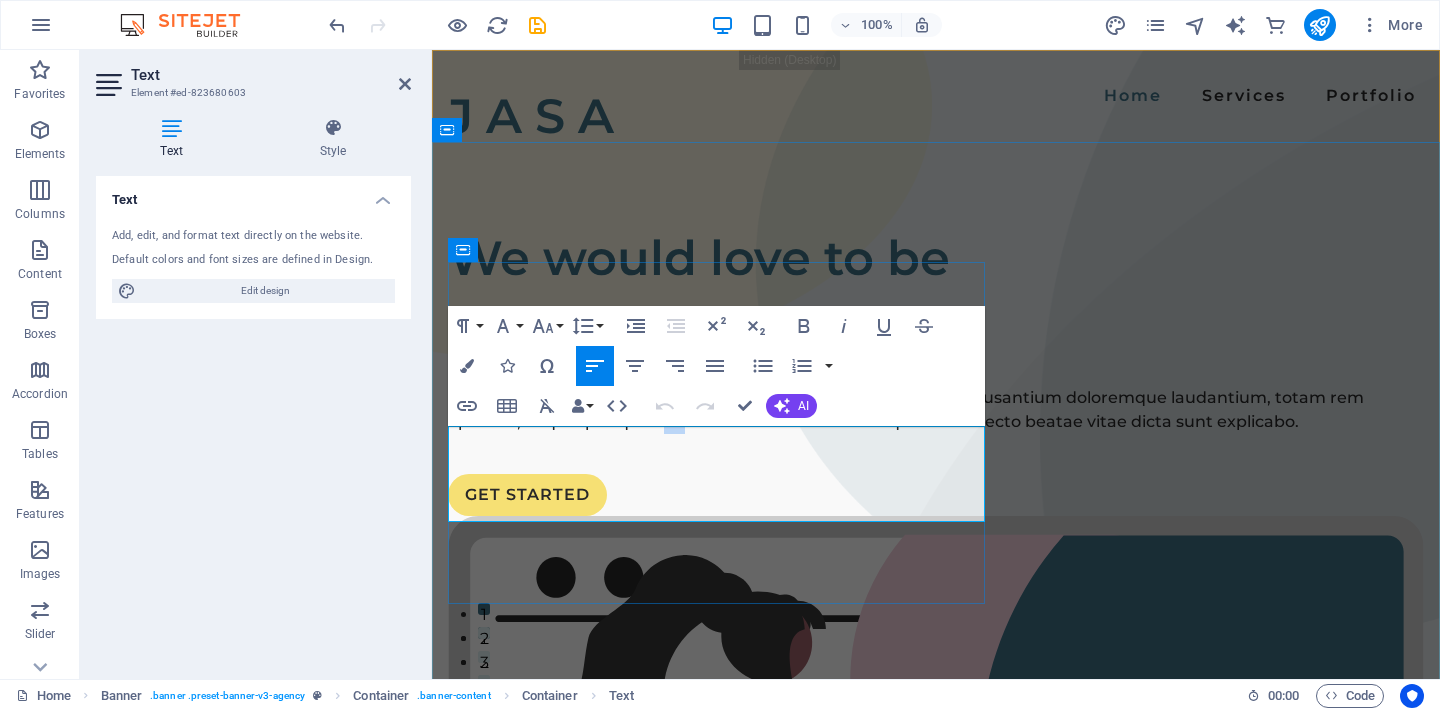 click on "Sed ut perspiciatis unde omnis iste natus error sit voluptatem accusantium doloremque laudantium, totam rem aperiam, eaque ipsa quae ab illo inventore veritatis et quasi architecto beatae vitae dicta sunt explicabo." at bounding box center [936, 410] 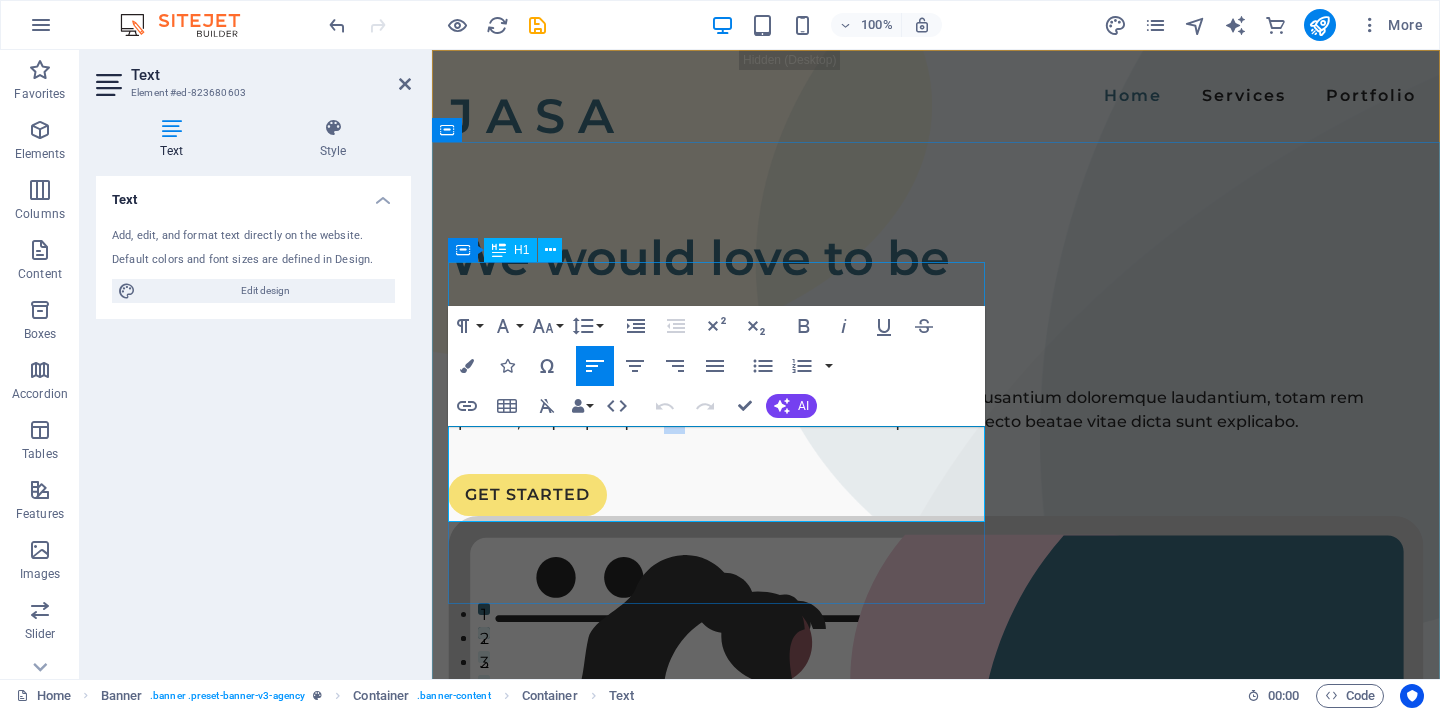click on "We would love to be a part of your  BRAND" at bounding box center (936, 294) 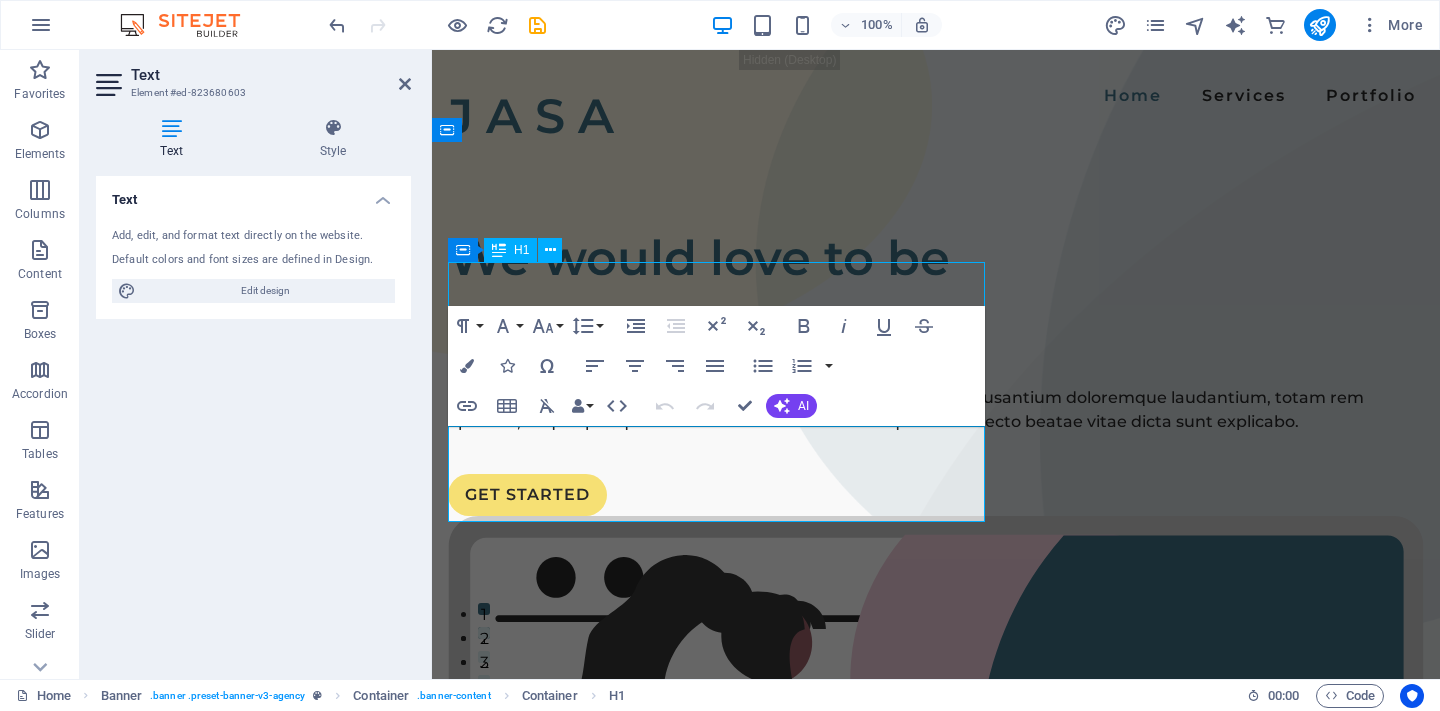 click on "We would love to be a part of your  BRAND" at bounding box center (936, 294) 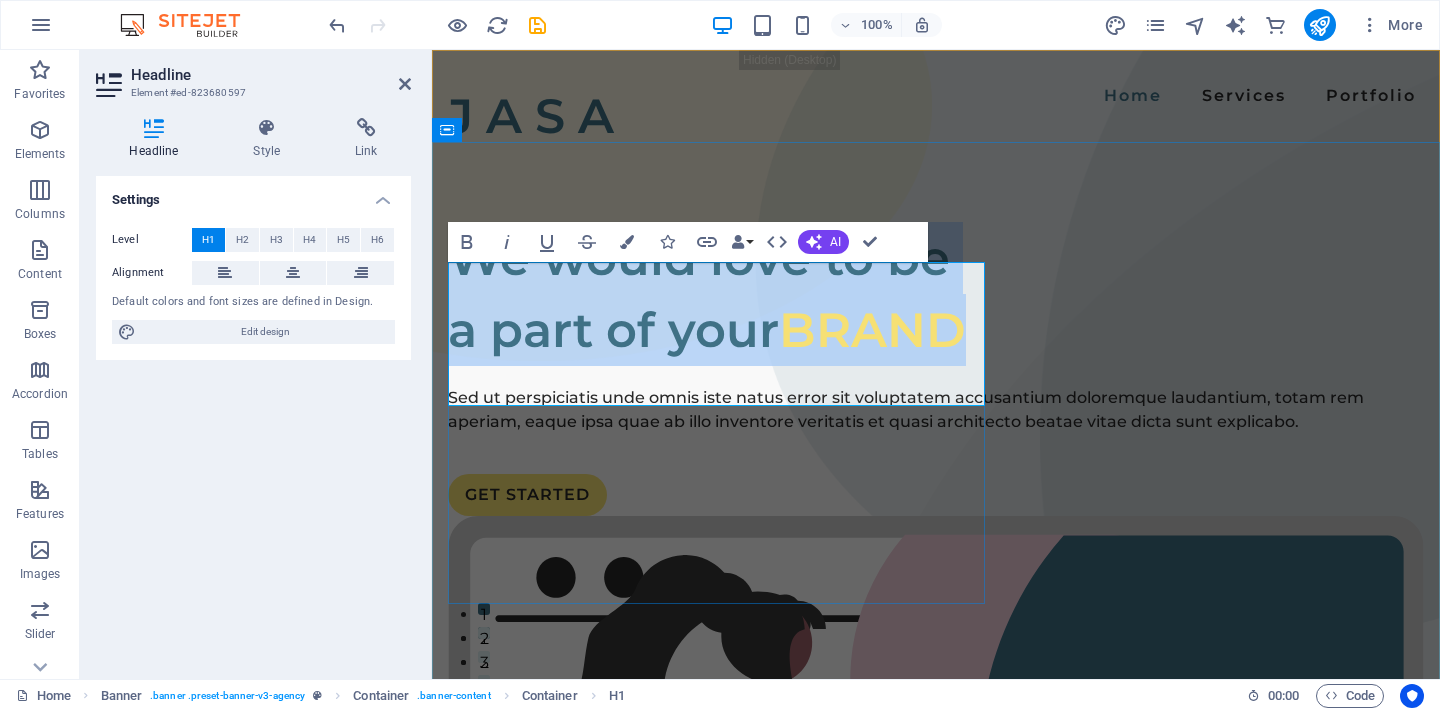 click on "We would love to be a part of your  BRAND" at bounding box center [936, 294] 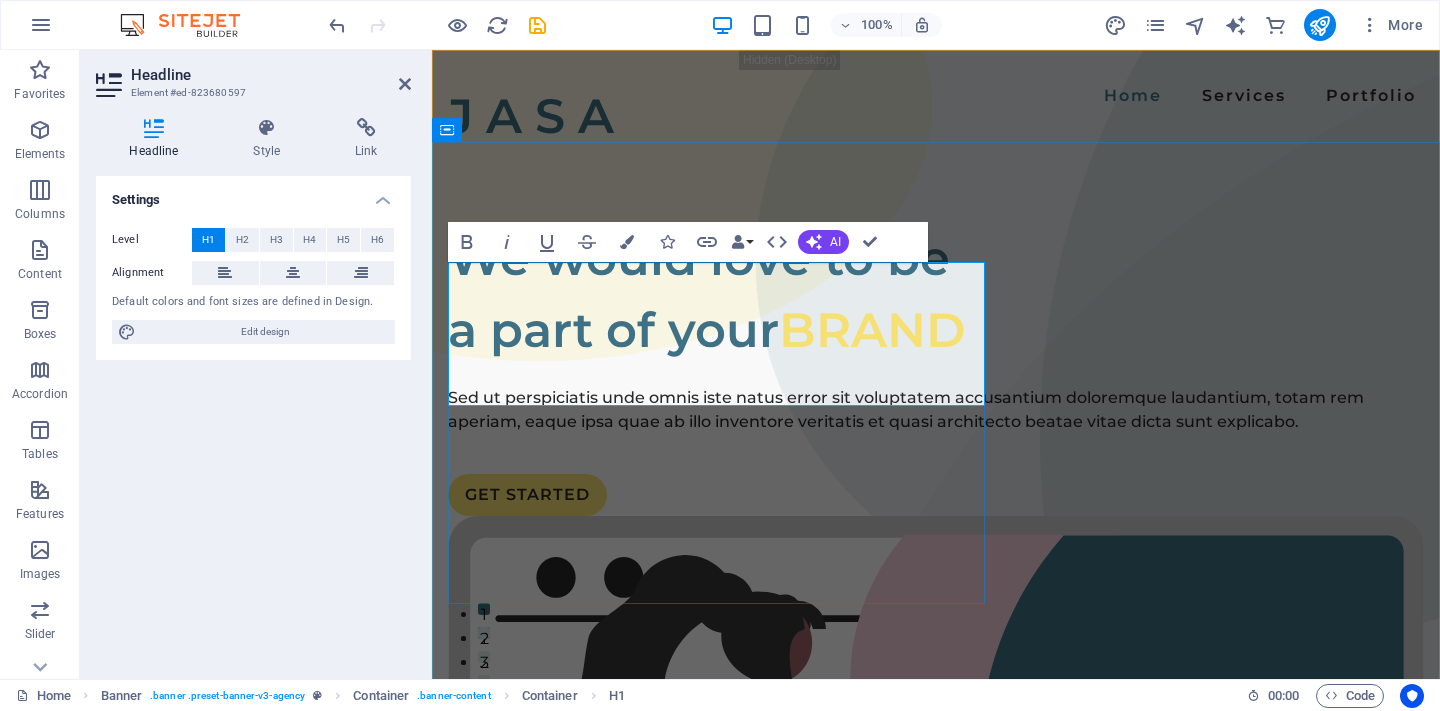 click on "We would love to be a part of your  BRAND" at bounding box center [936, 294] 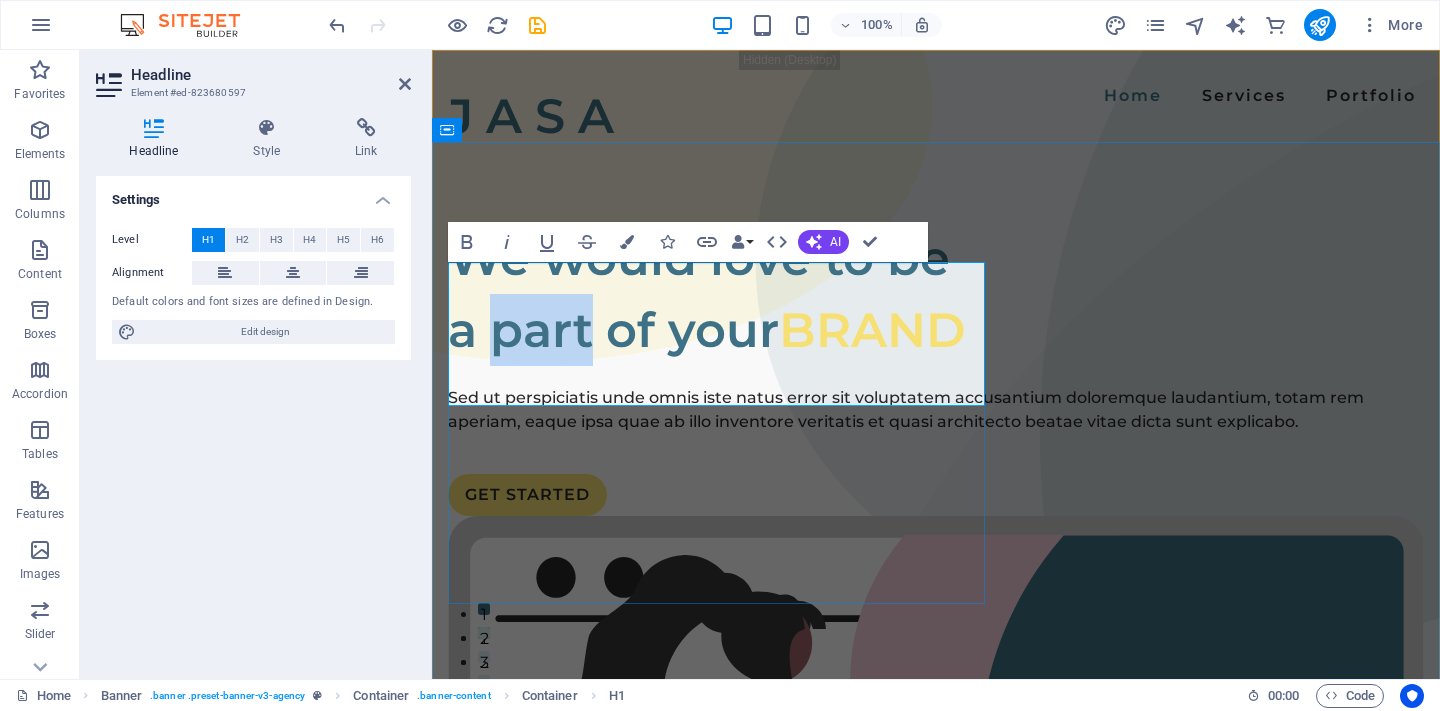 click on "We would love to be a part of your  BRAND" at bounding box center [936, 294] 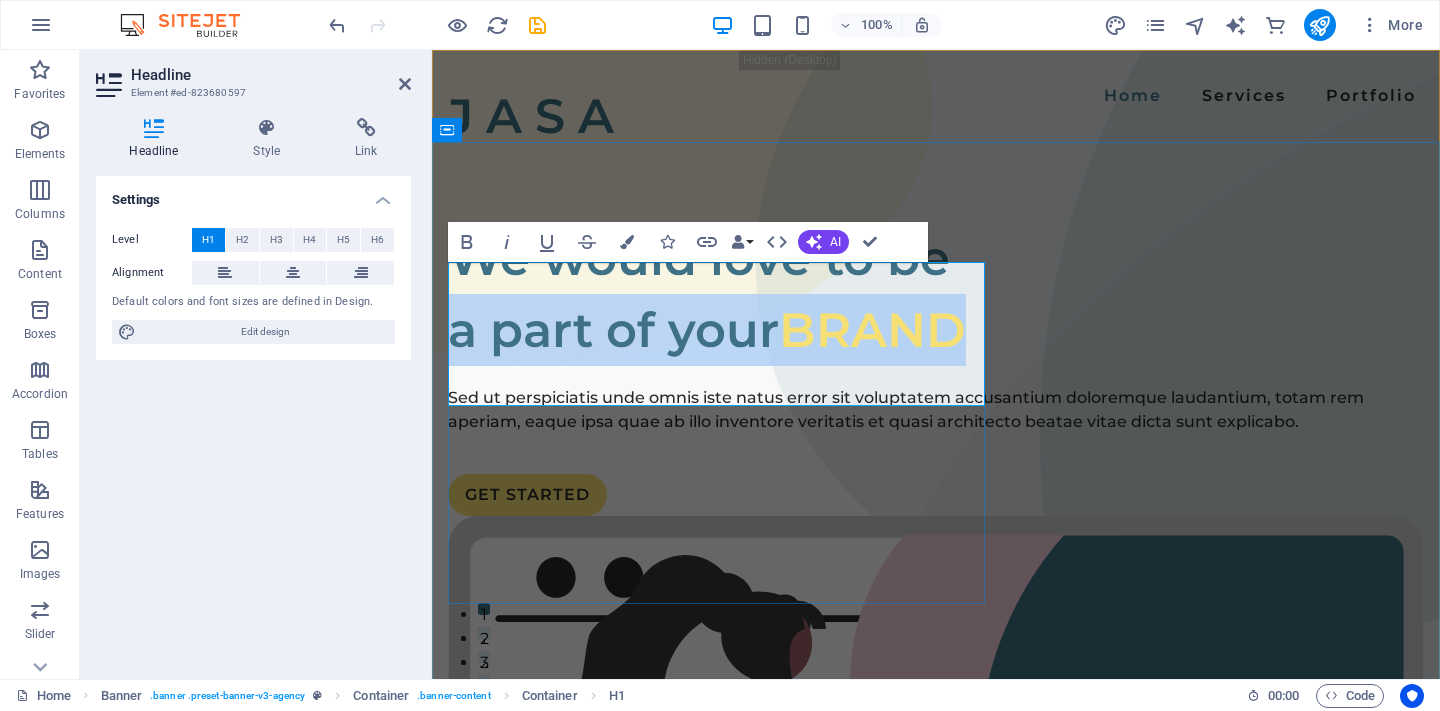click on "We would love to be a part of your  BRAND" at bounding box center (936, 294) 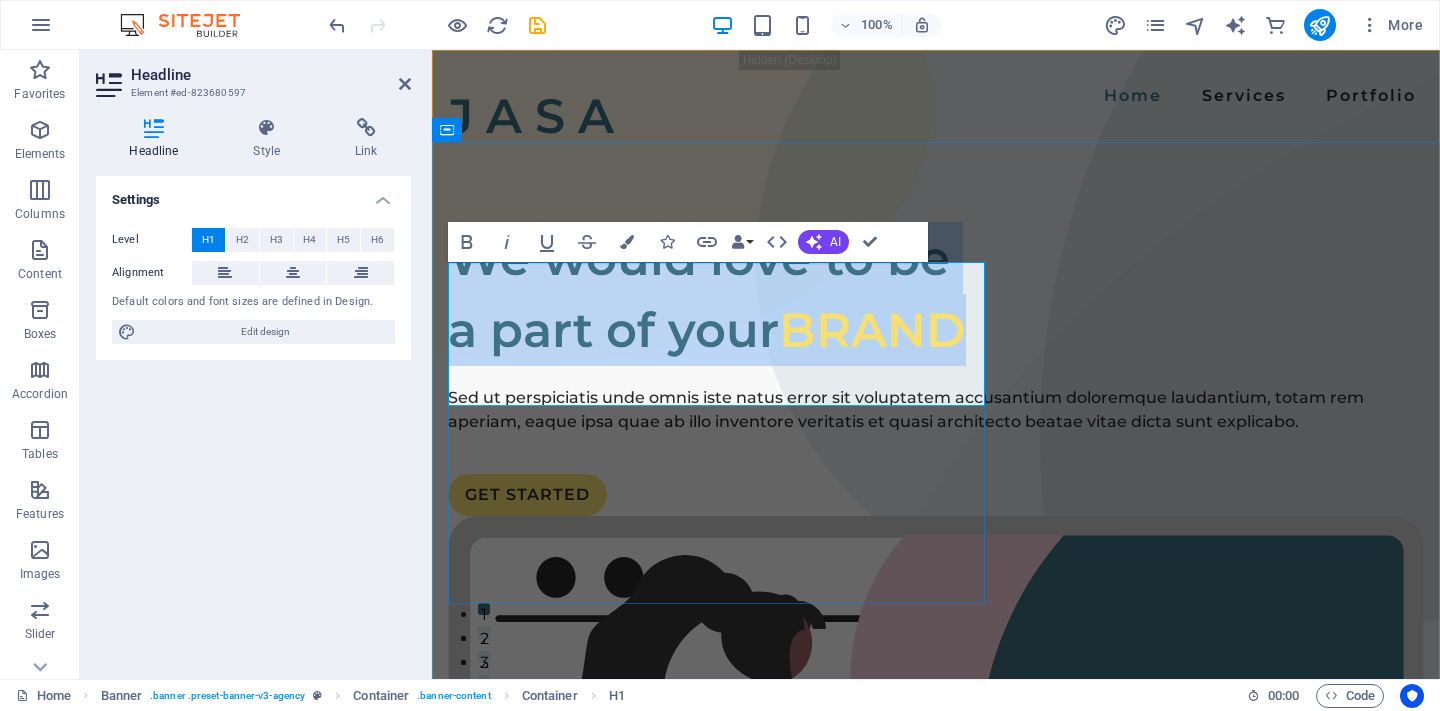 copy on "We would love to be a part of your  BRAND" 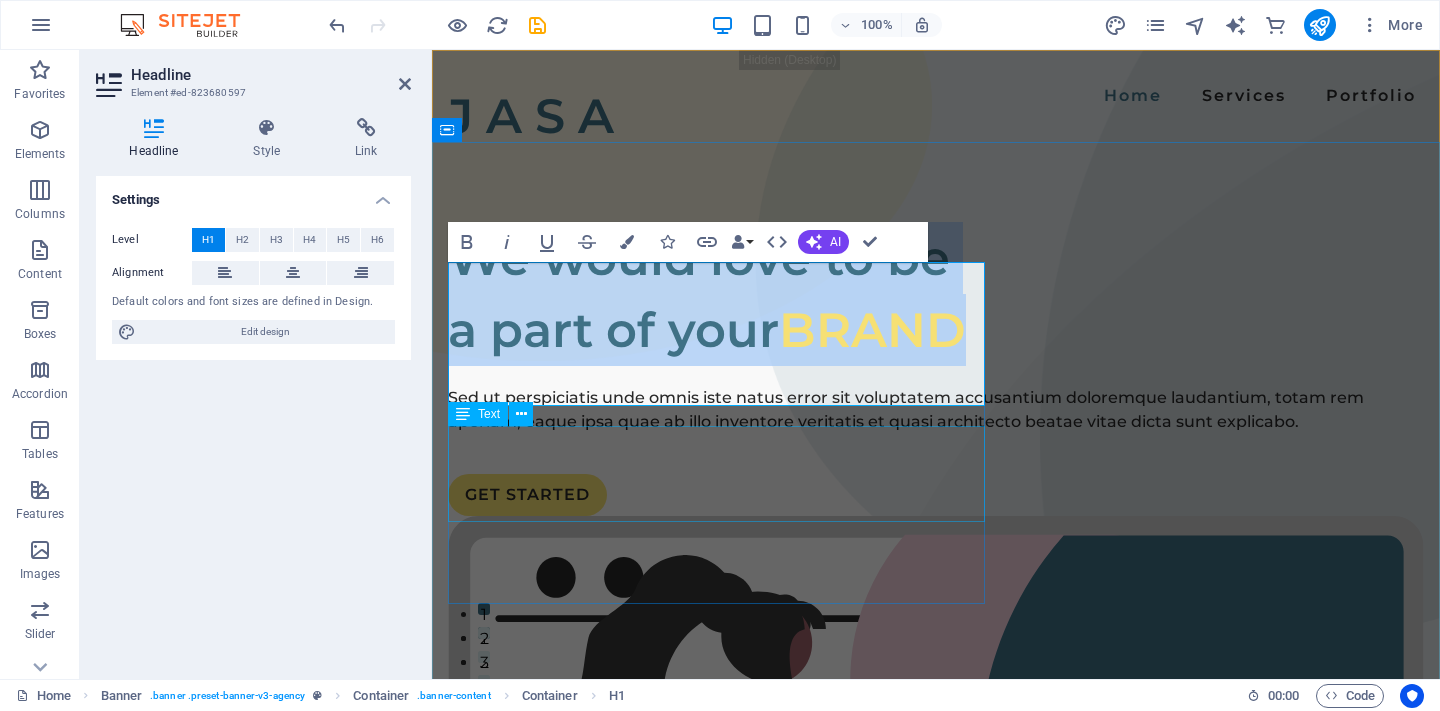 click on "Sed ut perspiciatis unde omnis iste natus error sit voluptatem accusantium doloremque laudantium, totam rem aperiam, eaque ipsa quae ab illo inventore veritatis et quasi architecto beatae vitae dicta sunt explicabo." at bounding box center (936, 410) 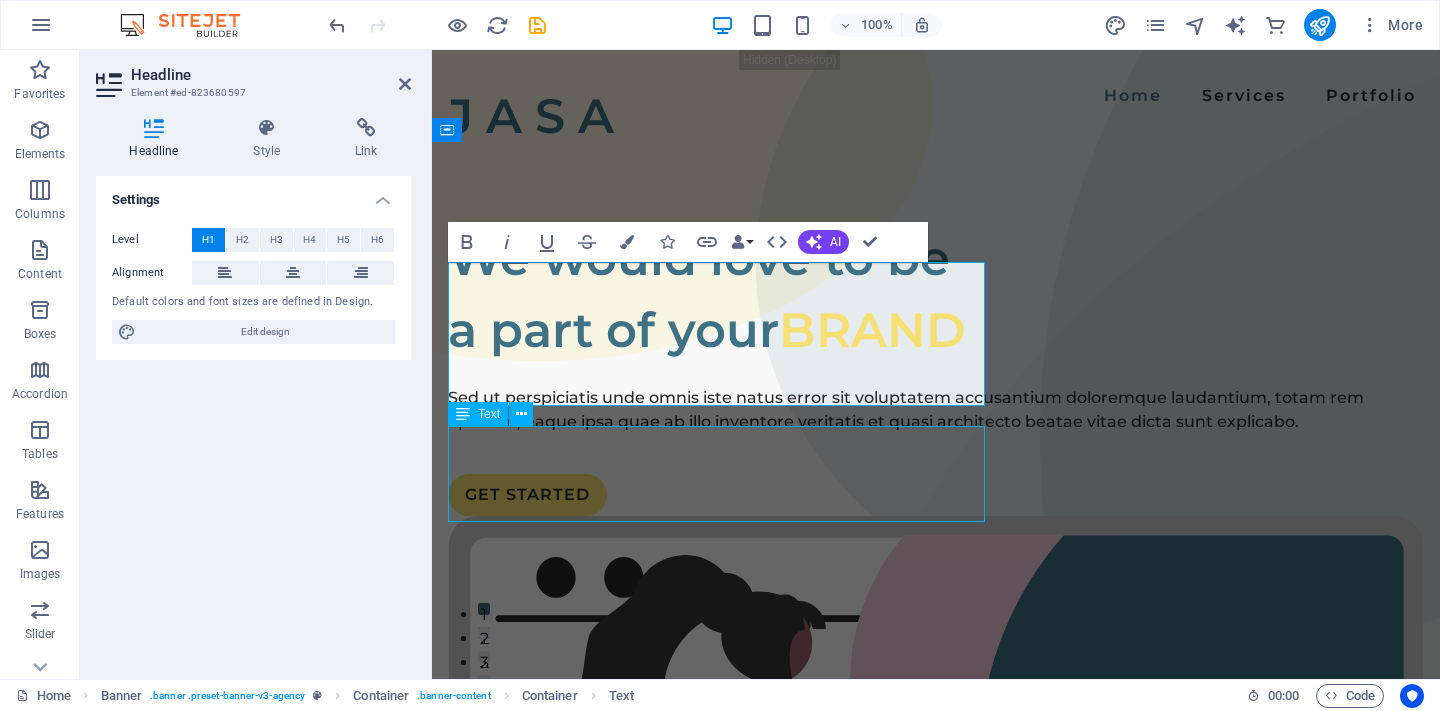 click on "Sed ut perspiciatis unde omnis iste natus error sit voluptatem accusantium doloremque laudantium, totam rem aperiam, eaque ipsa quae ab illo inventore veritatis et quasi architecto beatae vitae dicta sunt explicabo." at bounding box center [936, 410] 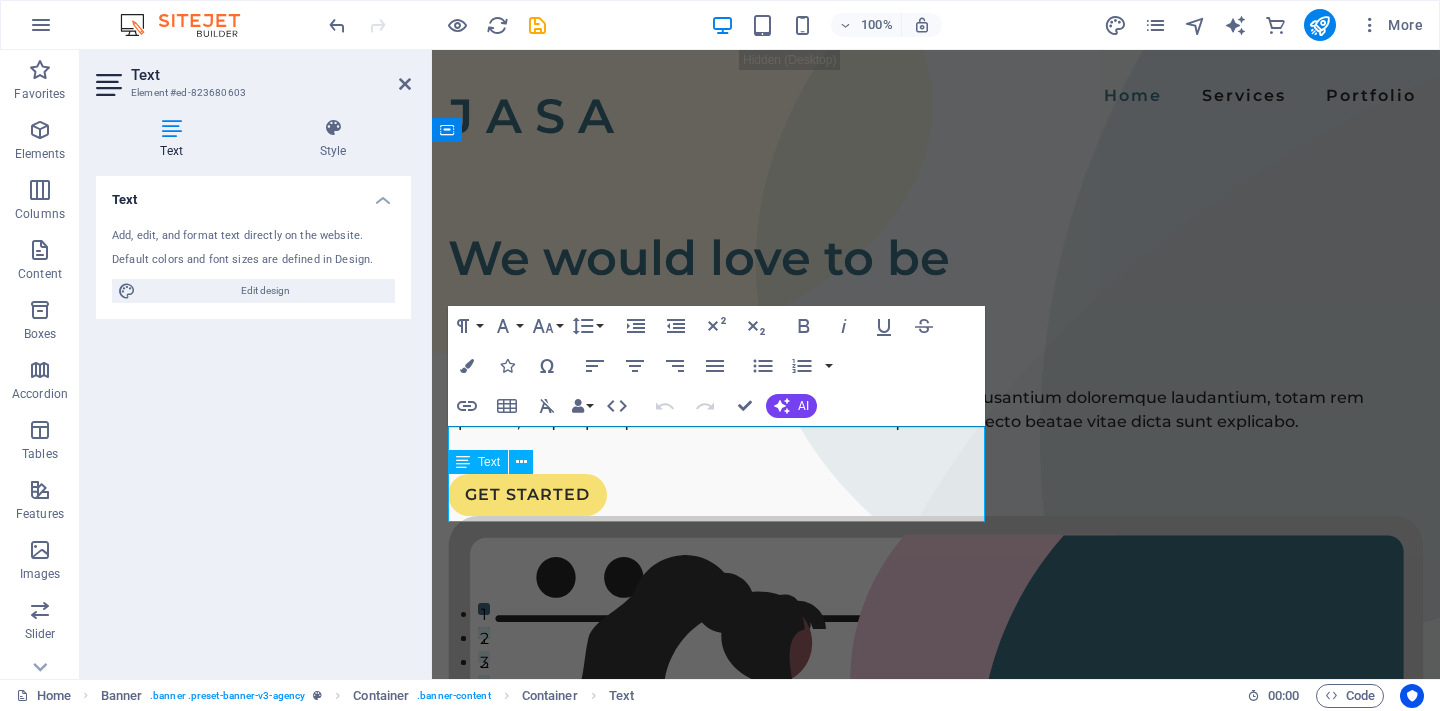 click on "Sed ut perspiciatis unde omnis iste natus error sit voluptatem accusantium doloremque laudantium, totam rem aperiam, eaque ipsa quae ab illo inventore veritatis et quasi architecto beatae vitae dicta sunt explicabo." at bounding box center (936, 410) 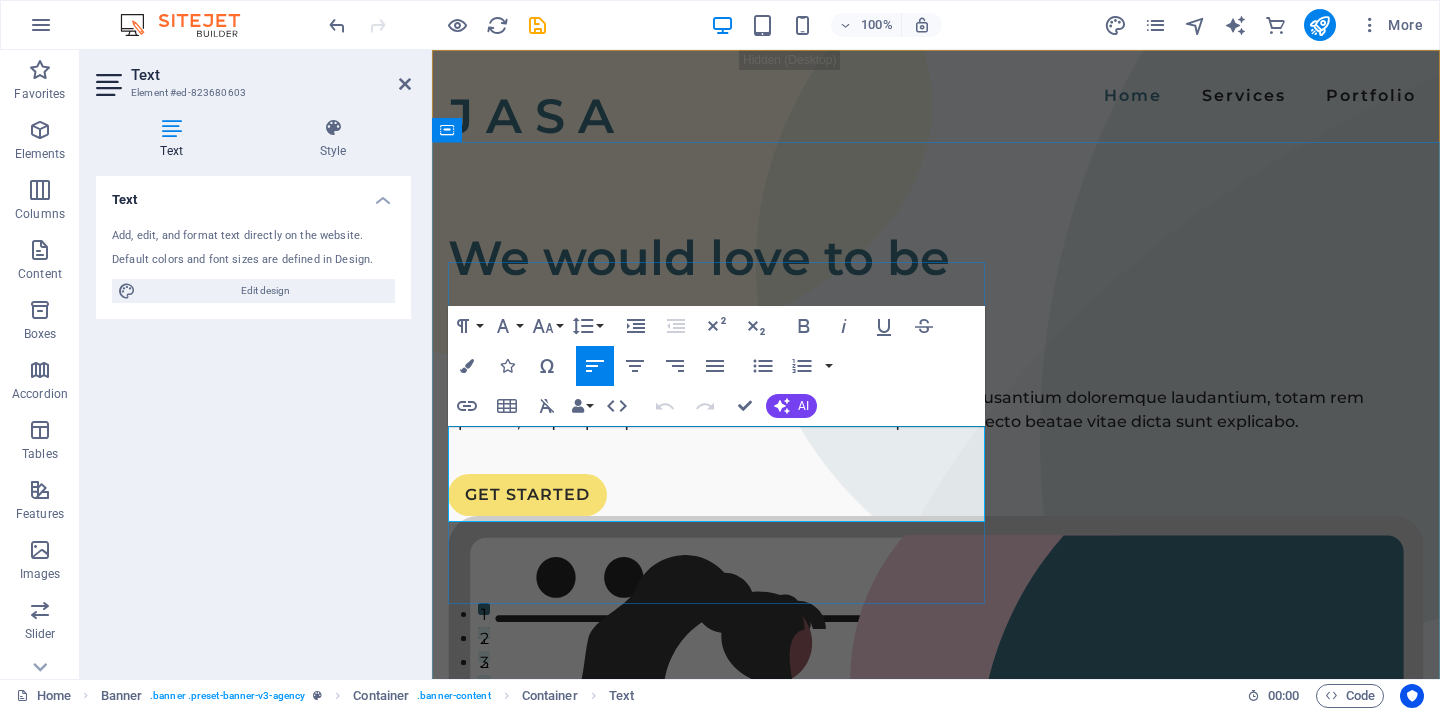 click on "Sed ut perspiciatis unde omnis iste natus error sit voluptatem accusantium doloremque laudantium, totam rem aperiam, eaque ipsa quae ab illo inventore veritatis et quasi architecto beatae vitae dicta sunt explicabo." at bounding box center [936, 410] 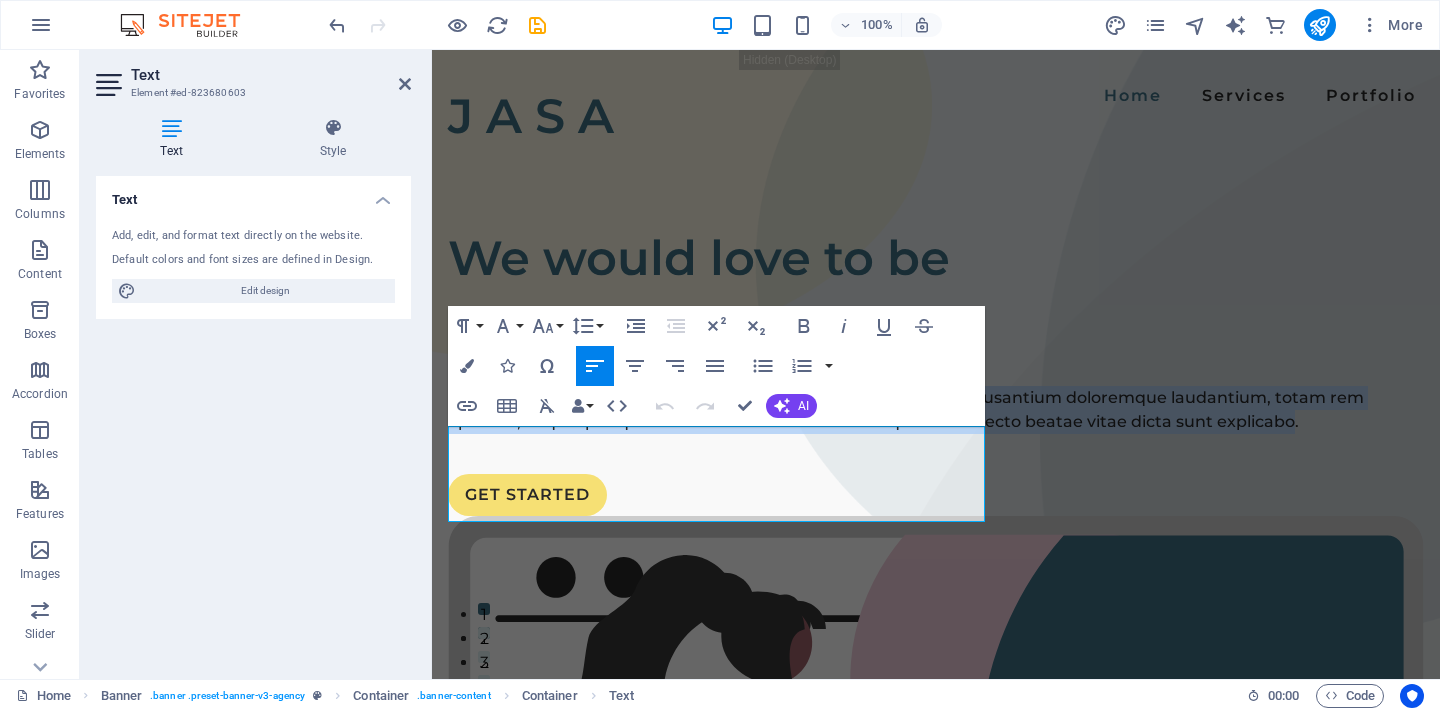 drag, startPoint x: 654, startPoint y: 509, endPoint x: 426, endPoint y: 413, distance: 247.38634 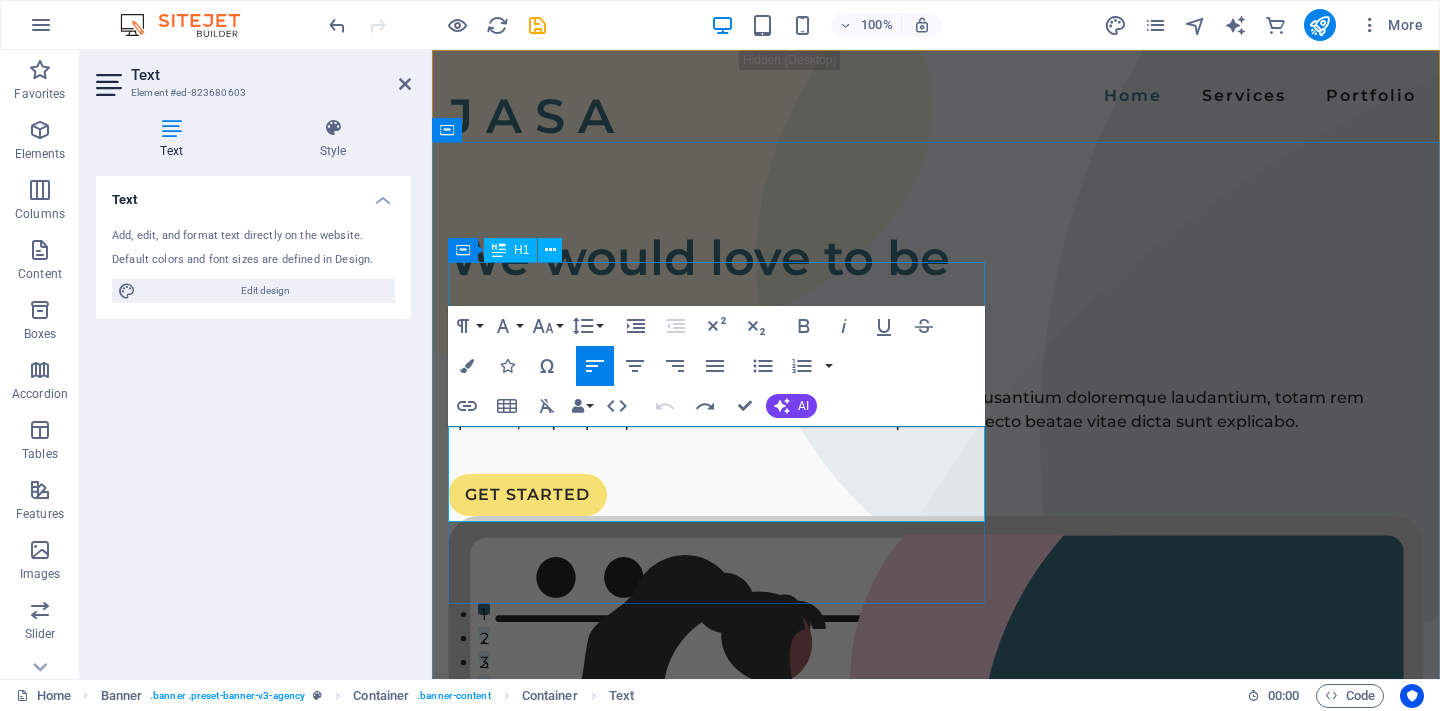click on "We would love to be a part of your  BRAND Sed ut perspiciatis unde omnis iste natus error sit voluptatem accusantium doloremque laudantium, totam rem aperiam, eaque ipsa quae ab illo inventore veritatis et quasi architecto beatae vitae dicta sunt explicabo.  GET STARTED" at bounding box center [936, 833] 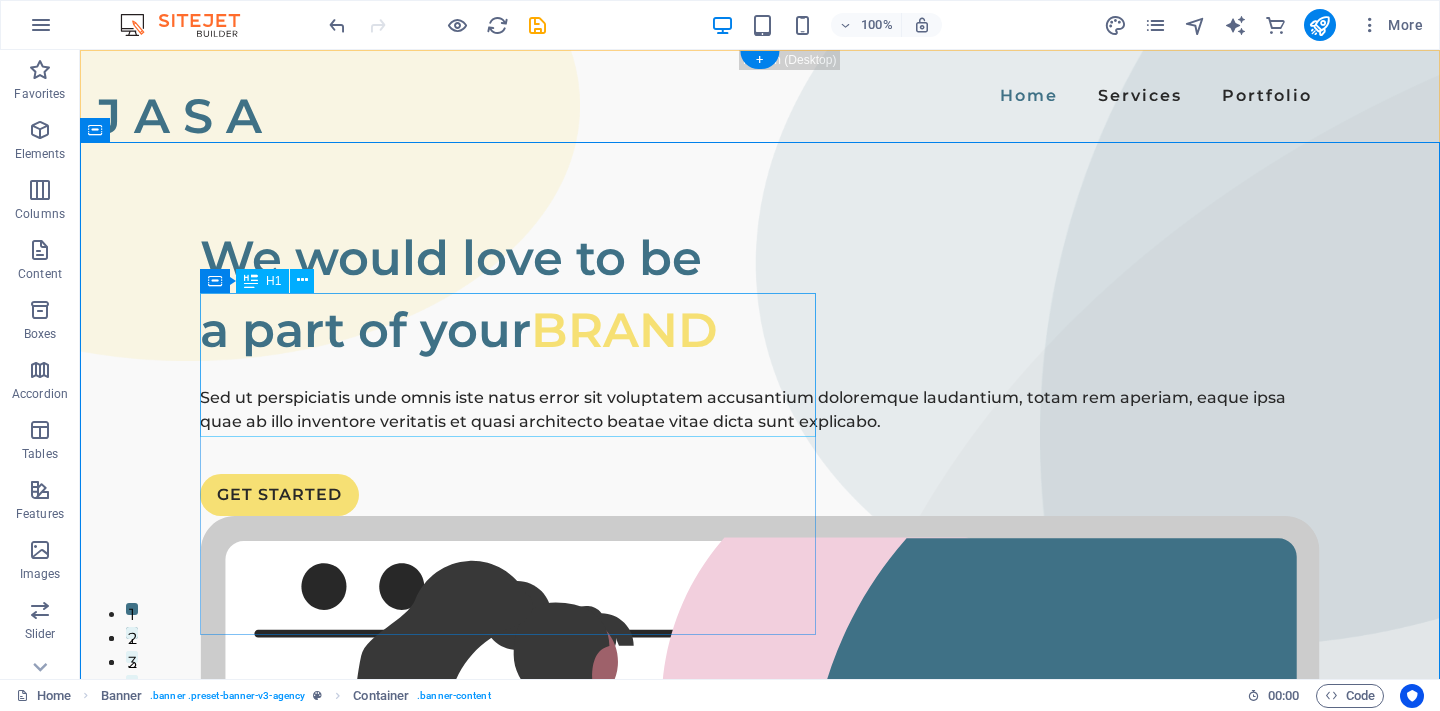 click on "We would love to be a part of your  BRAND" at bounding box center [760, 294] 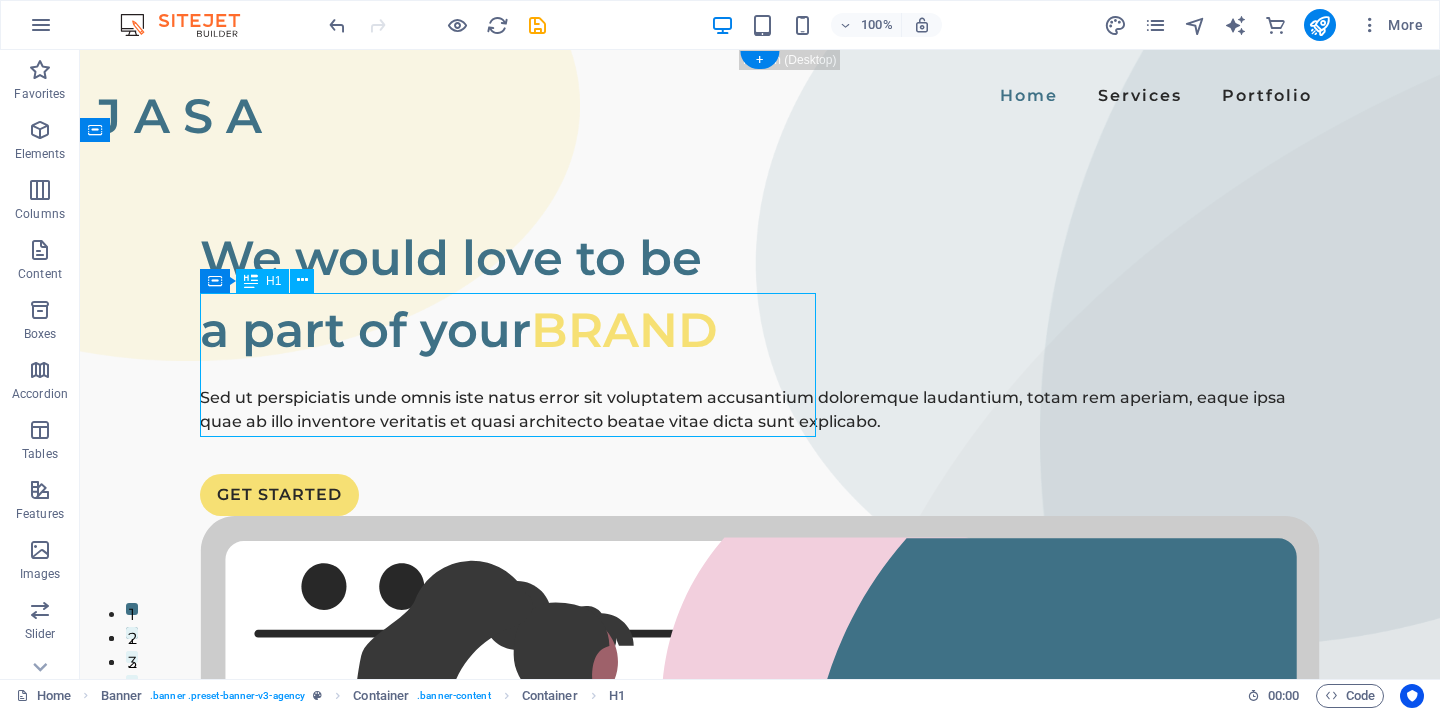 click on "We would love to be a part of your  BRAND" at bounding box center [760, 294] 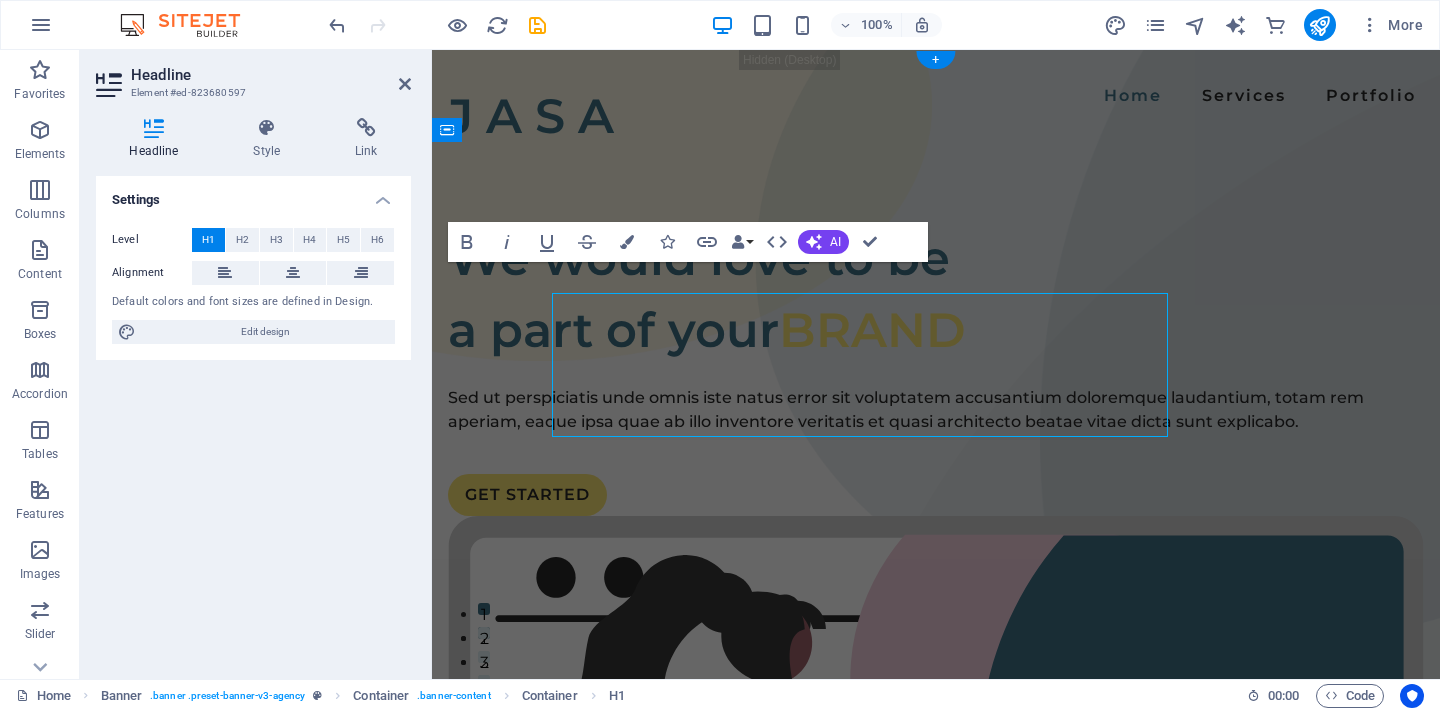 click on "We would love to be a part of your  BRAND" at bounding box center [936, 294] 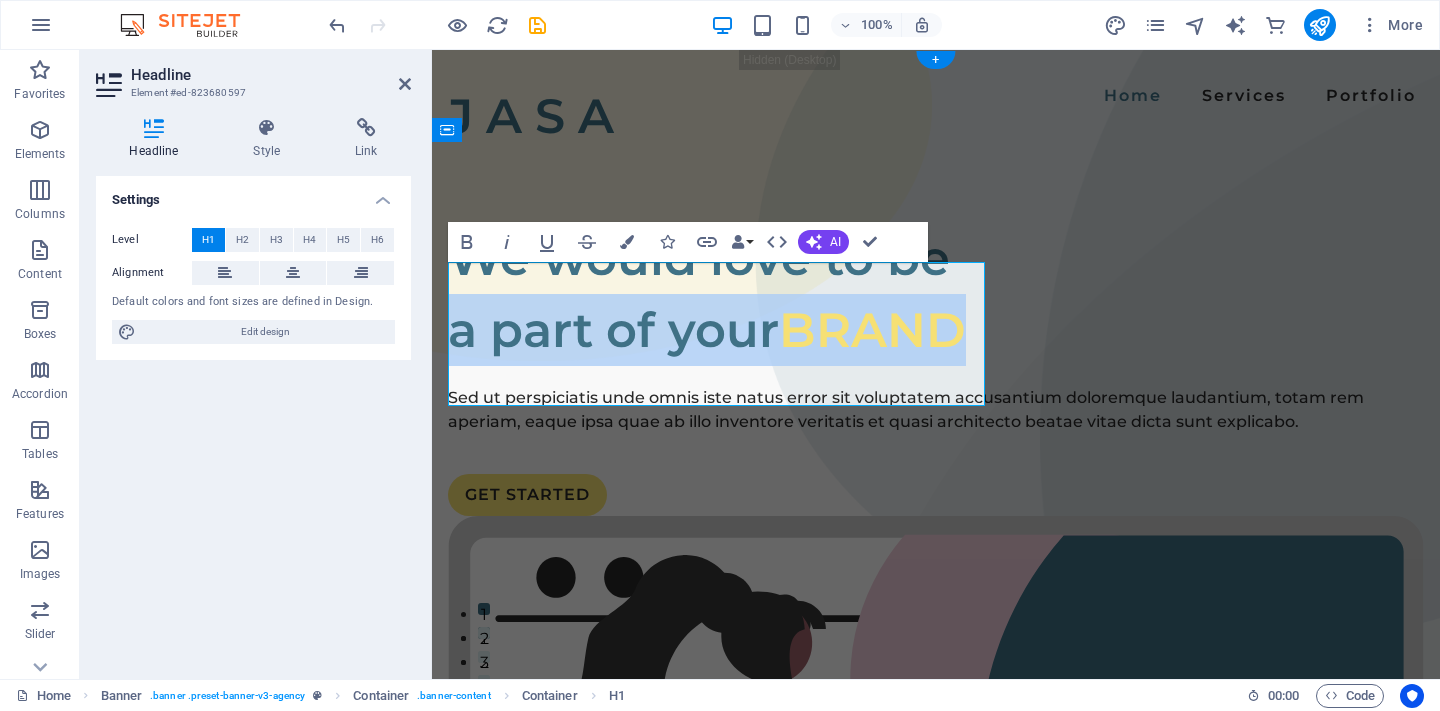 click on "We would love to be a part of your  BRAND" at bounding box center (936, 294) 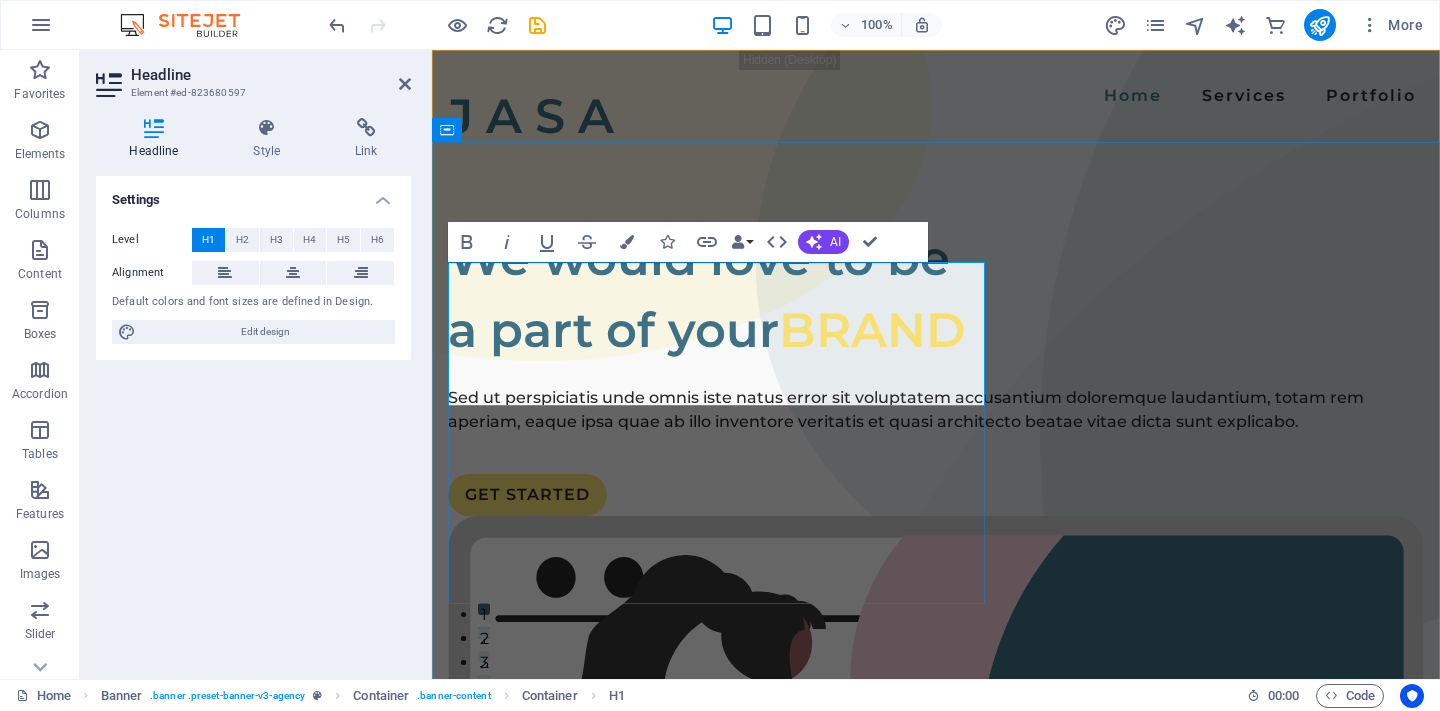 click on "We would love to be a part of your  BRAND" at bounding box center (936, 294) 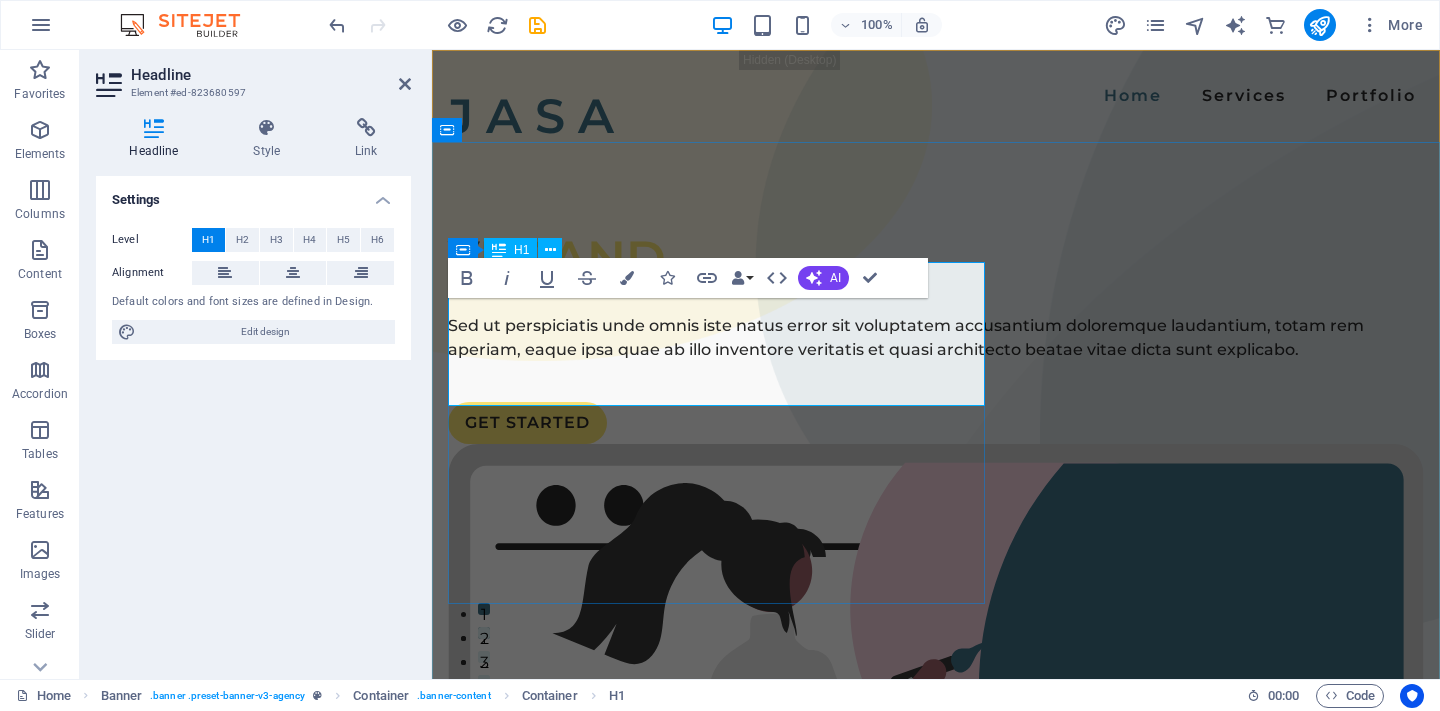 type 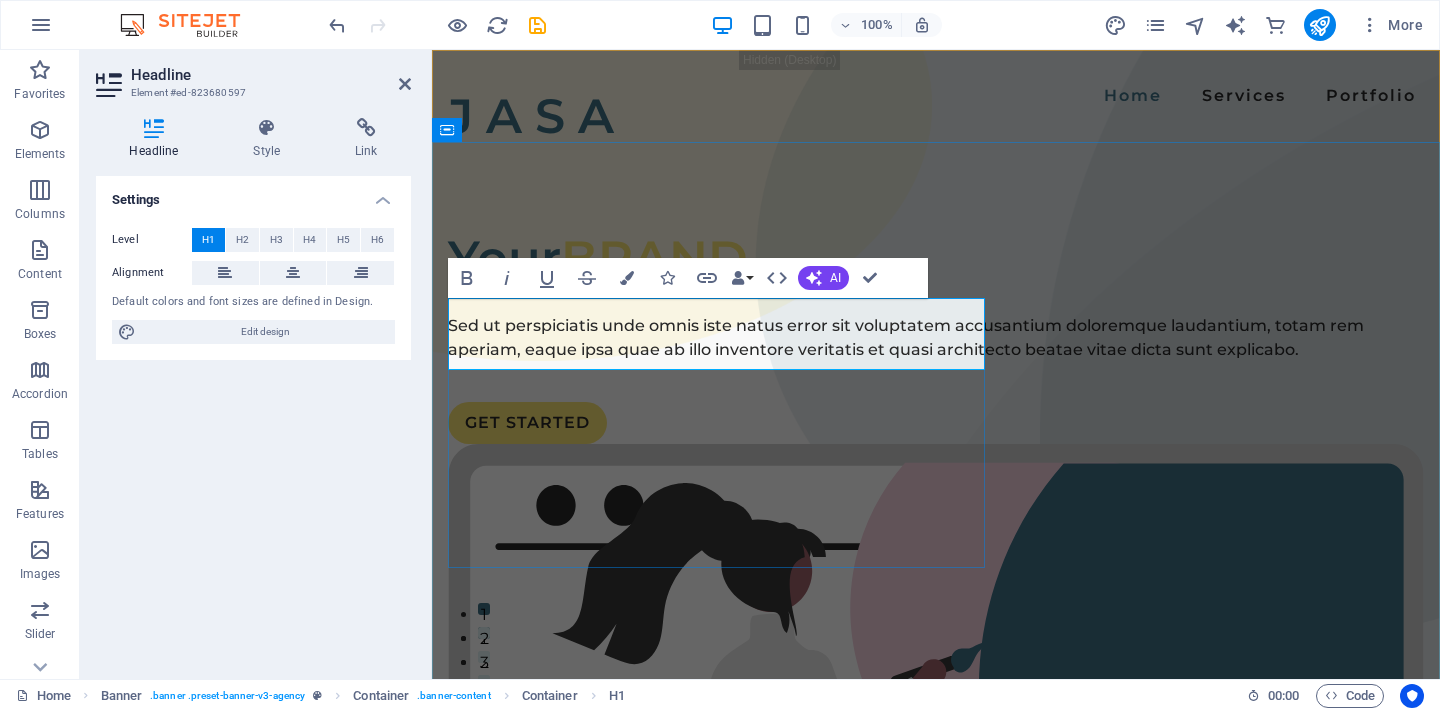 click on "Your BRAND" at bounding box center [936, 258] 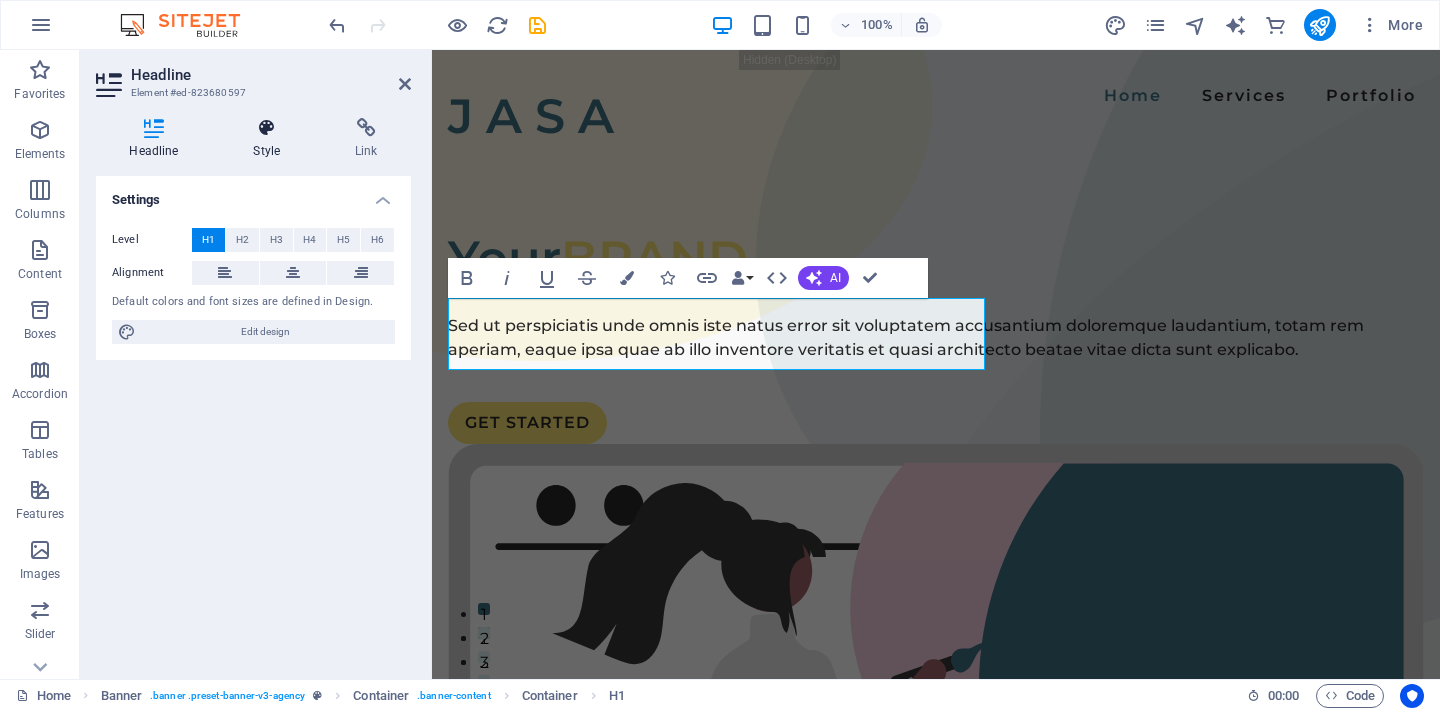 click on "Style" at bounding box center (271, 139) 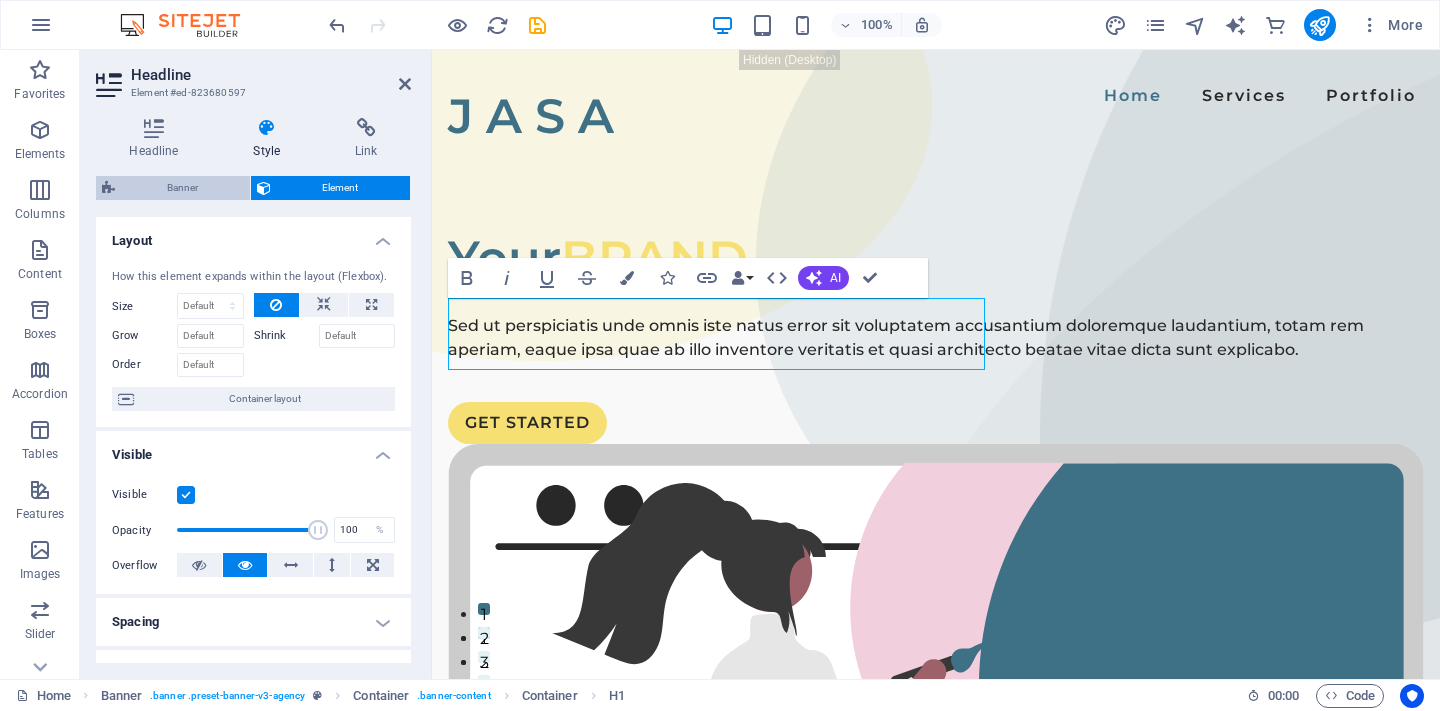 scroll, scrollTop: 0, scrollLeft: 0, axis: both 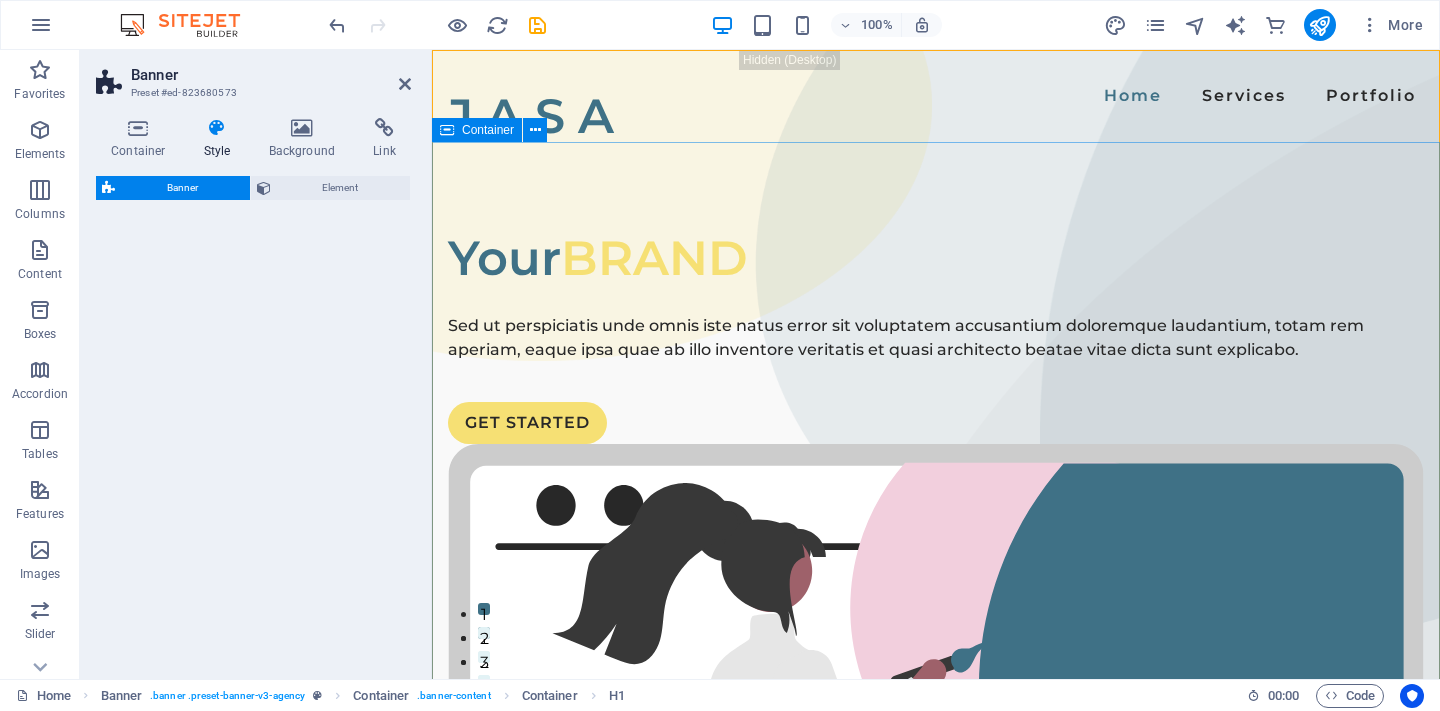 click on "Your BRAND" at bounding box center (936, 258) 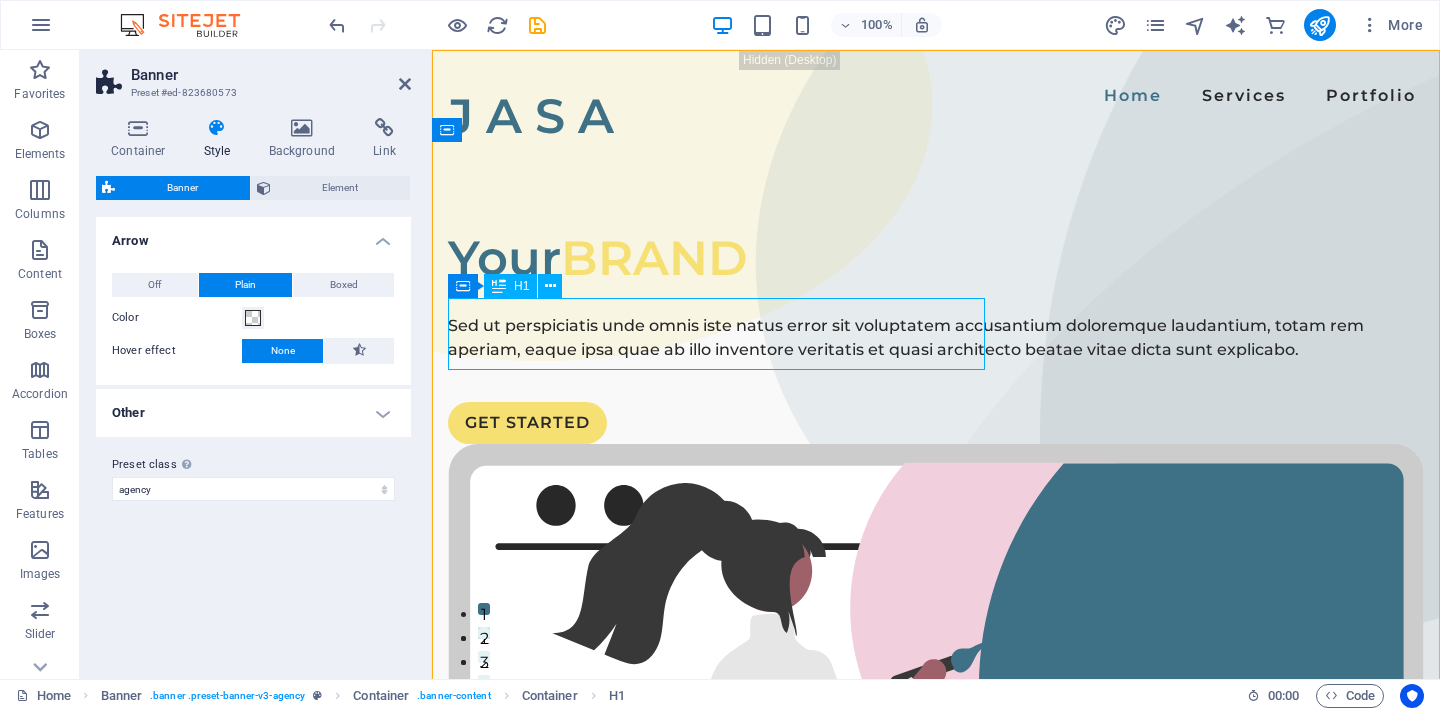 click on "Your BRAND" at bounding box center (936, 258) 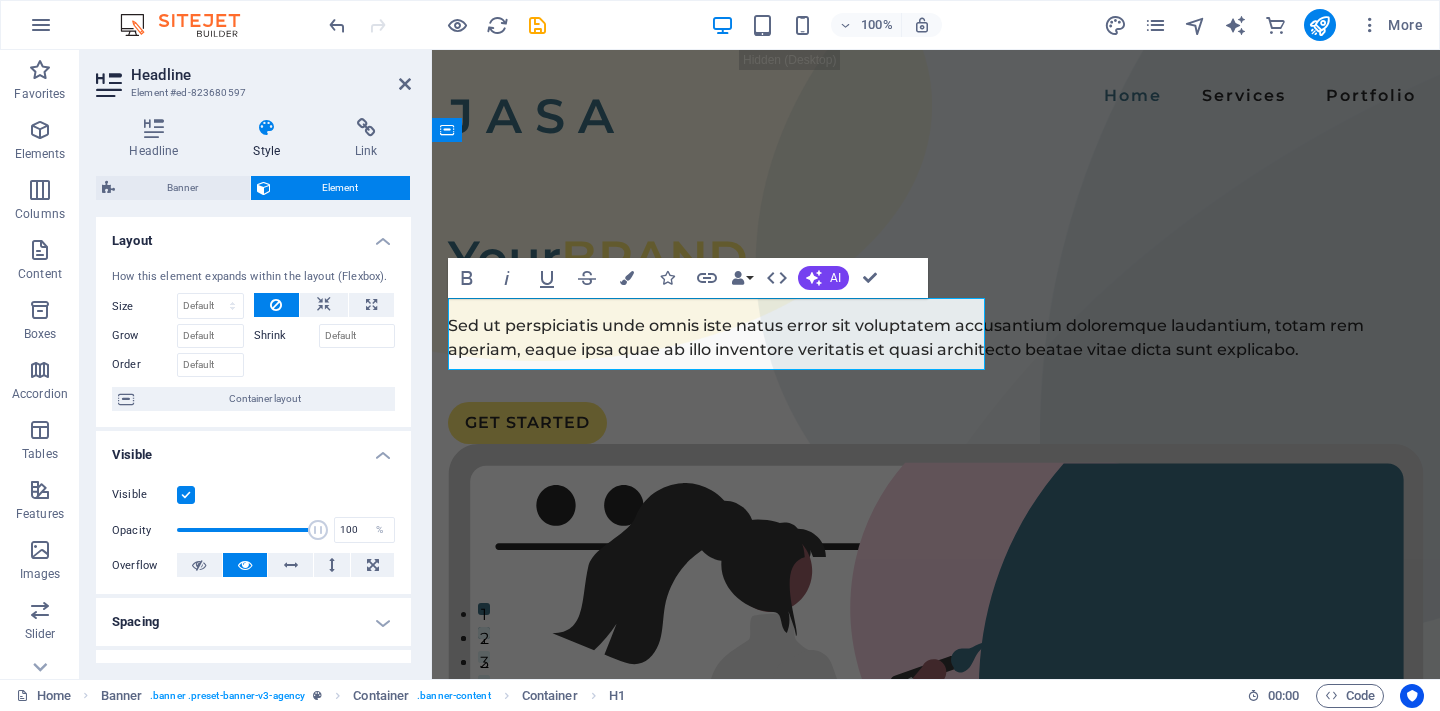 click on "BRAND" at bounding box center [654, 258] 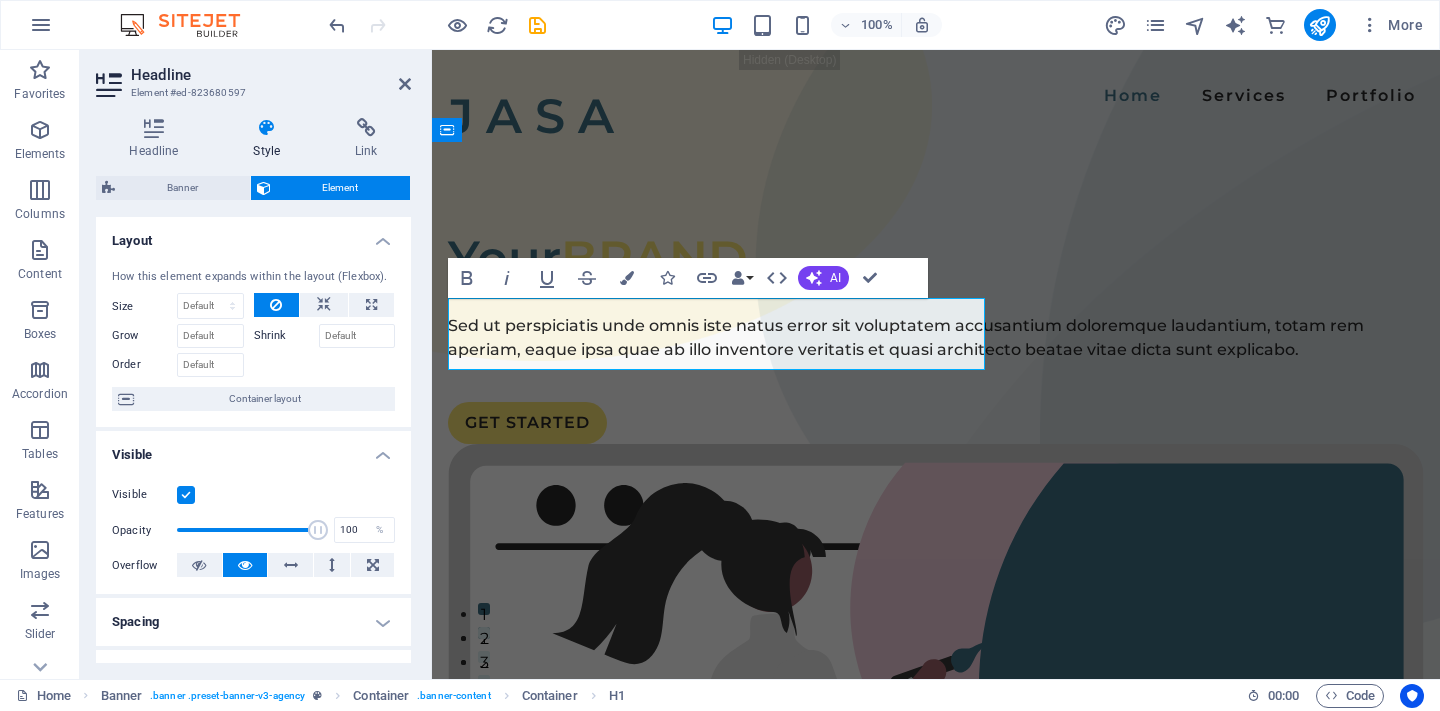click on "BRAND" at bounding box center (654, 258) 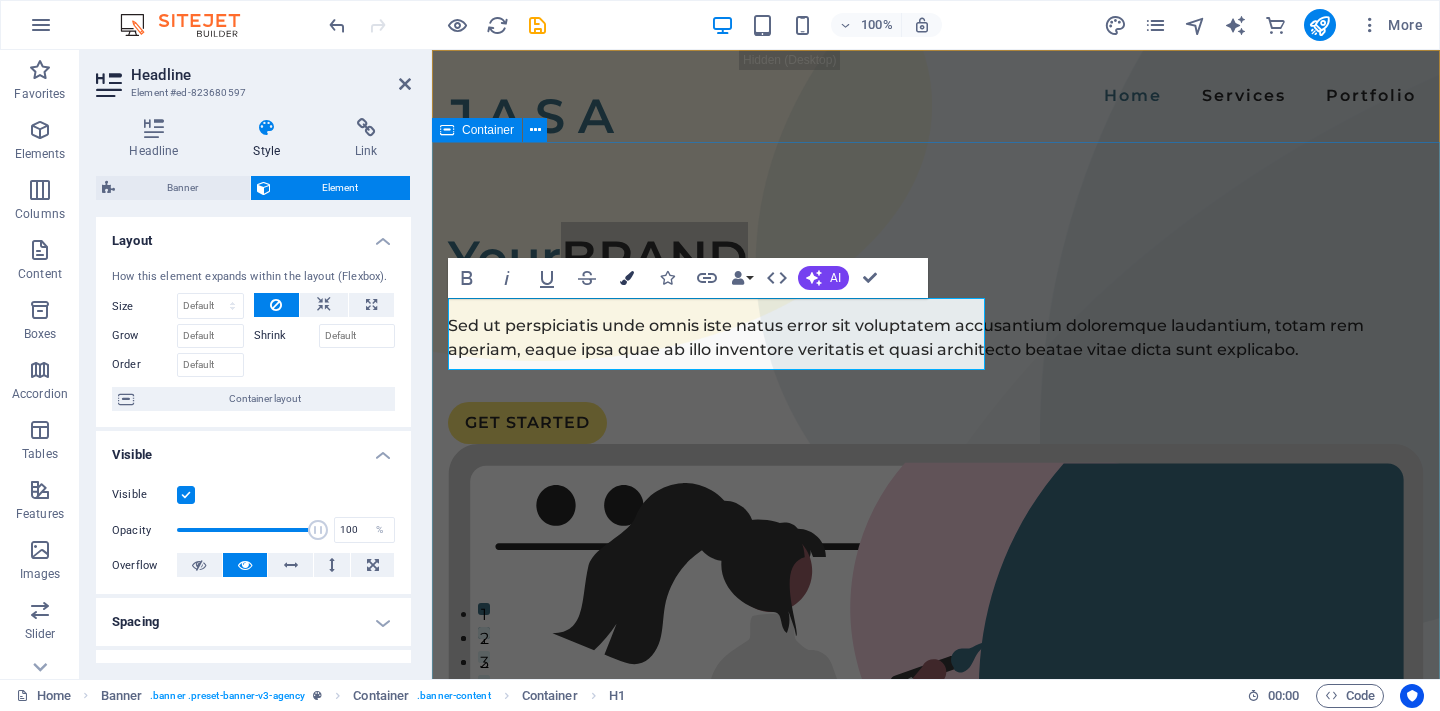 click on "Colors" at bounding box center [627, 278] 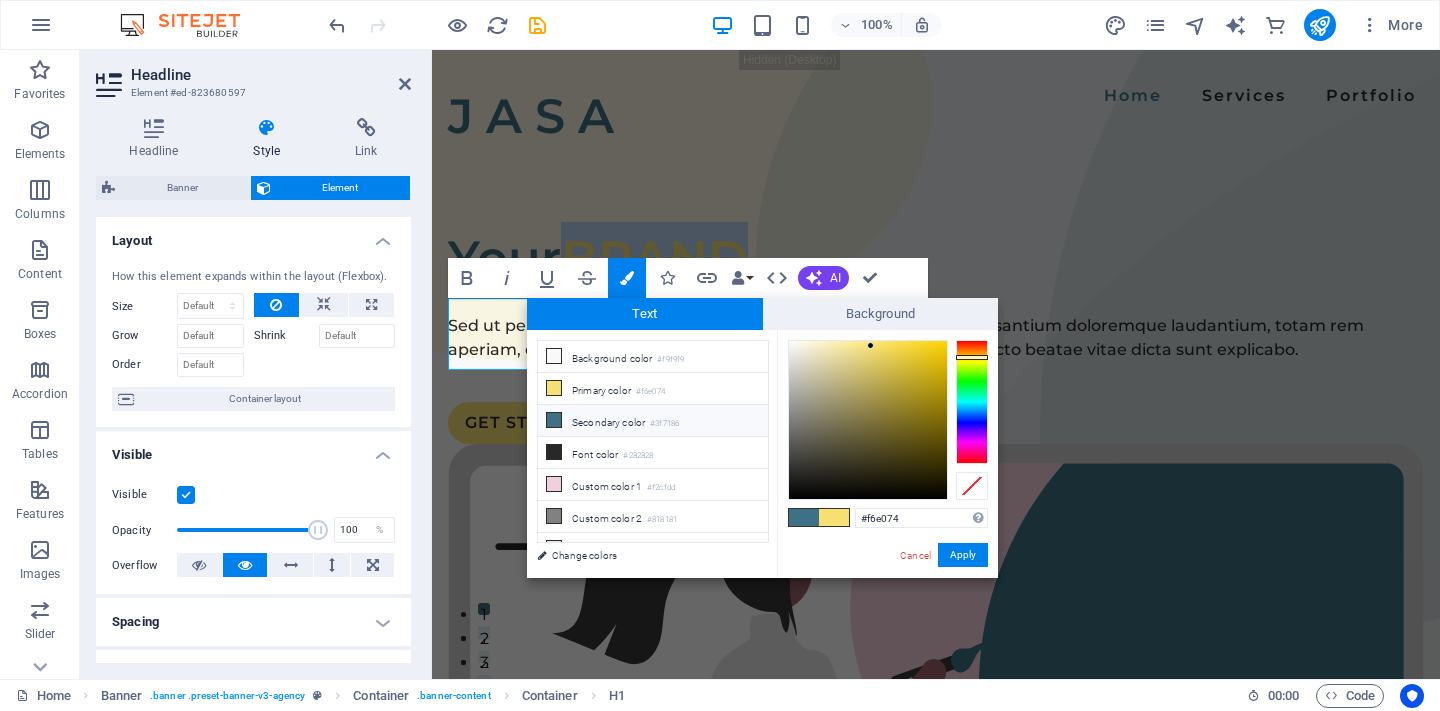 click on "Your BRAND" at bounding box center [936, 258] 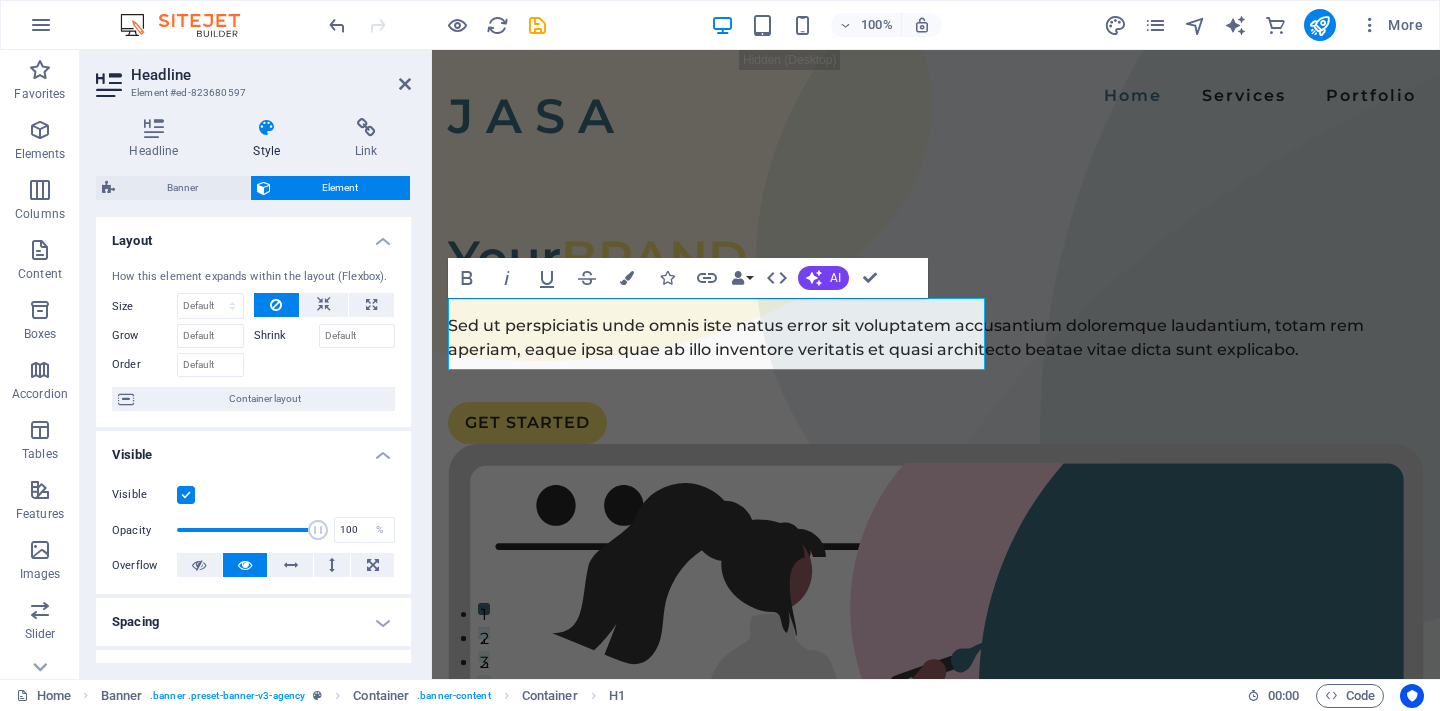 click on "Your BRAND" at bounding box center [936, 258] 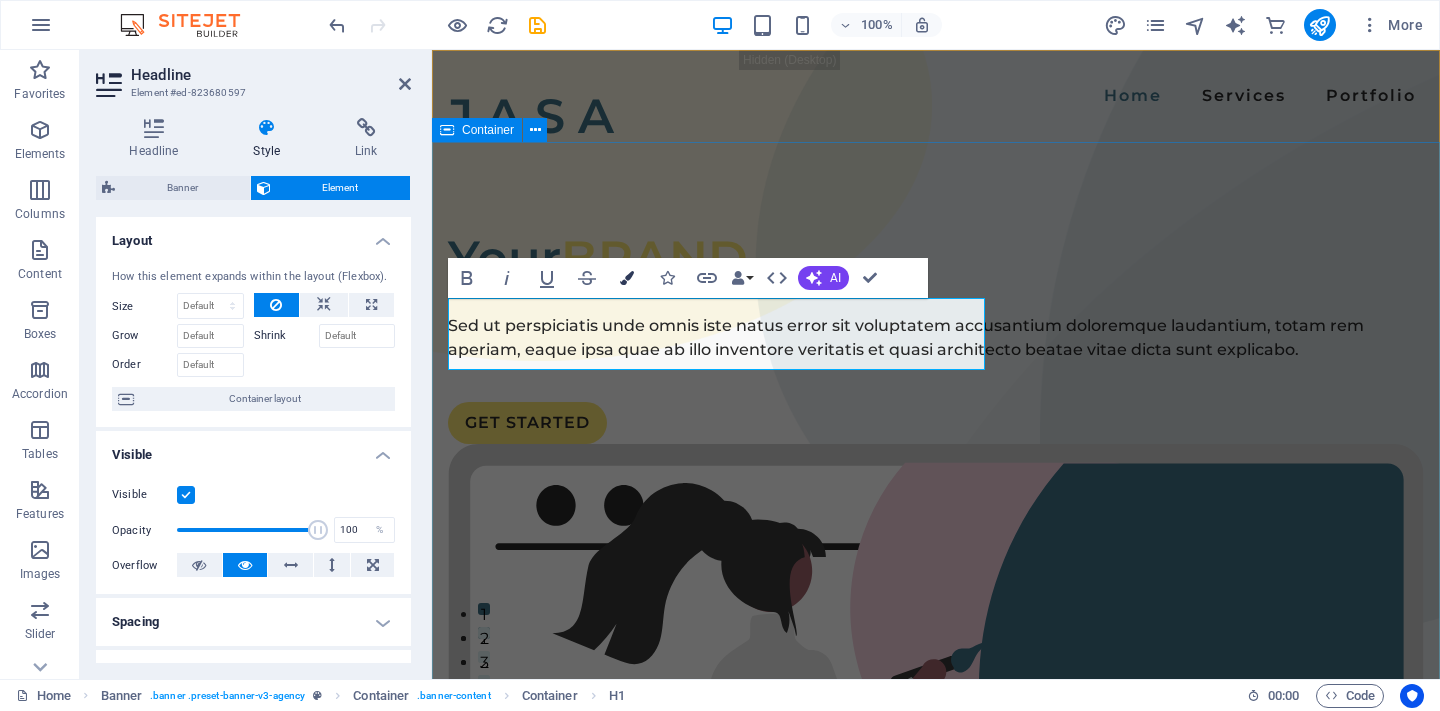 click at bounding box center [627, 278] 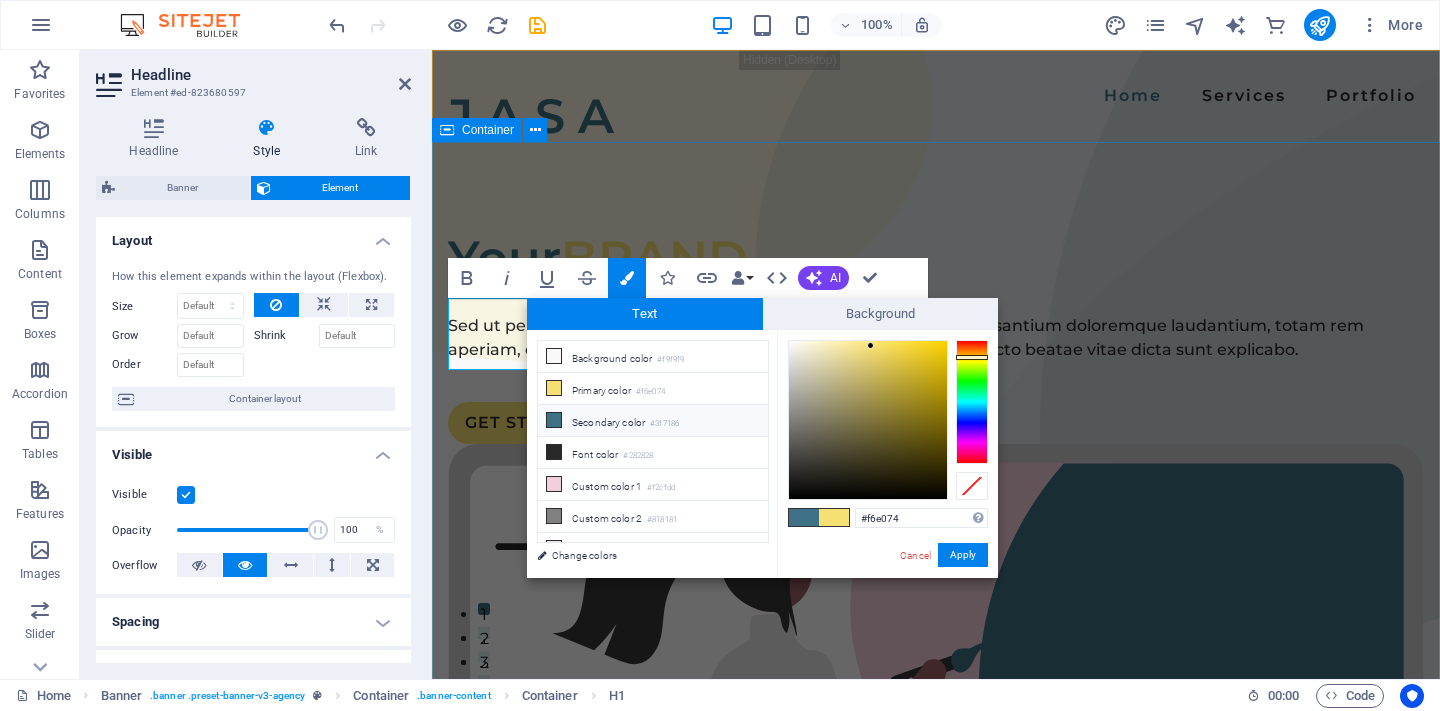 click on "Secondary color #3f7186" at bounding box center [653, 421] 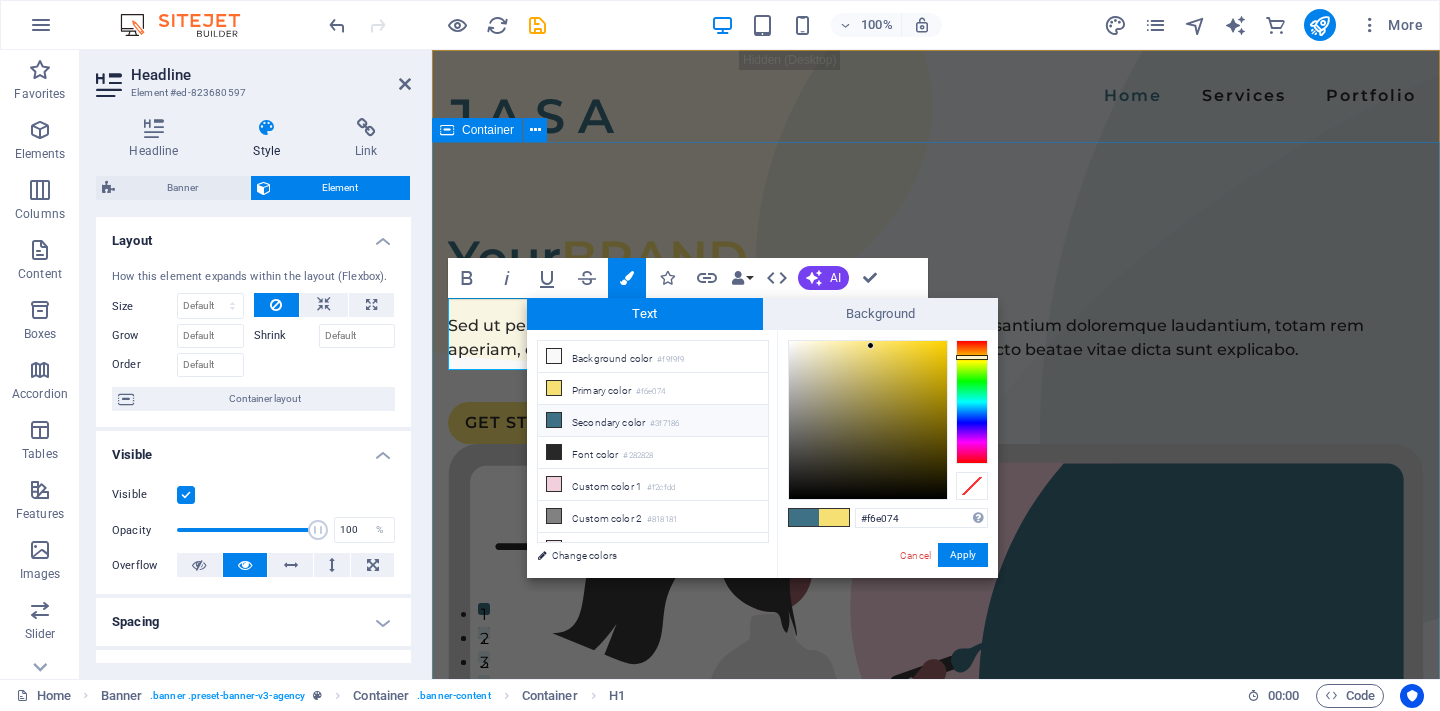type on "#3f7186" 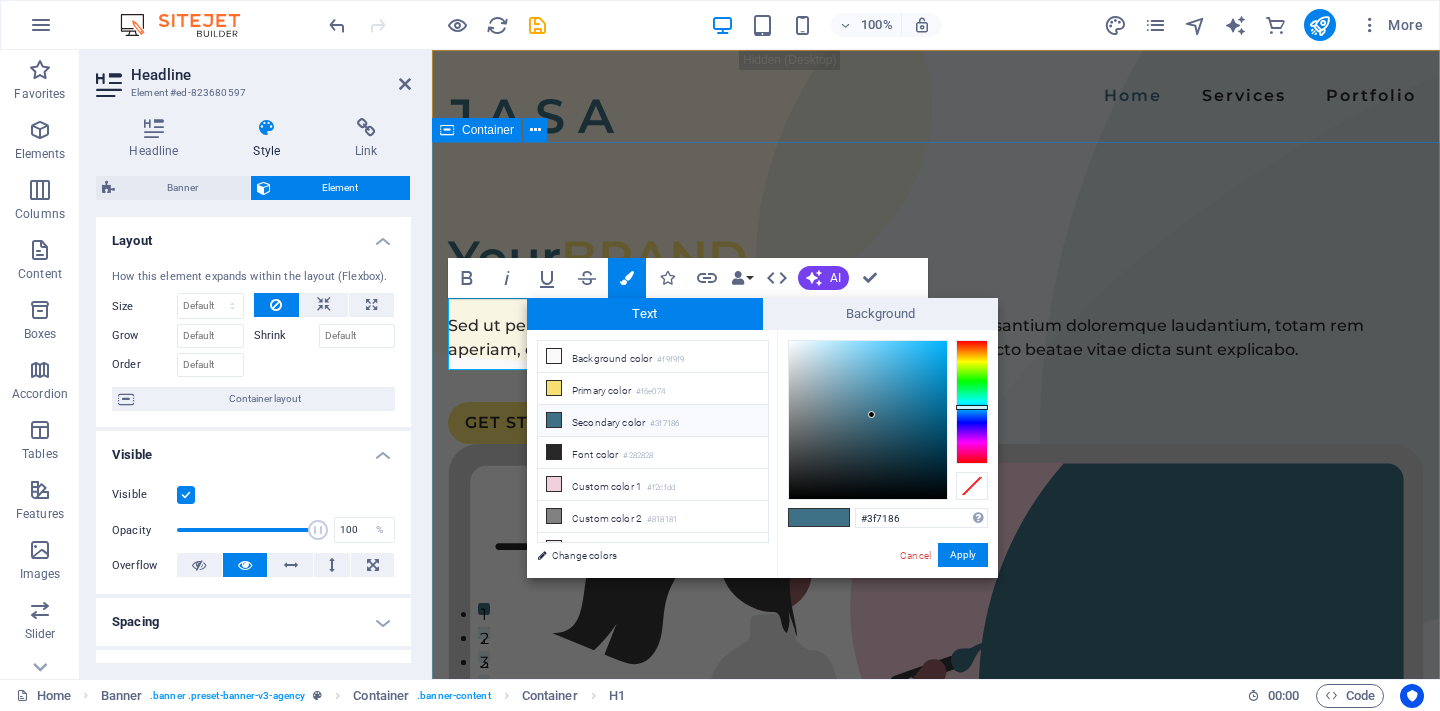 click on "Your BRAND" at bounding box center [936, 258] 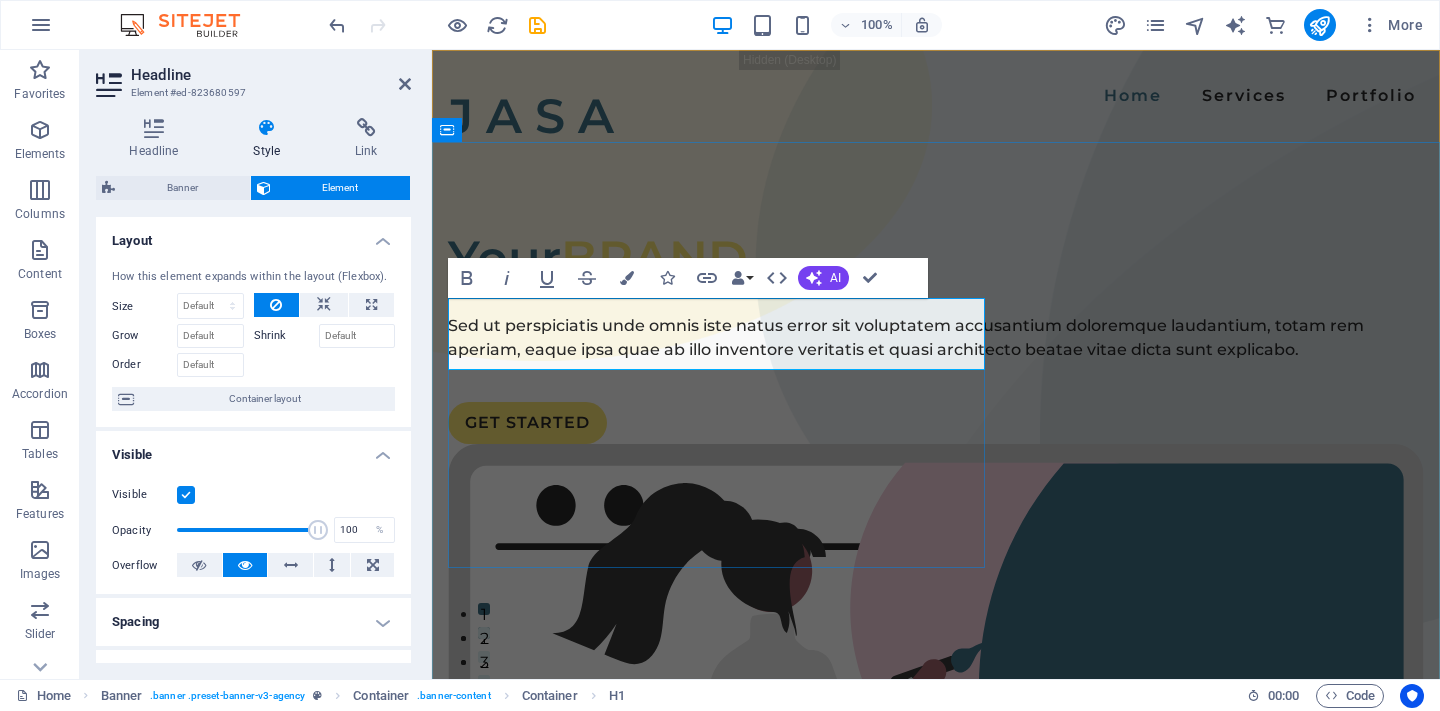 click on "Your BRAND" at bounding box center (936, 258) 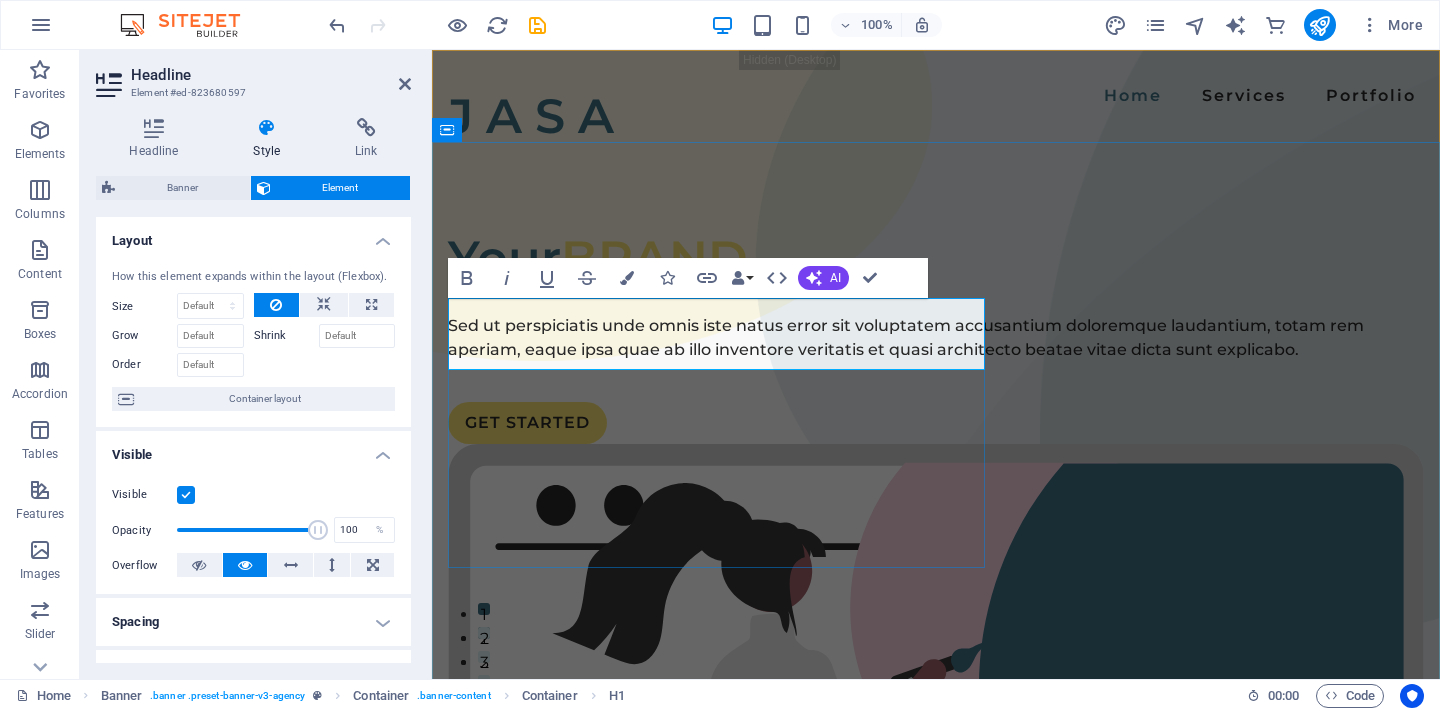 type 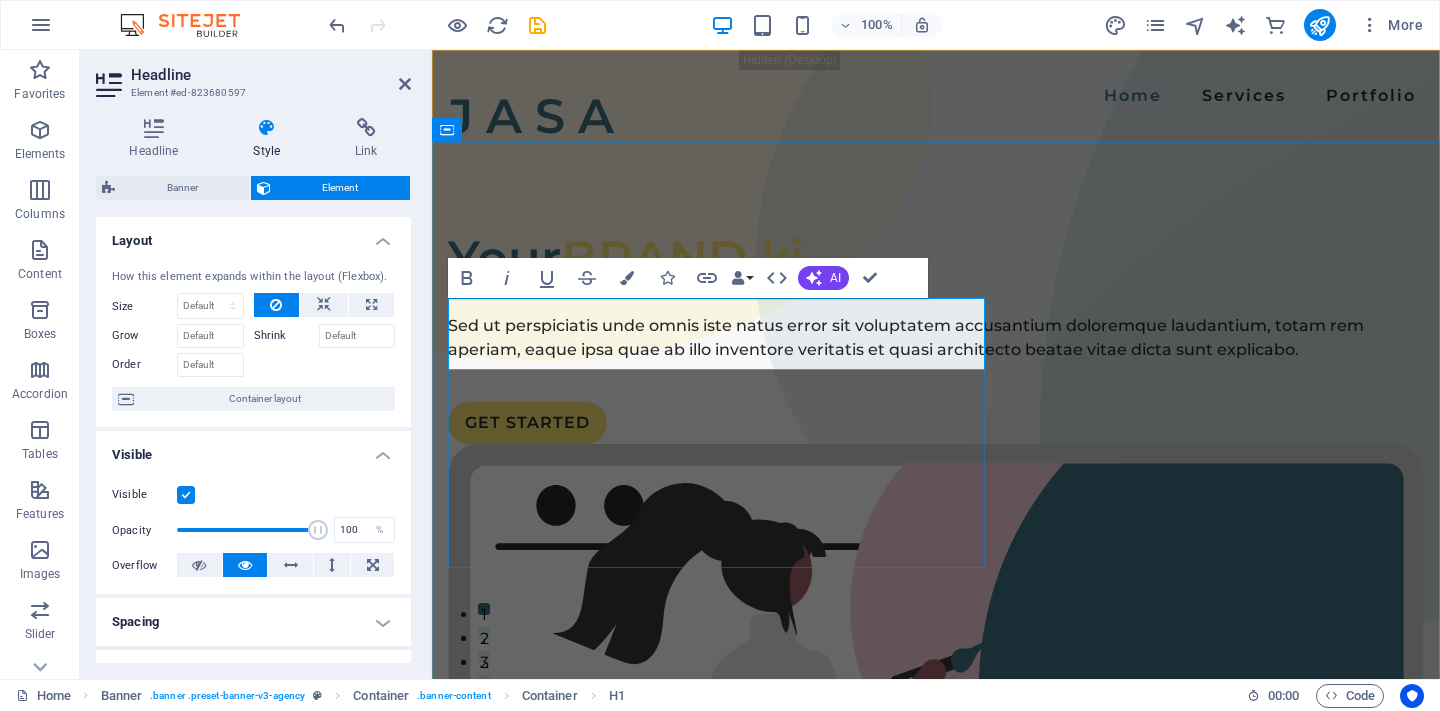 click on "BRAND kj" at bounding box center (682, 258) 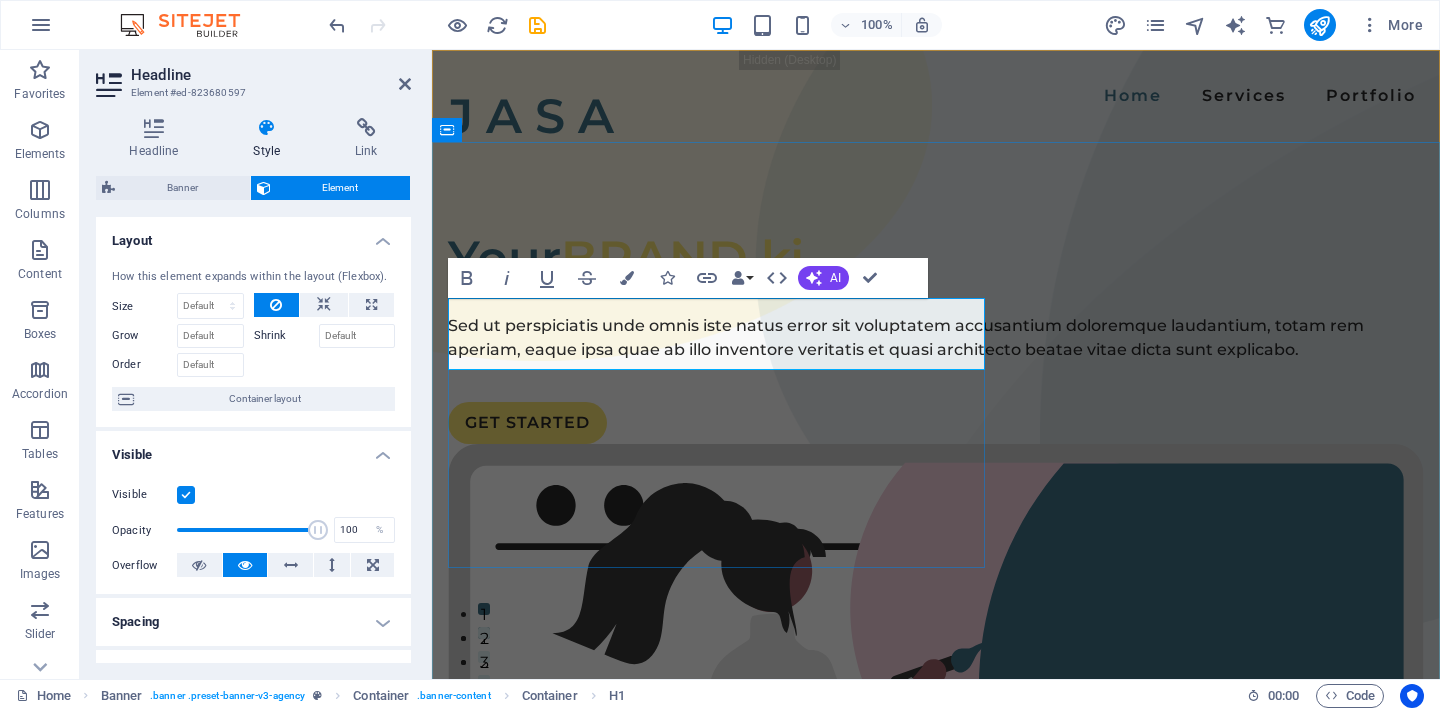 click on "BRAND kj" at bounding box center (682, 258) 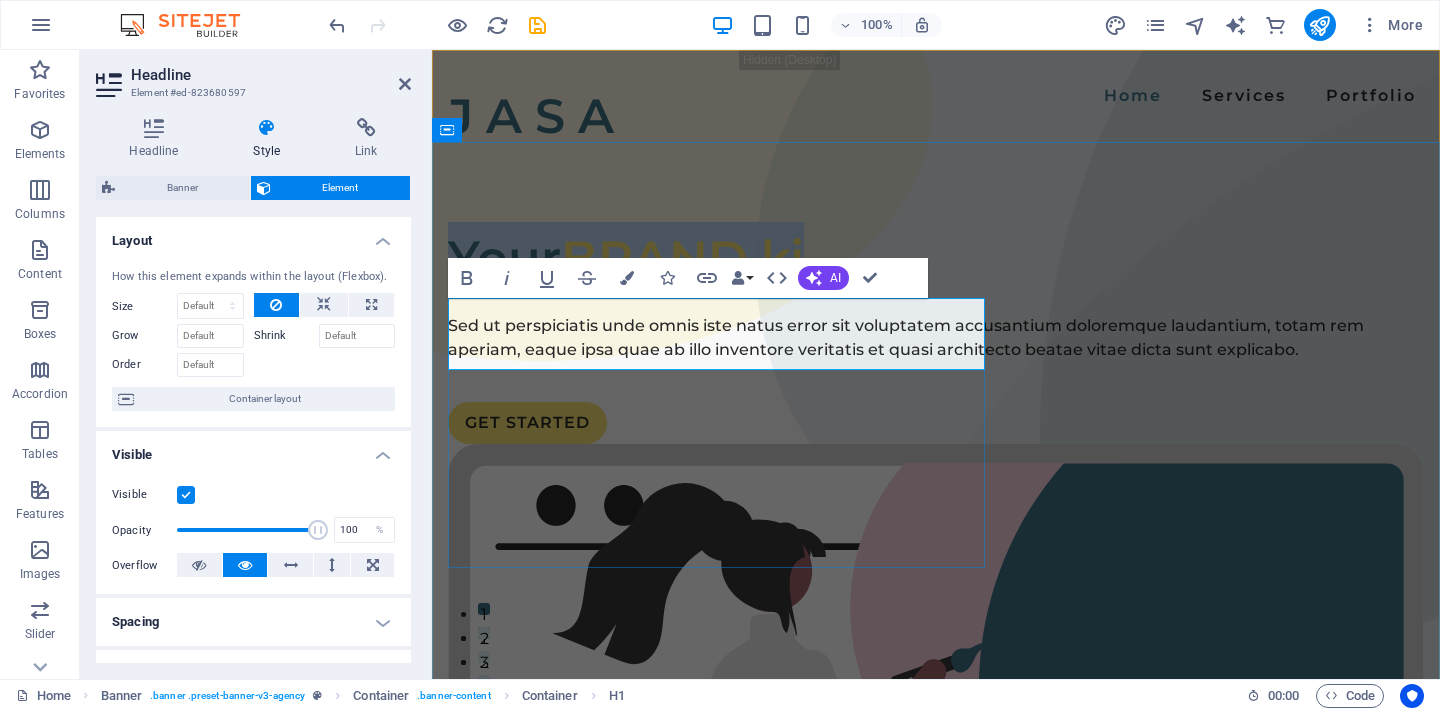 click on "BRAND kj" at bounding box center (682, 258) 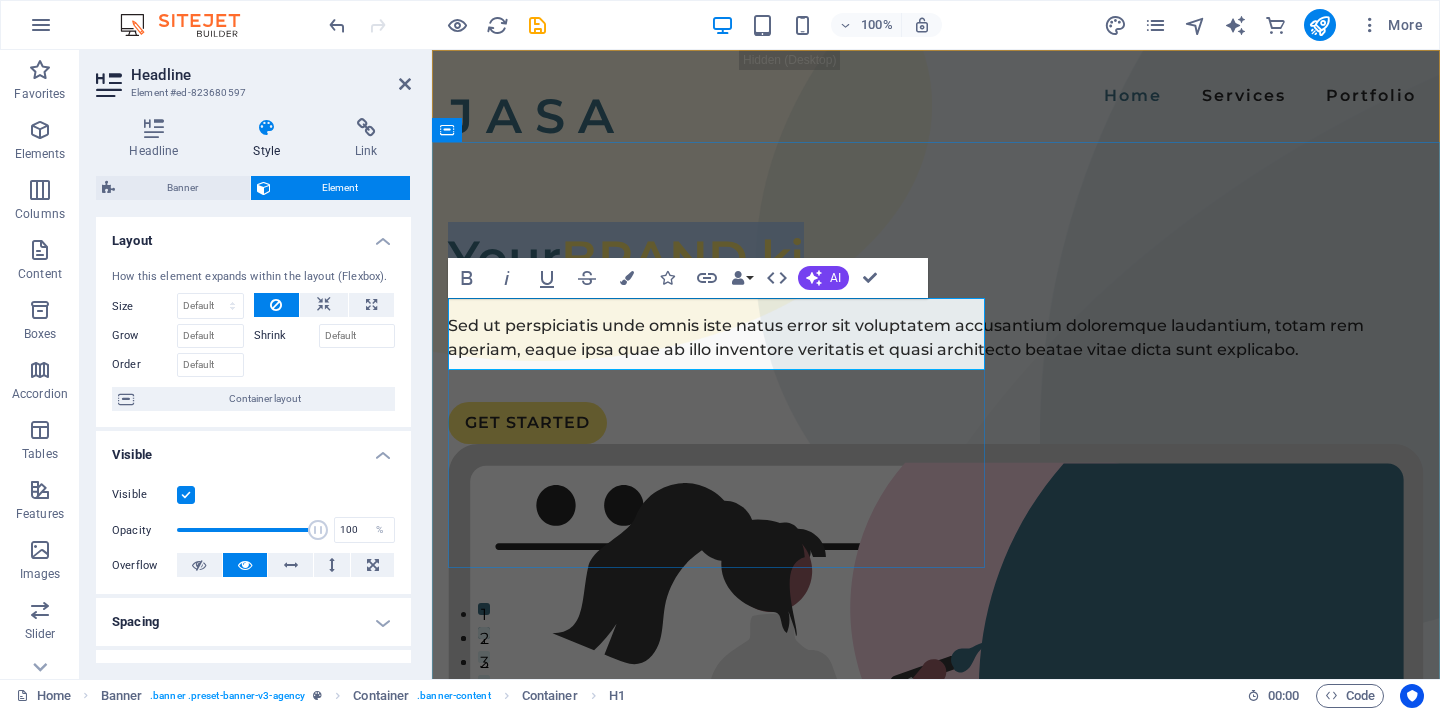 click on "BRAND kj" at bounding box center (682, 258) 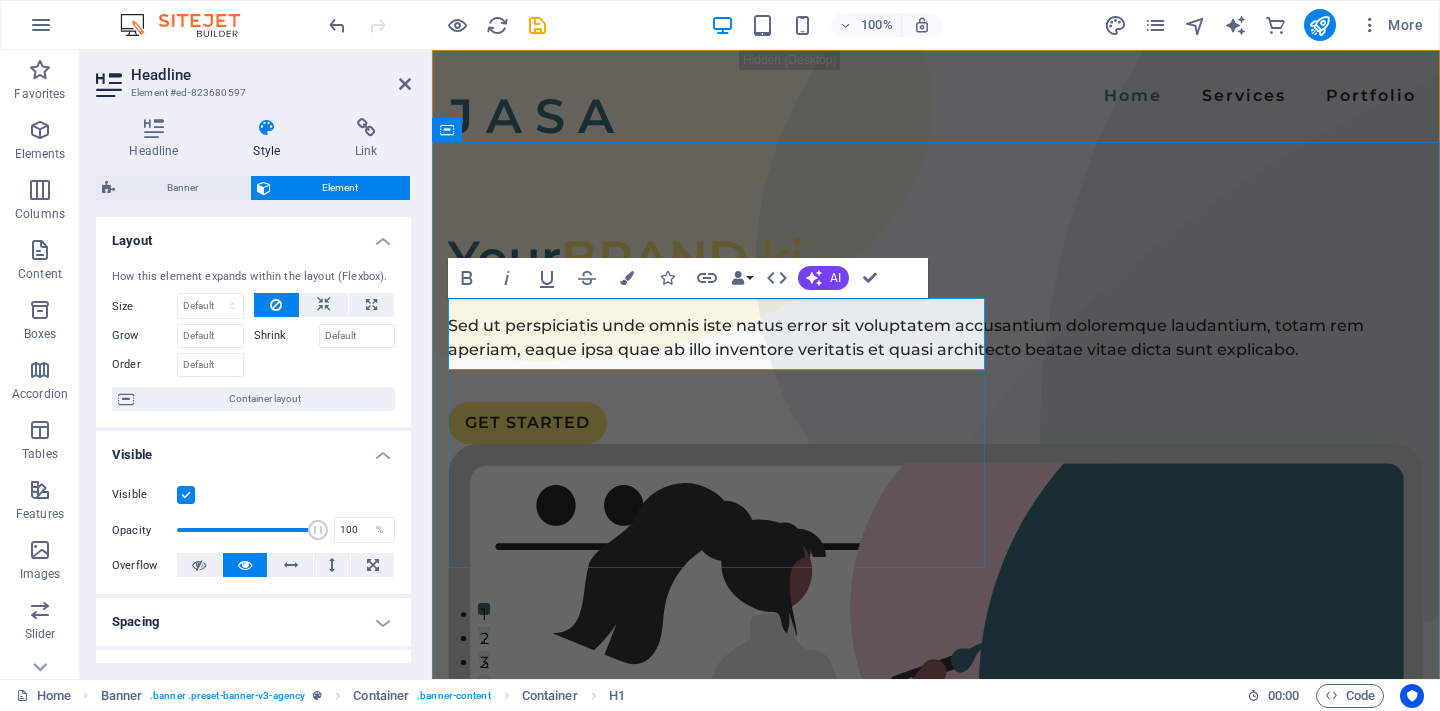 click on "BRAND kj" at bounding box center (682, 258) 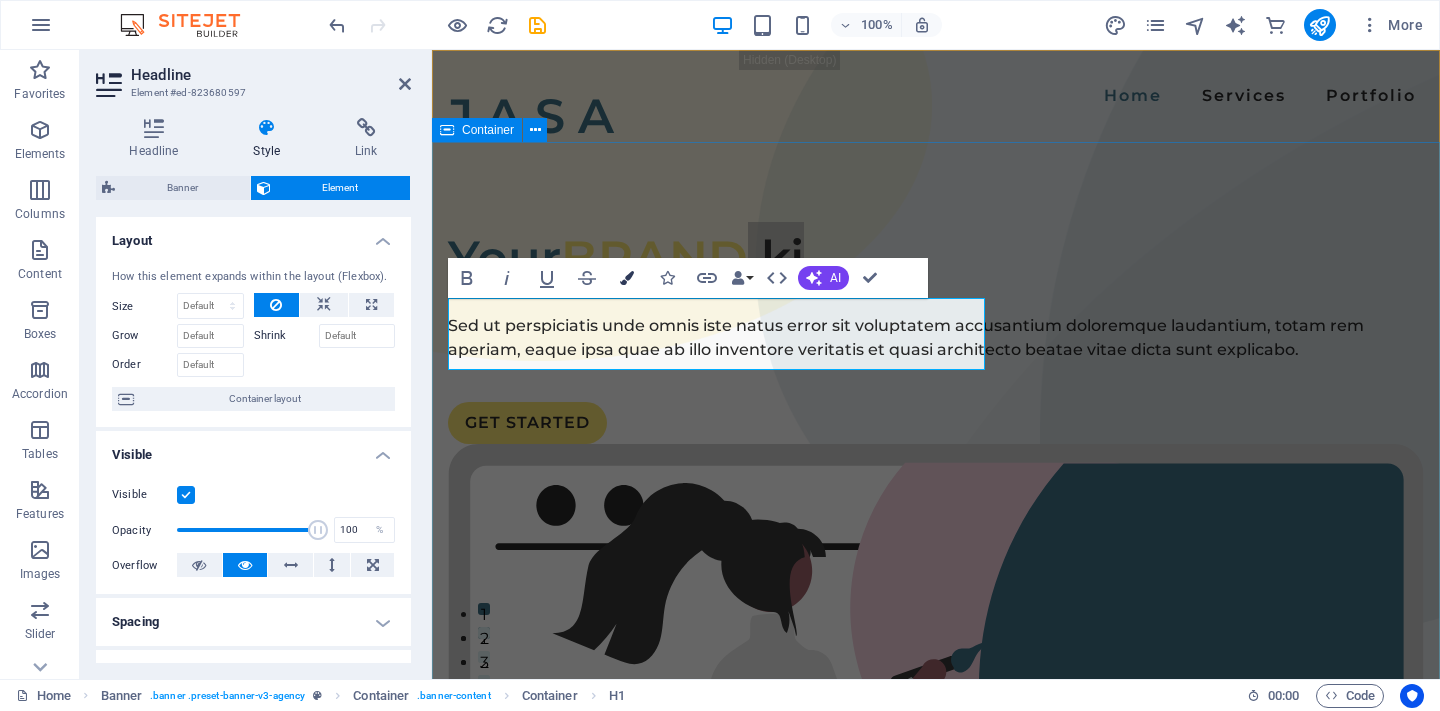 click on "Colors" at bounding box center (627, 278) 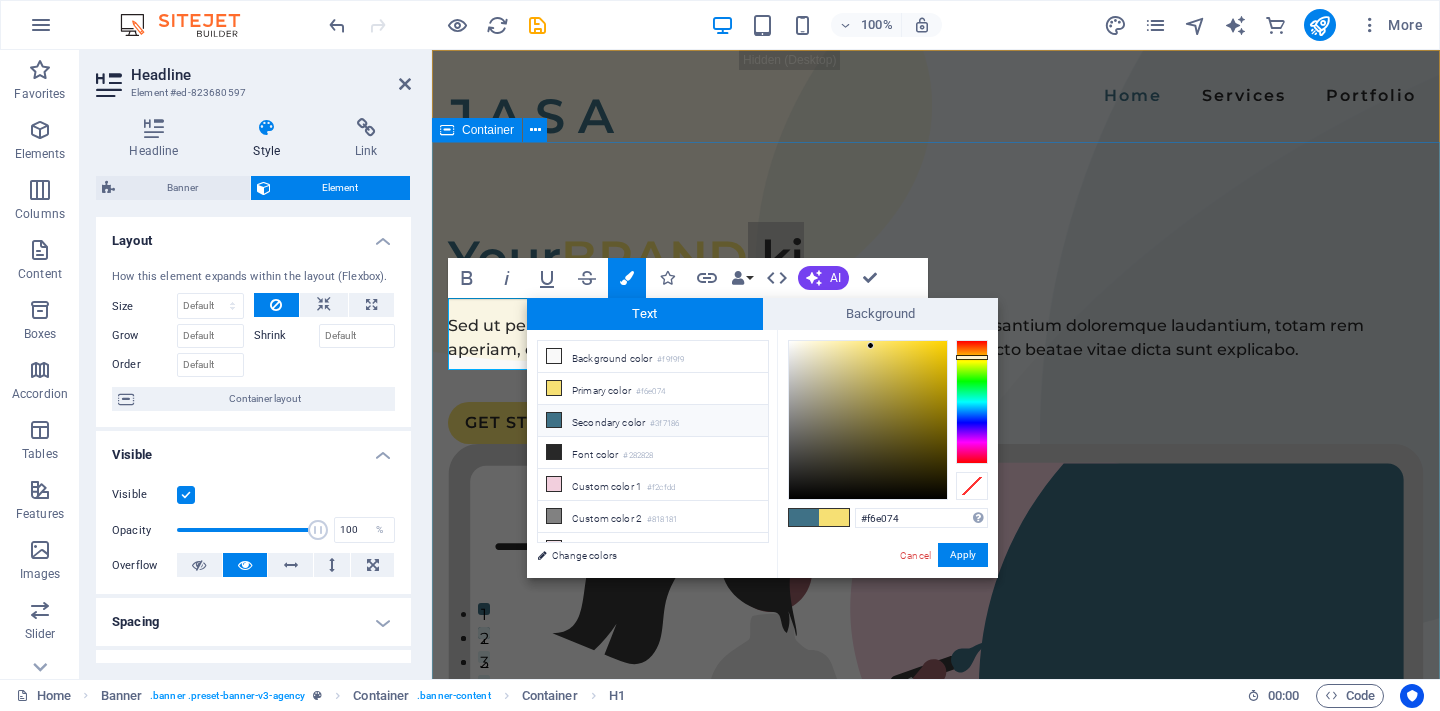 click on "Secondary color #3f7186" at bounding box center (653, 421) 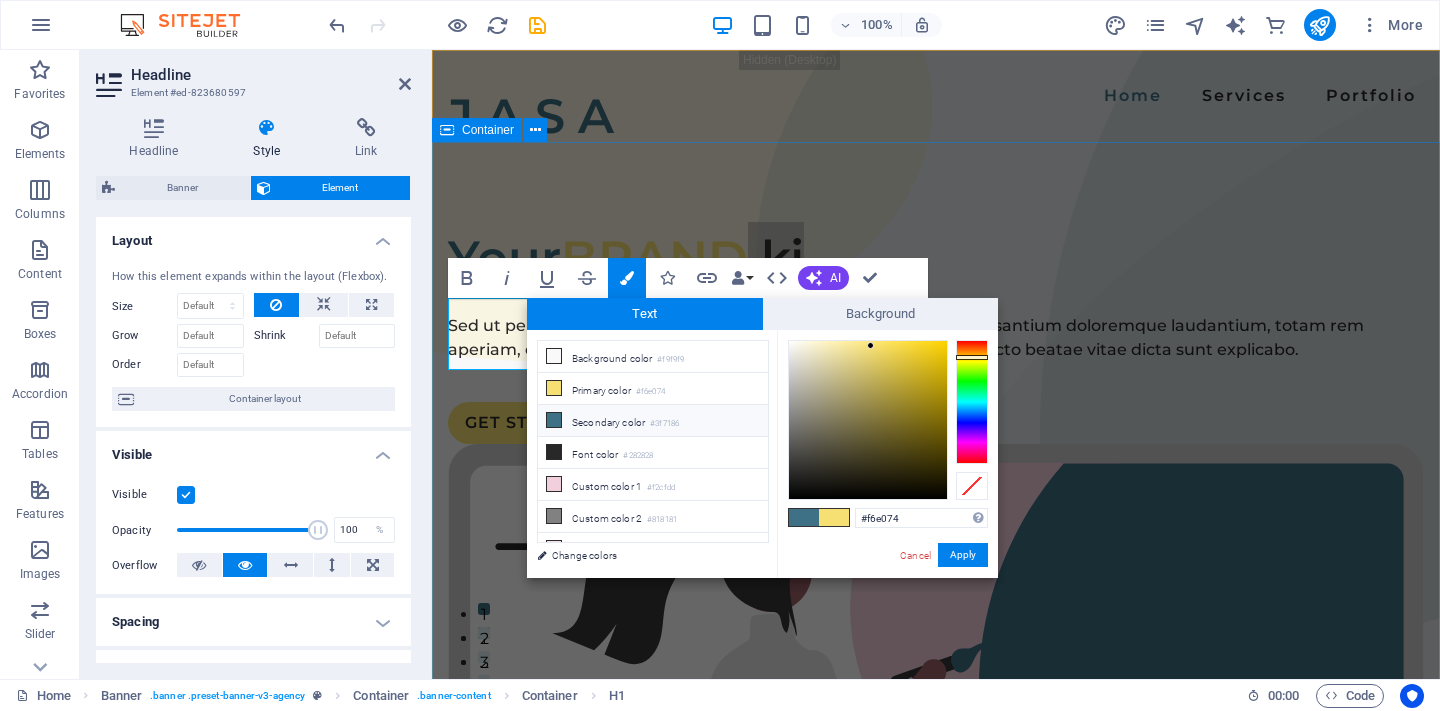 type on "#3f7186" 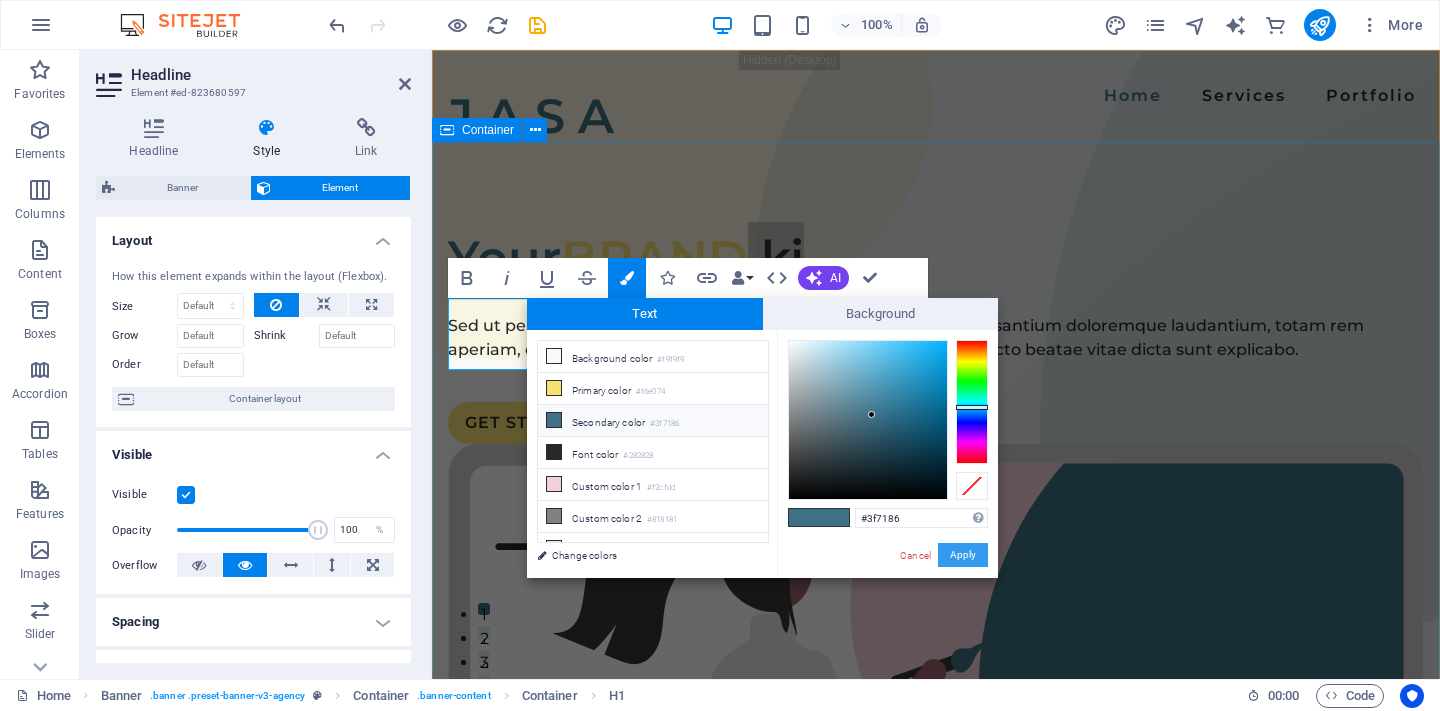 click on "Apply" at bounding box center [963, 555] 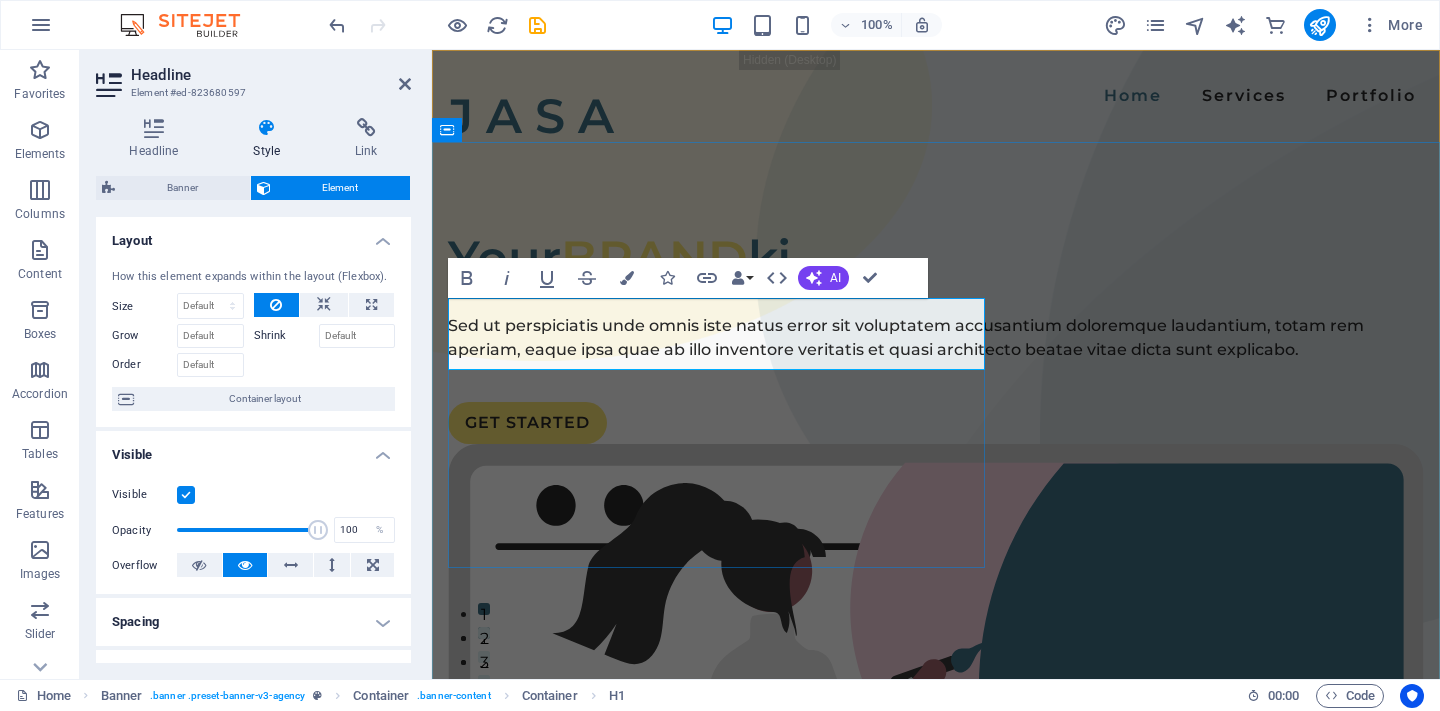 click on "Your BRAND kj" at bounding box center (936, 258) 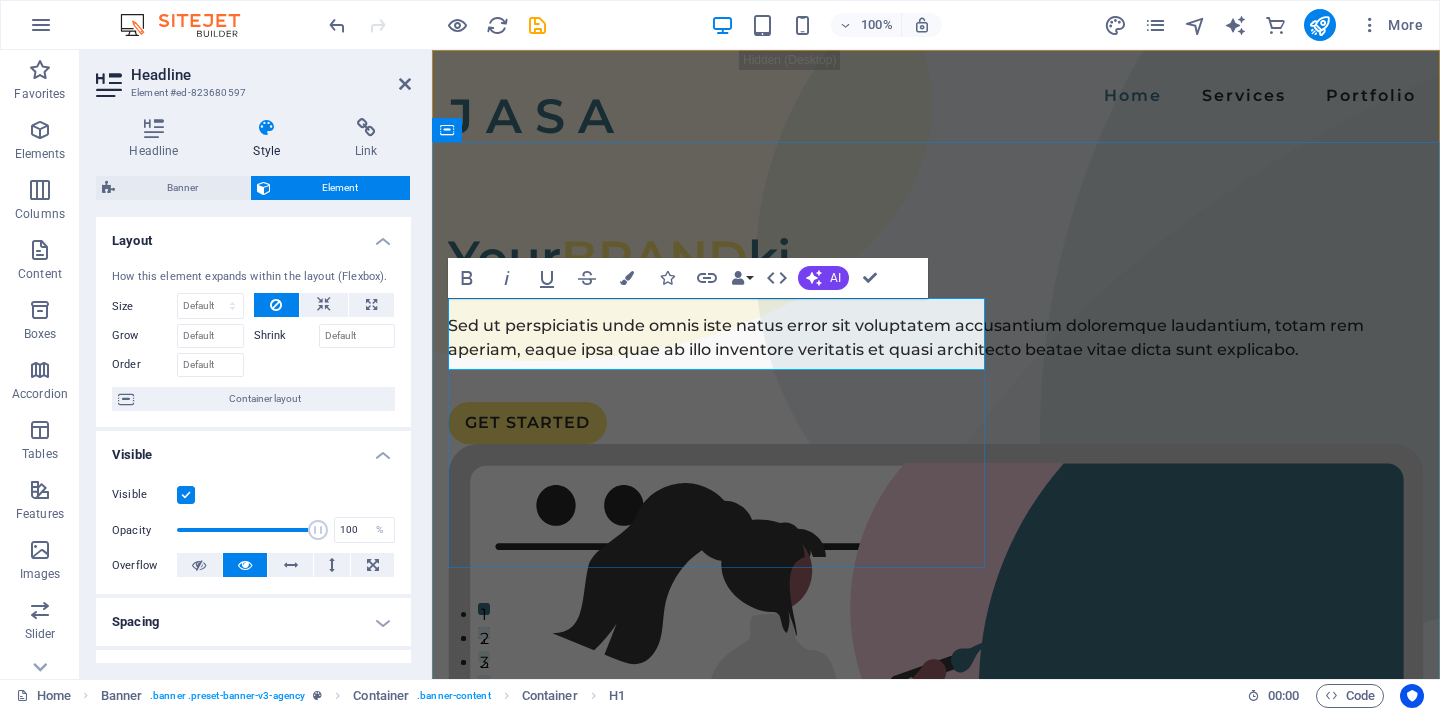 click on "BRAND kj" at bounding box center [676, 258] 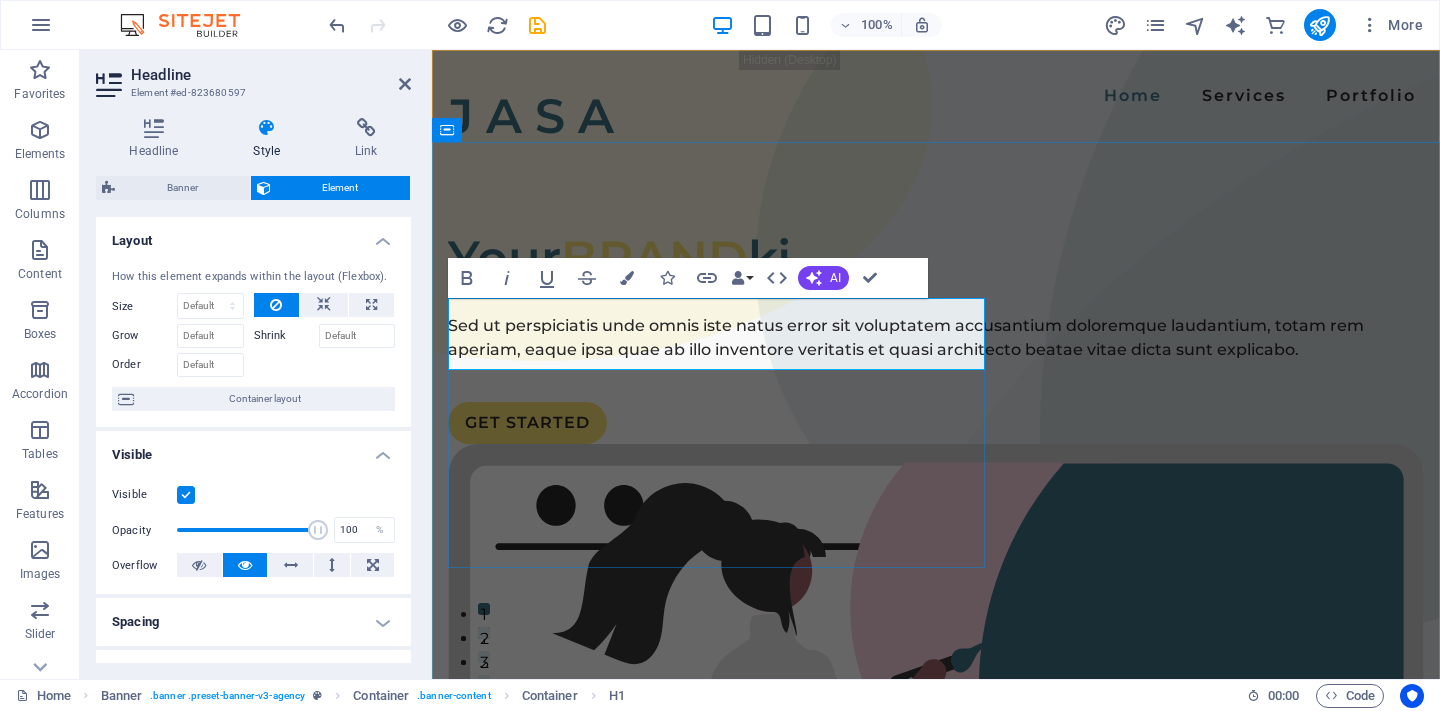 click on "BRAND kj" at bounding box center (676, 258) 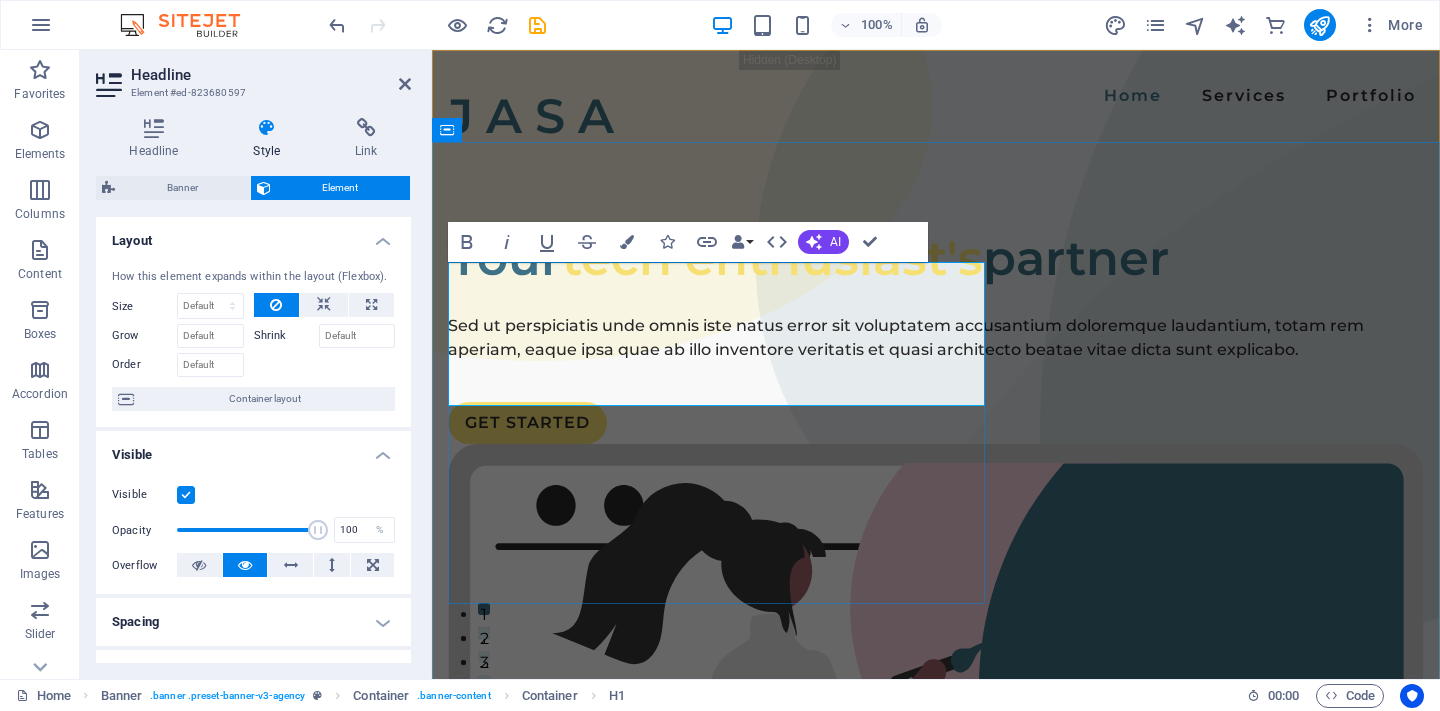 click on "partner" at bounding box center (1076, 258) 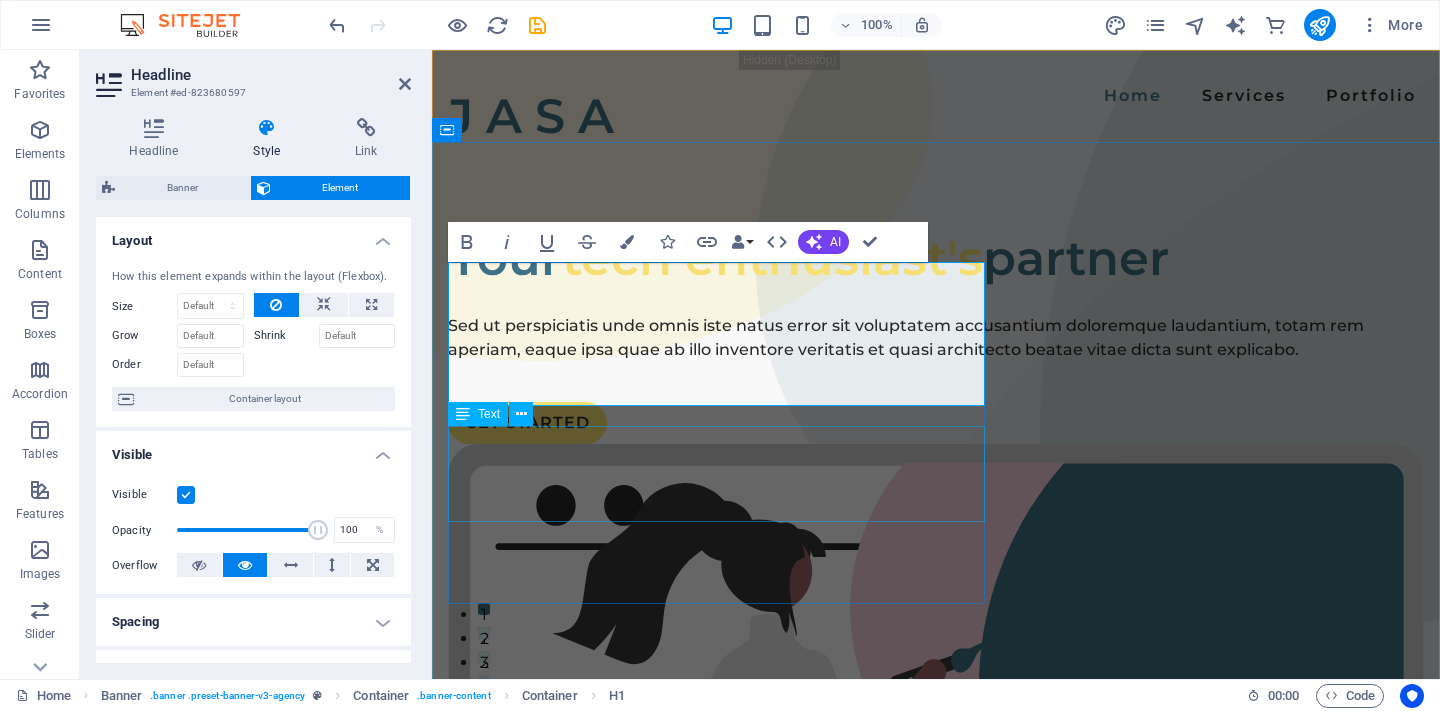 click on "Sed ut perspiciatis unde omnis iste natus error sit voluptatem accusantium doloremque laudantium, totam rem aperiam, eaque ipsa quae ab illo inventore veritatis et quasi architecto beatae vitae dicta sunt explicabo." at bounding box center (936, 338) 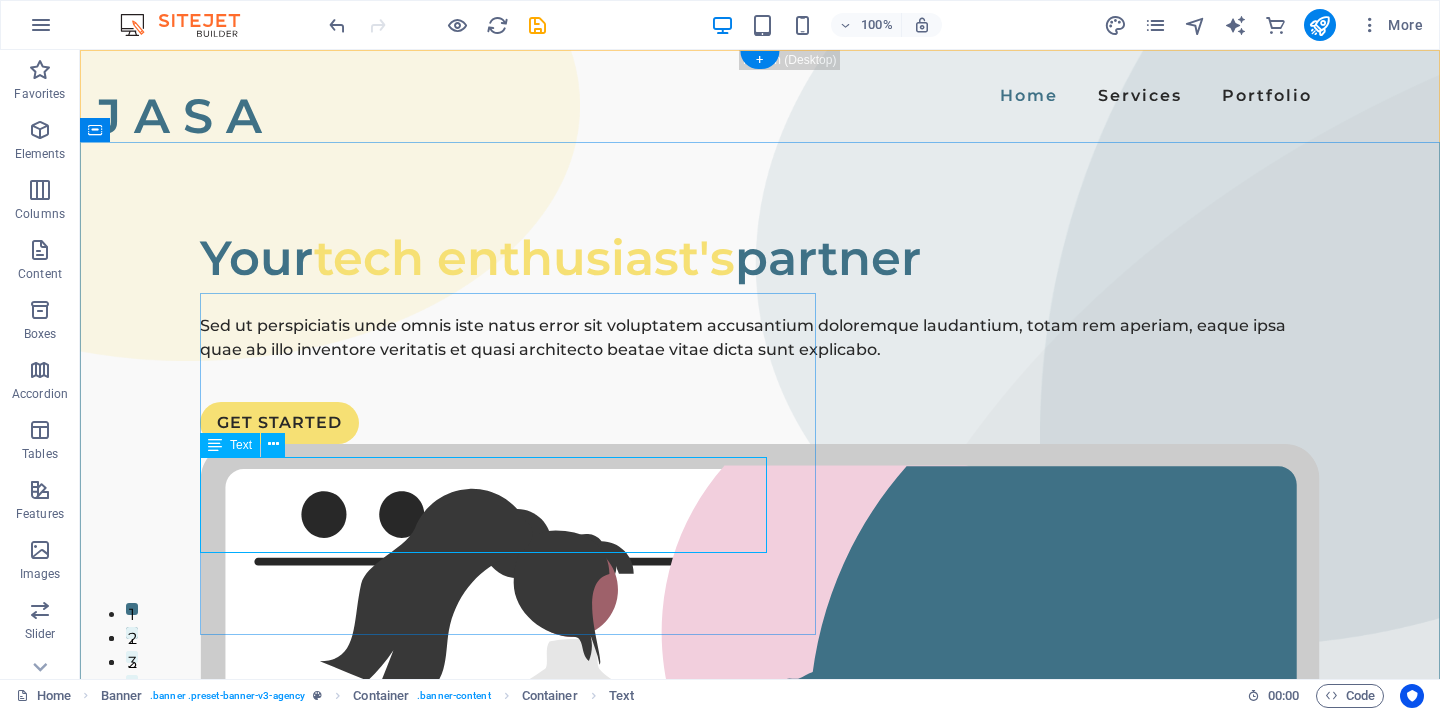 click on "Sed ut perspiciatis unde omnis iste natus error sit voluptatem accusantium doloremque laudantium, totam rem aperiam, eaque ipsa quae ab illo inventore veritatis et quasi architecto beatae vitae dicta sunt explicabo." at bounding box center [760, 338] 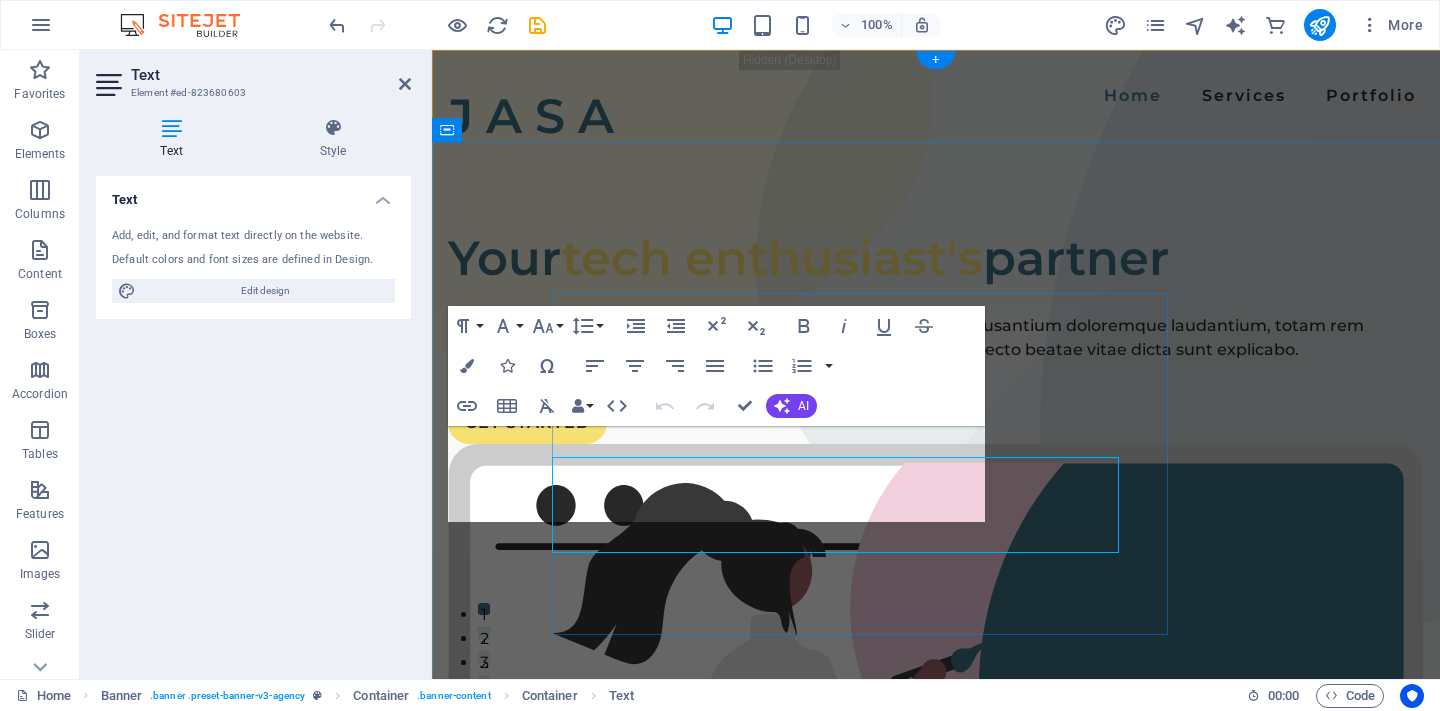 click on "Sed ut perspiciatis unde omnis iste natus error sit voluptatem accusantium doloremque laudantium, totam rem aperiam, eaque ipsa quae ab illo inventore veritatis et quasi architecto beatae vitae dicta sunt explicabo." at bounding box center (936, 338) 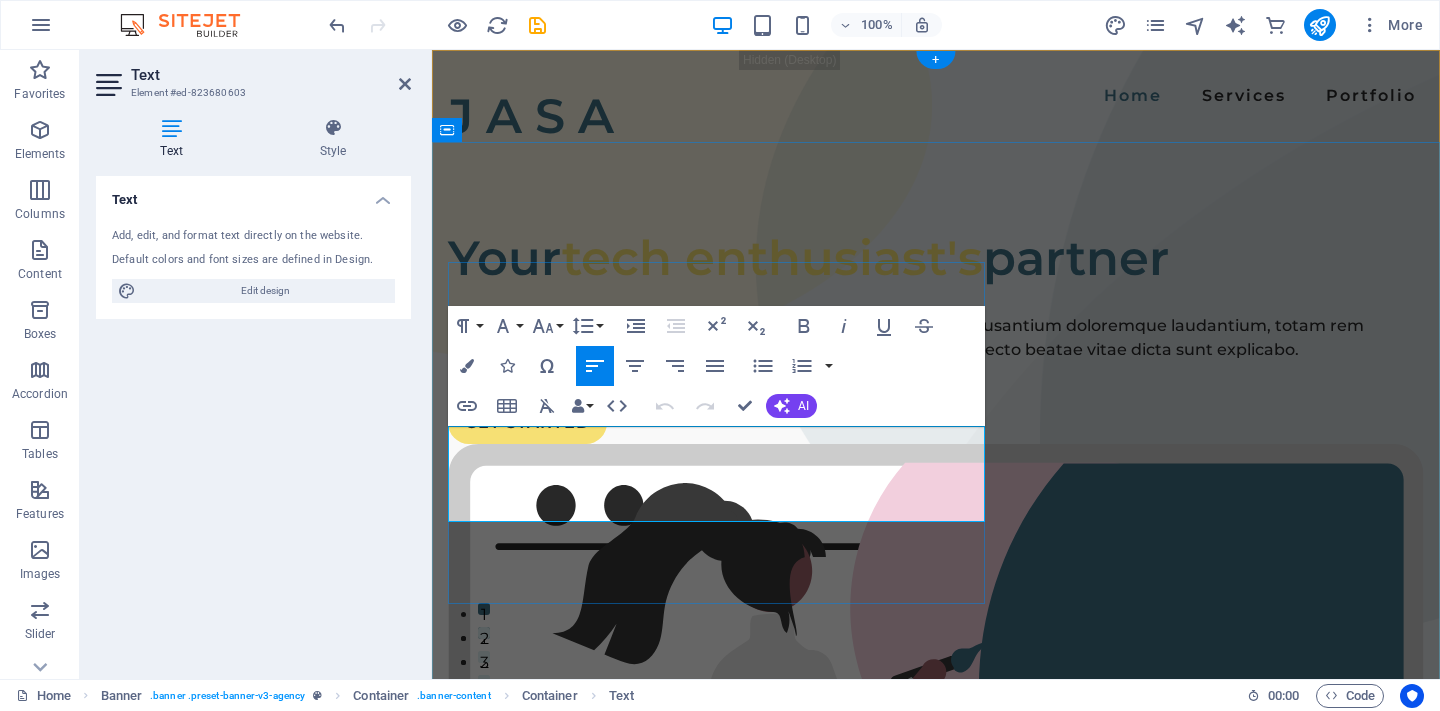 click on "Sed ut perspiciatis unde omnis iste natus error sit voluptatem accusantium doloremque laudantium, totam rem aperiam, eaque ipsa quae ab illo inventore veritatis et quasi architecto beatae vitae dicta sunt explicabo." at bounding box center [936, 338] 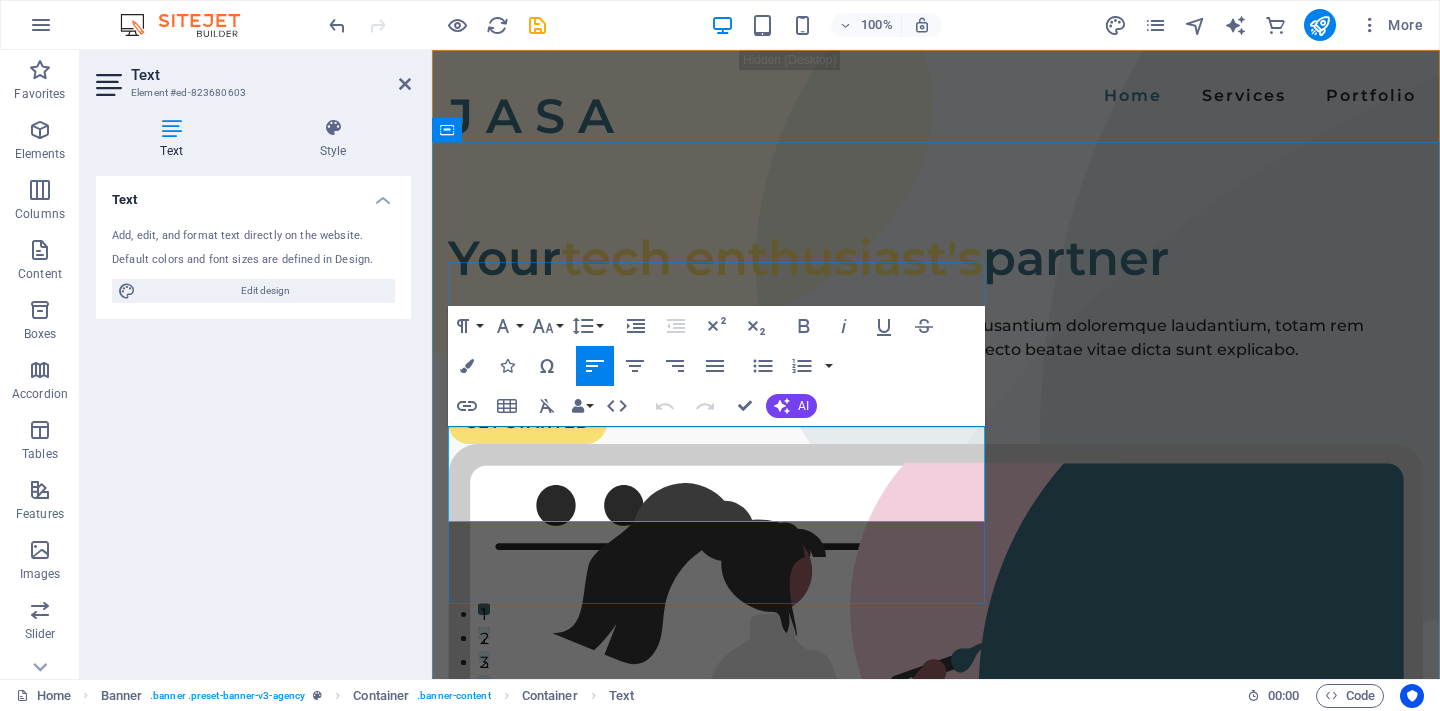 click on "Sed ut perspiciatis unde omnis iste natus error sit voluptatem accusantium doloremque laudantium, totam rem aperiam, eaque ipsa quae ab illo inventore veritatis et quasi architecto beatae vitae dicta sunt explicabo." at bounding box center (936, 338) 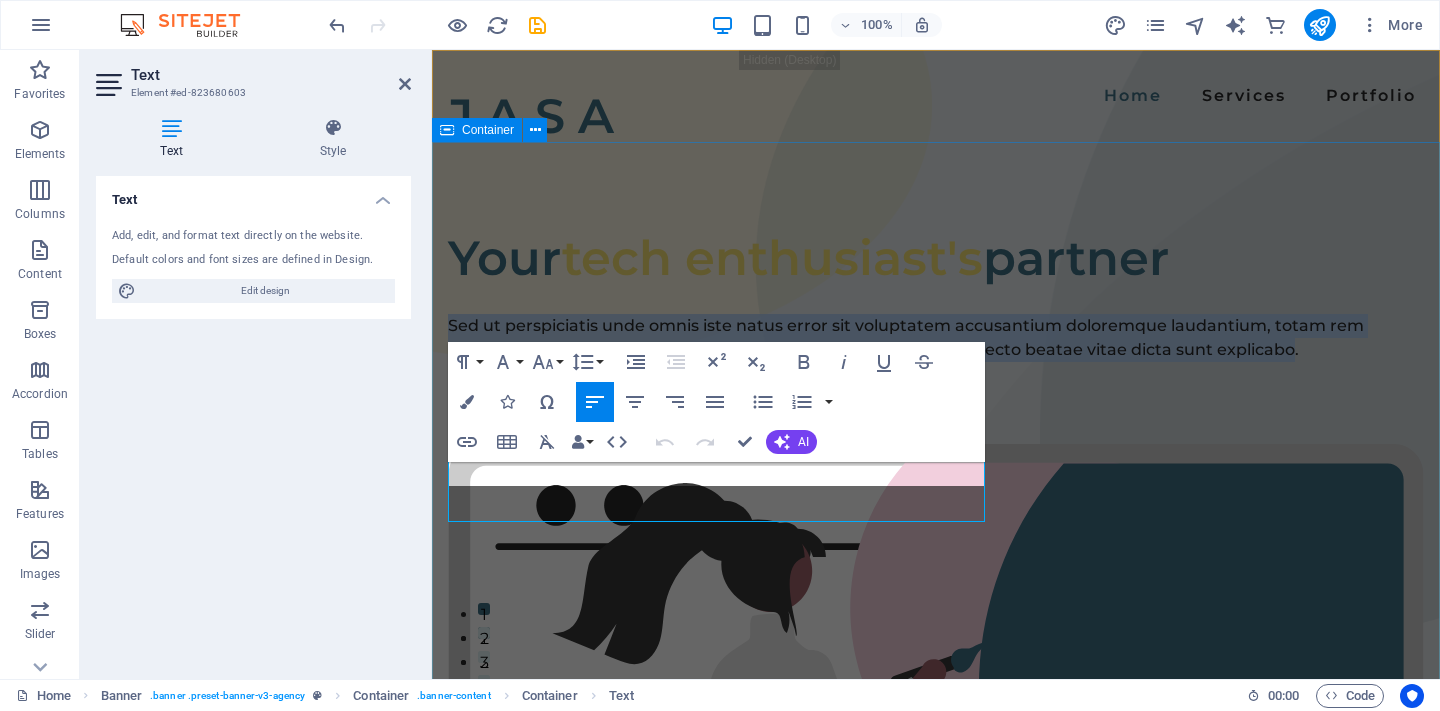 type 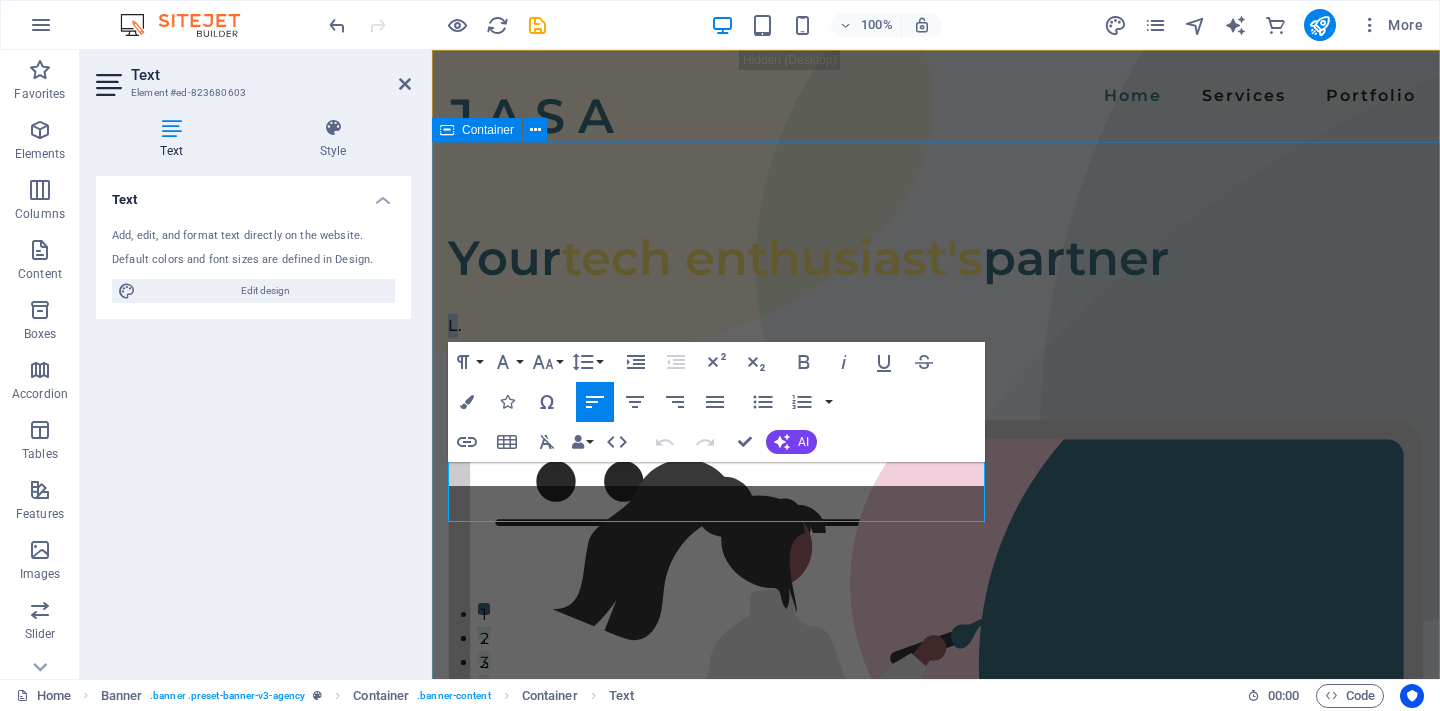 drag, startPoint x: 653, startPoint y: 507, endPoint x: 444, endPoint y: 433, distance: 221.71378 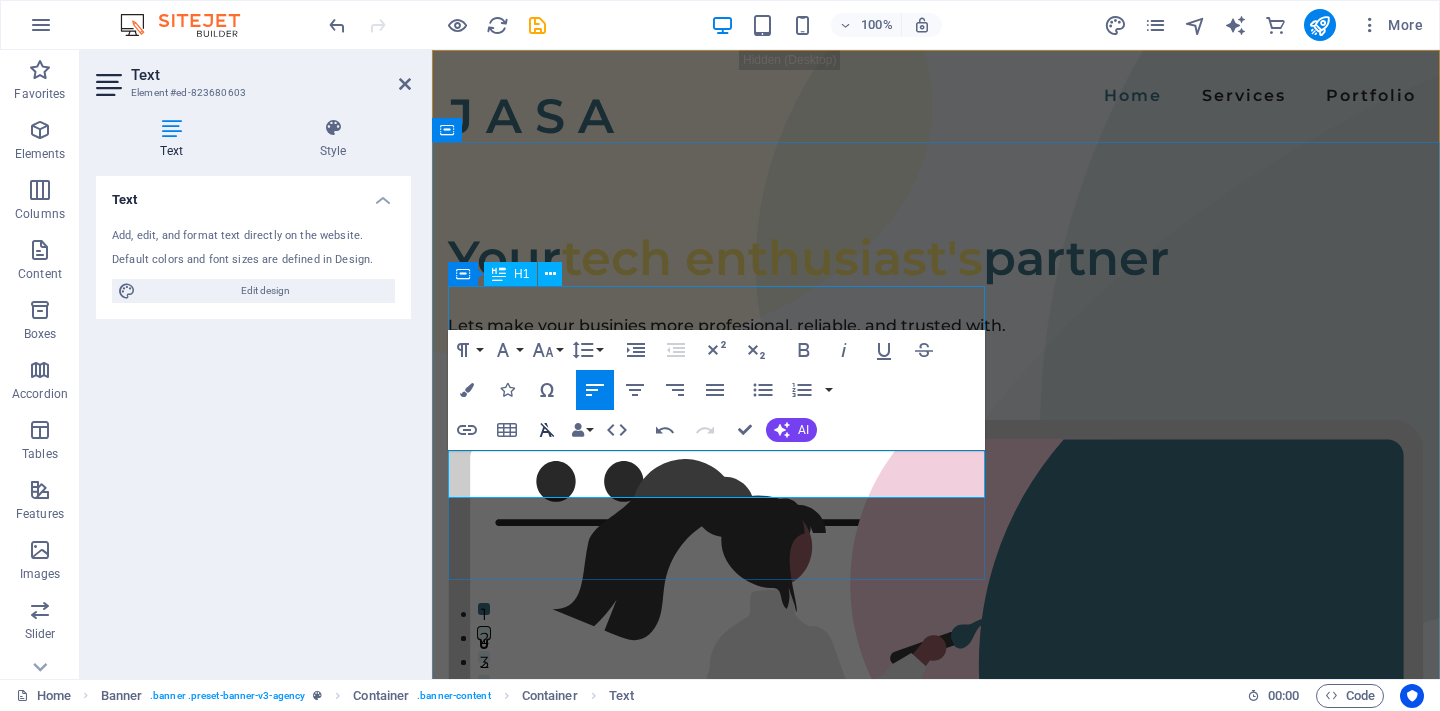 type 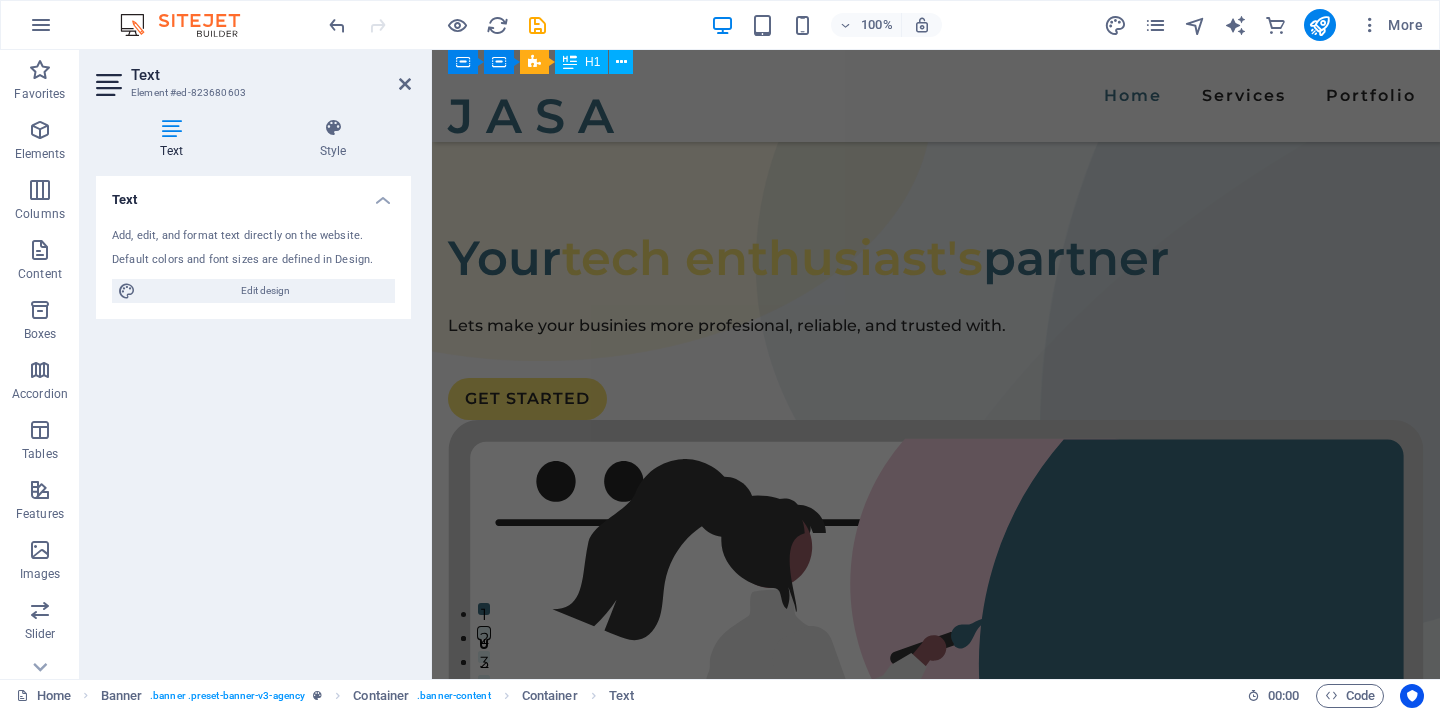scroll, scrollTop: 3330, scrollLeft: 0, axis: vertical 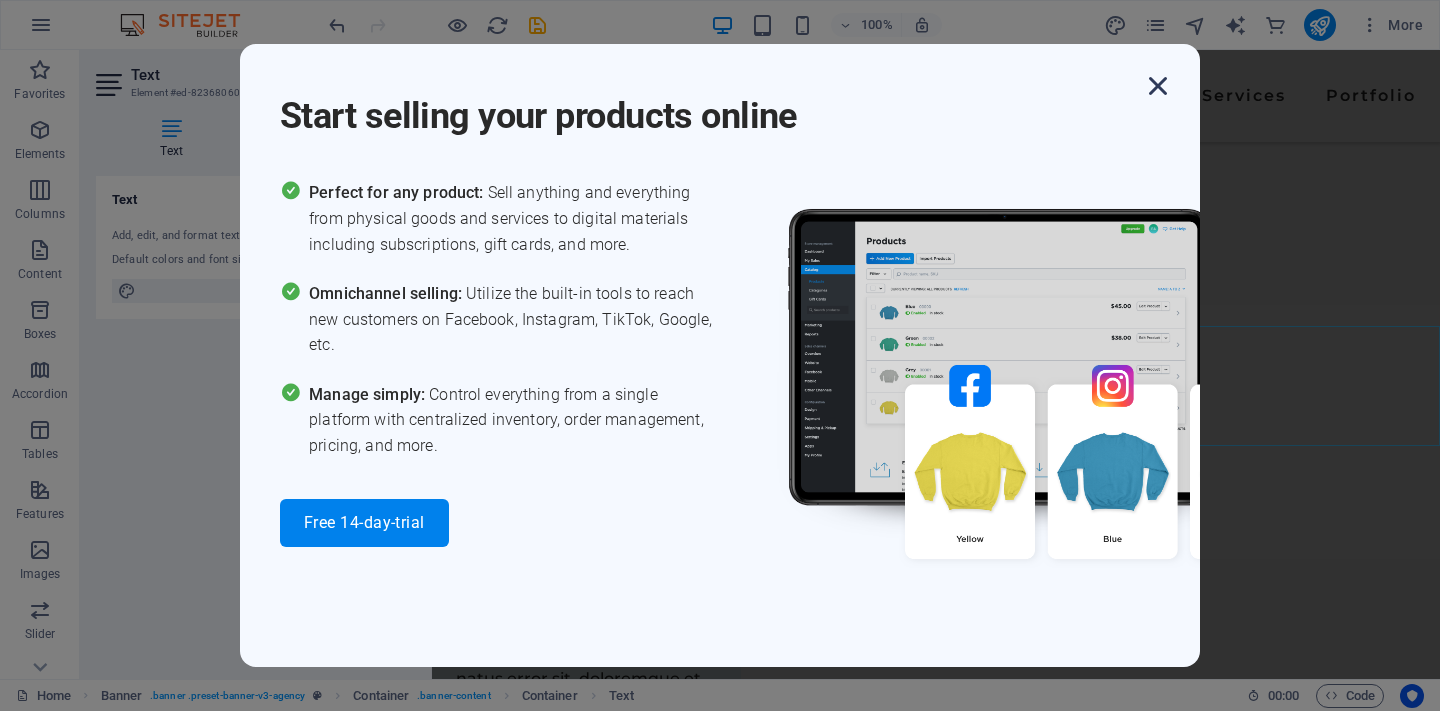 click at bounding box center [1158, 86] 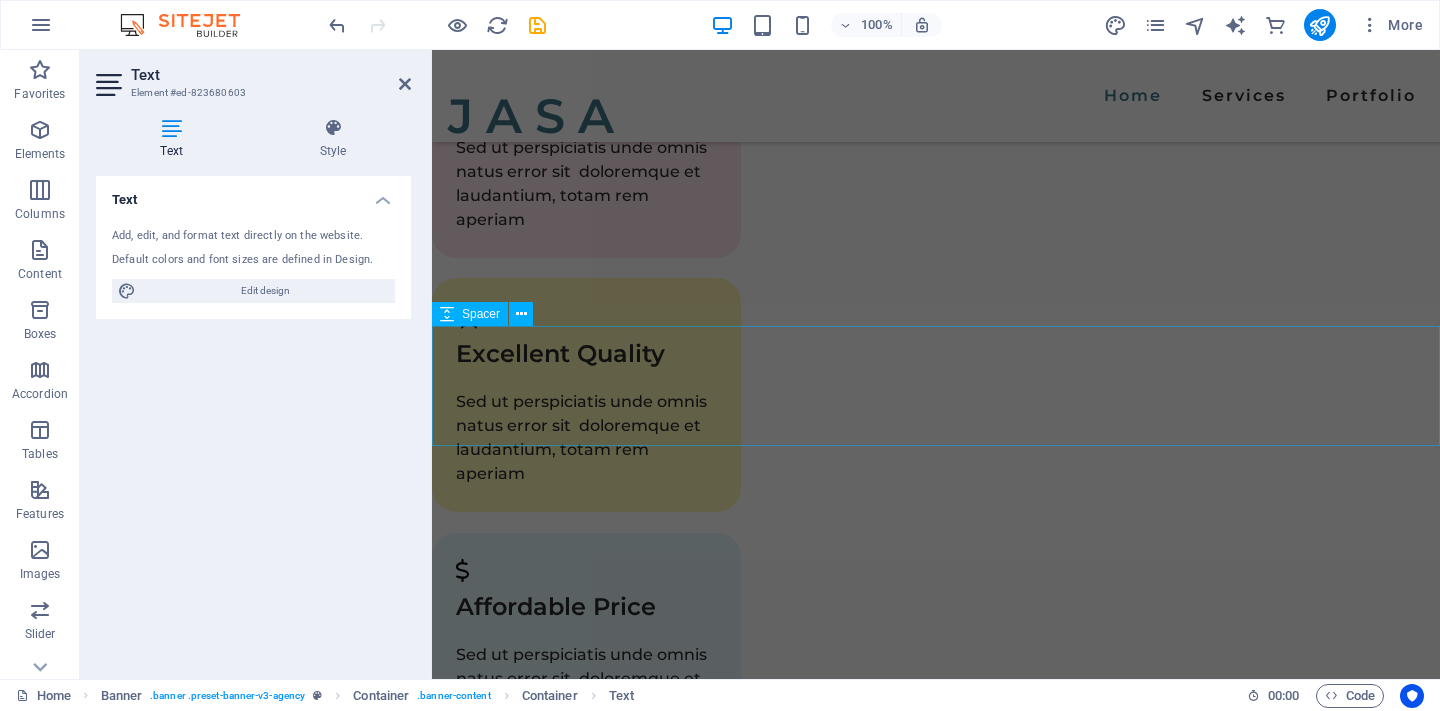 click at bounding box center (936, 8234) 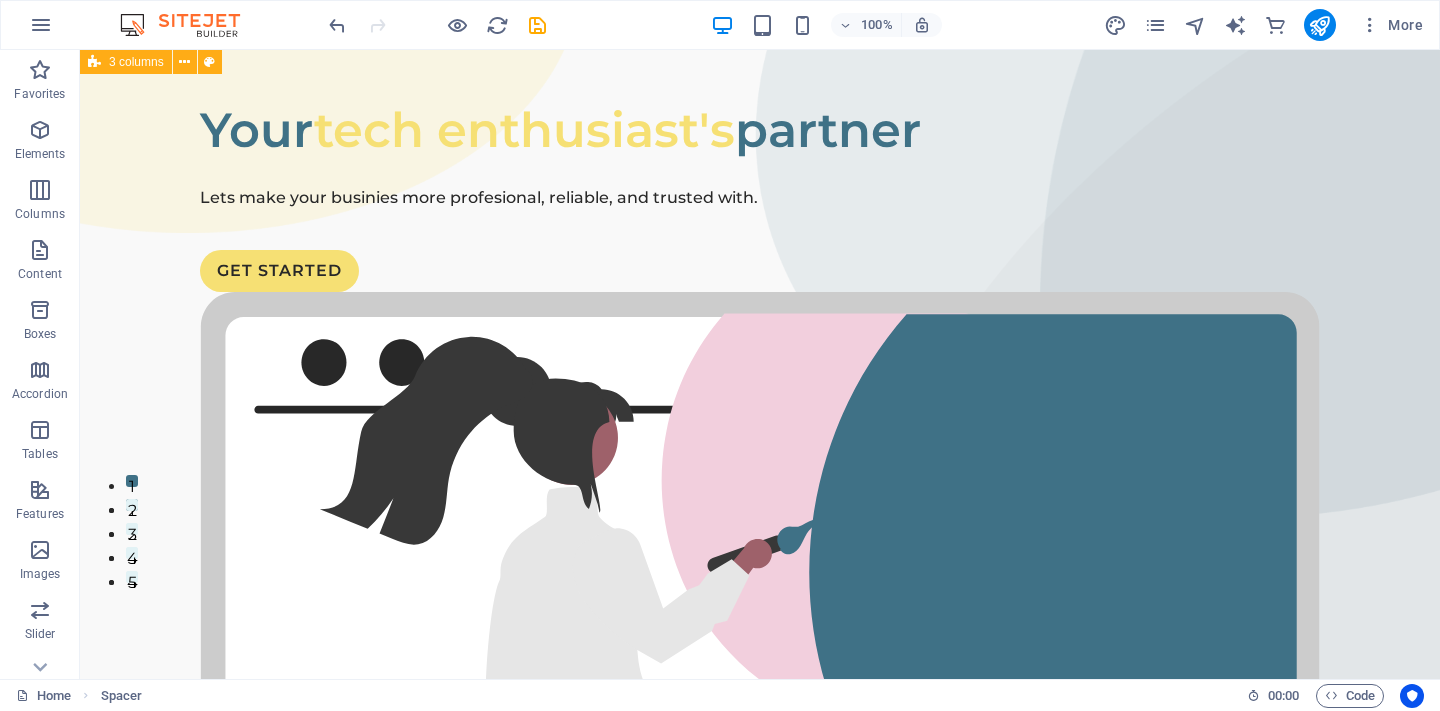 scroll, scrollTop: 0, scrollLeft: 0, axis: both 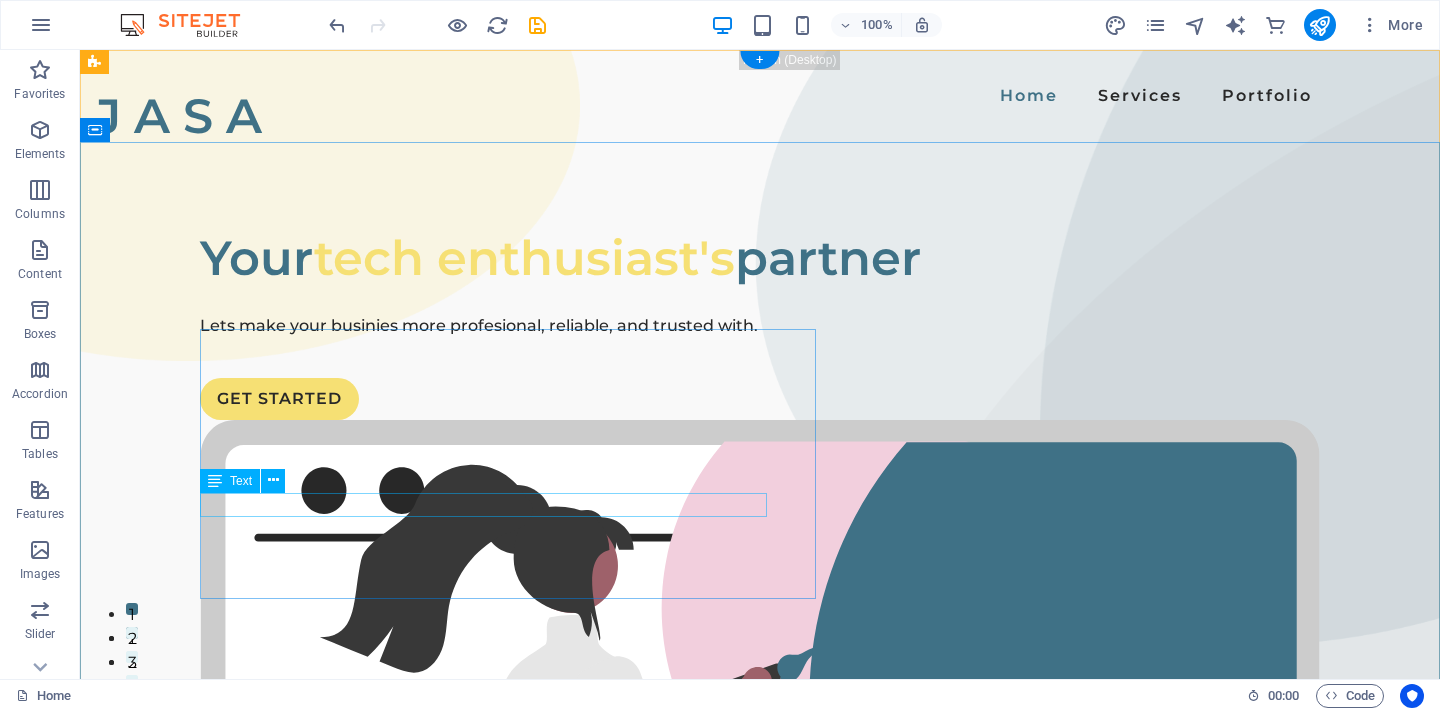 click on "Lets make your businies more profesional, reliable, and trusted with." at bounding box center [760, 326] 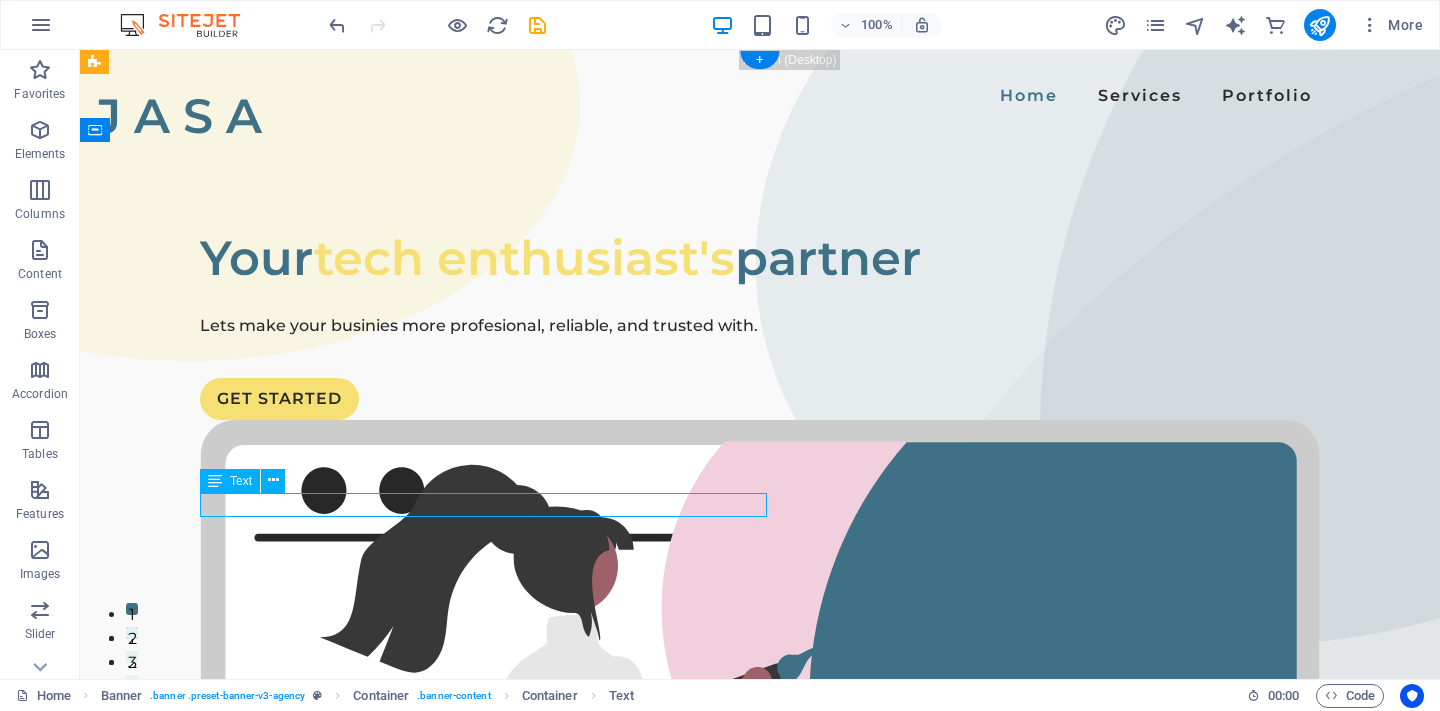 click on "Lets make your businies more profesional, reliable, and trusted with." at bounding box center [760, 326] 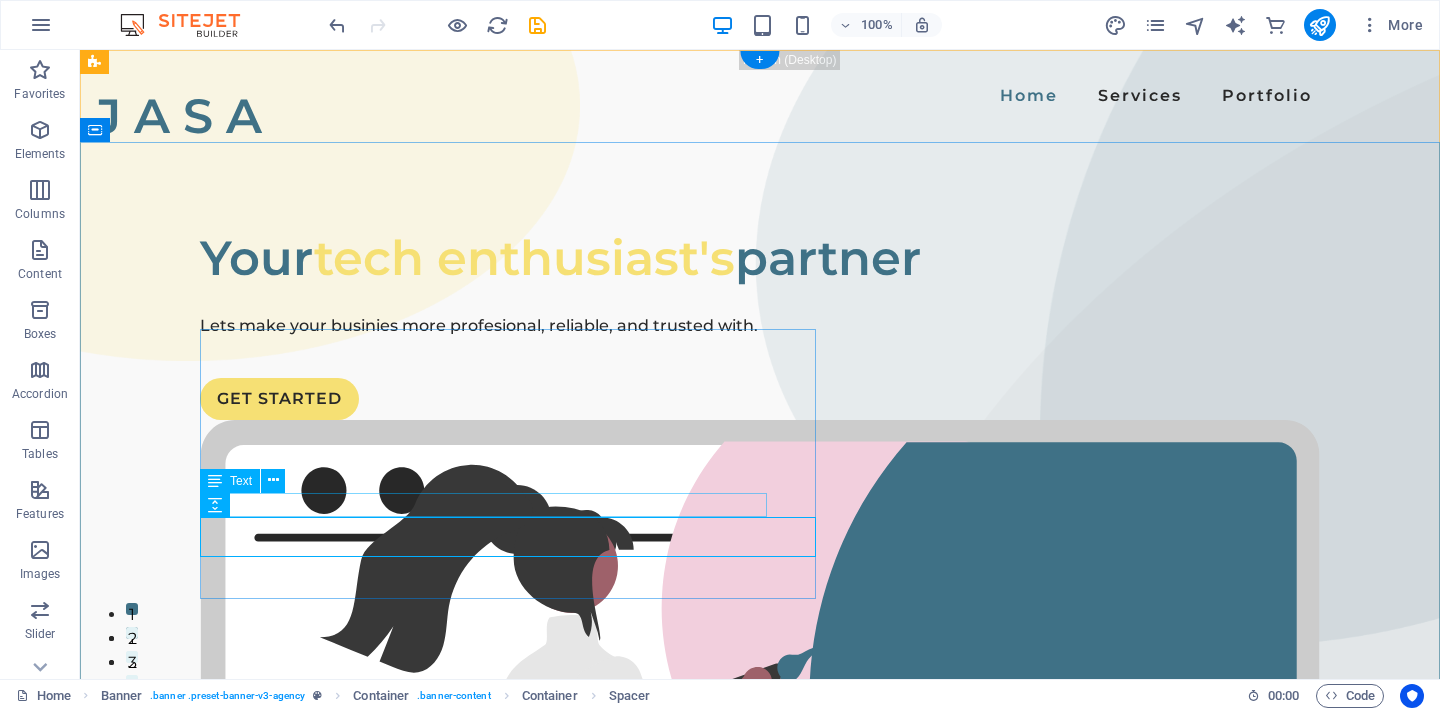 click on "Lets make your businies more profesional, reliable, and trusted with." at bounding box center (760, 326) 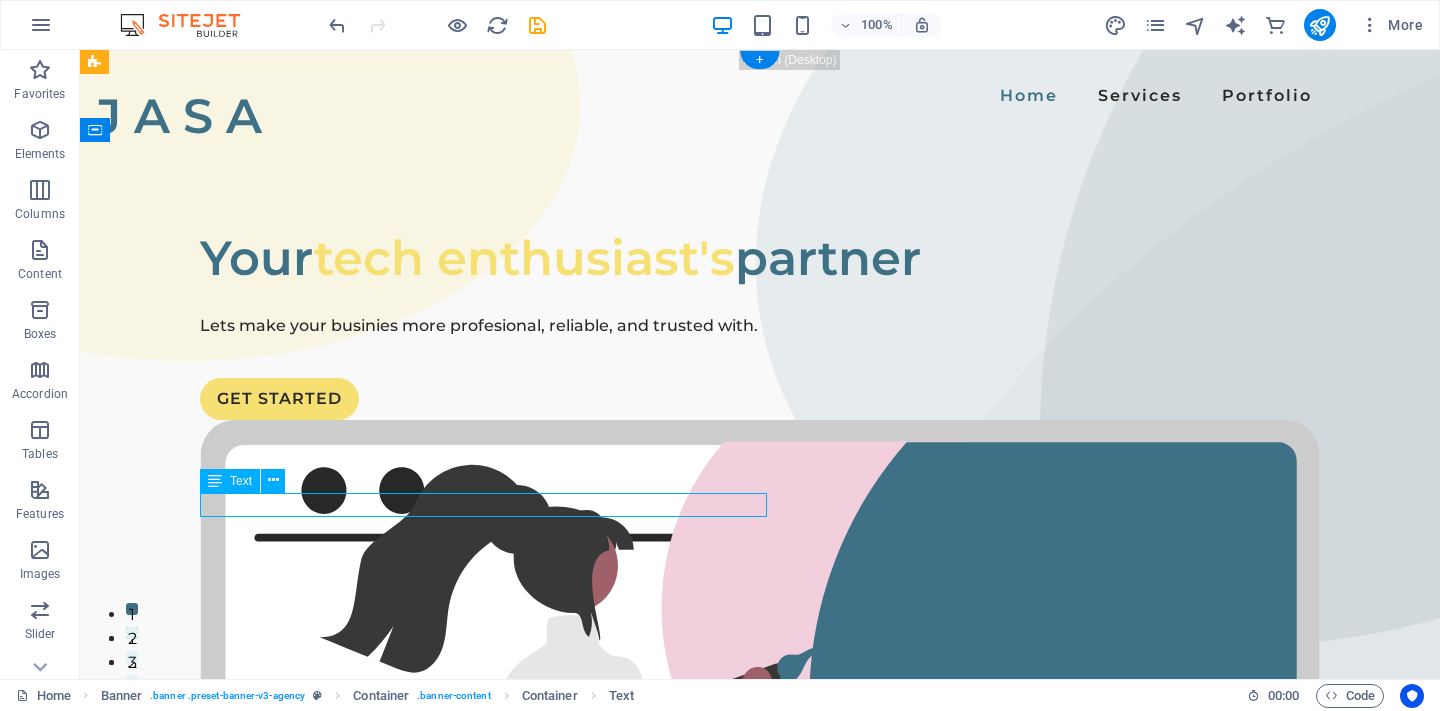 click on "Lets make your businies more profesional, reliable, and trusted with." at bounding box center (760, 326) 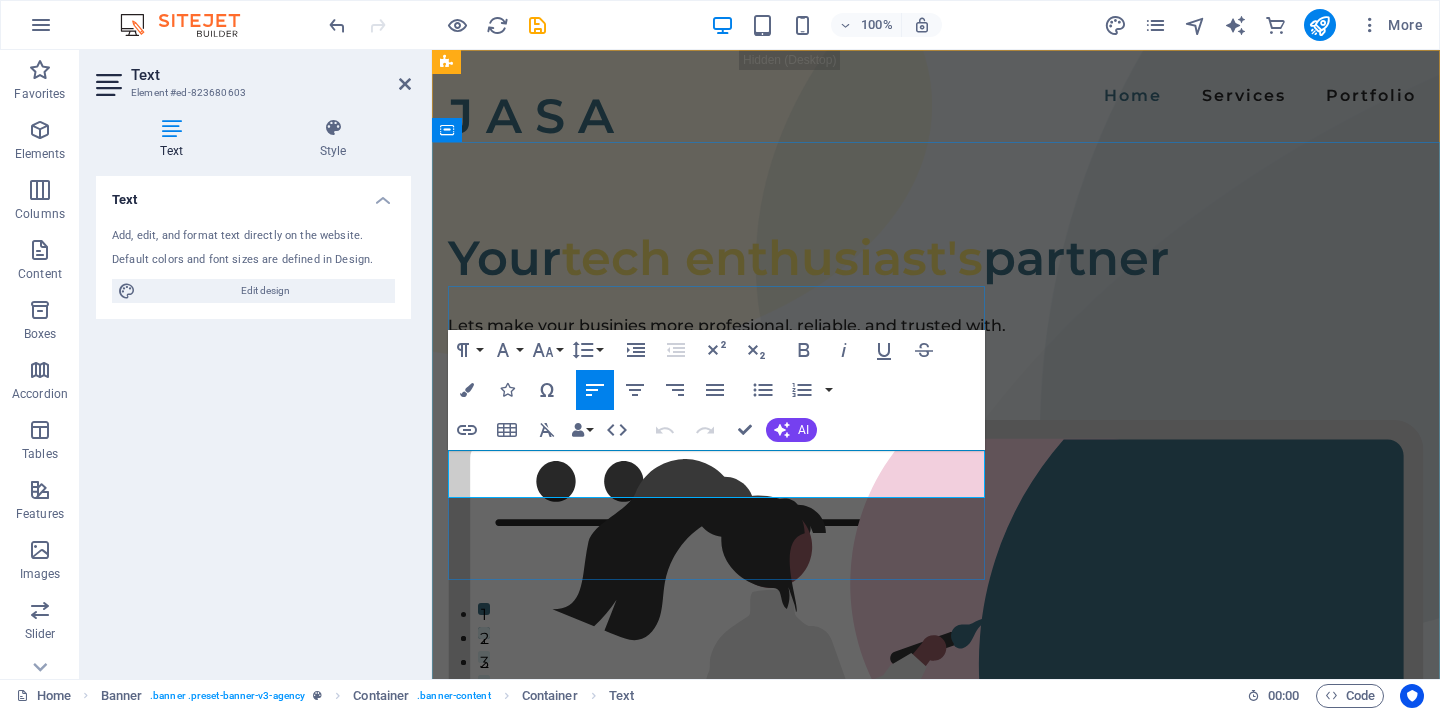 click on "Lets make your businies more profesional, reliable, and trusted with." at bounding box center (936, 326) 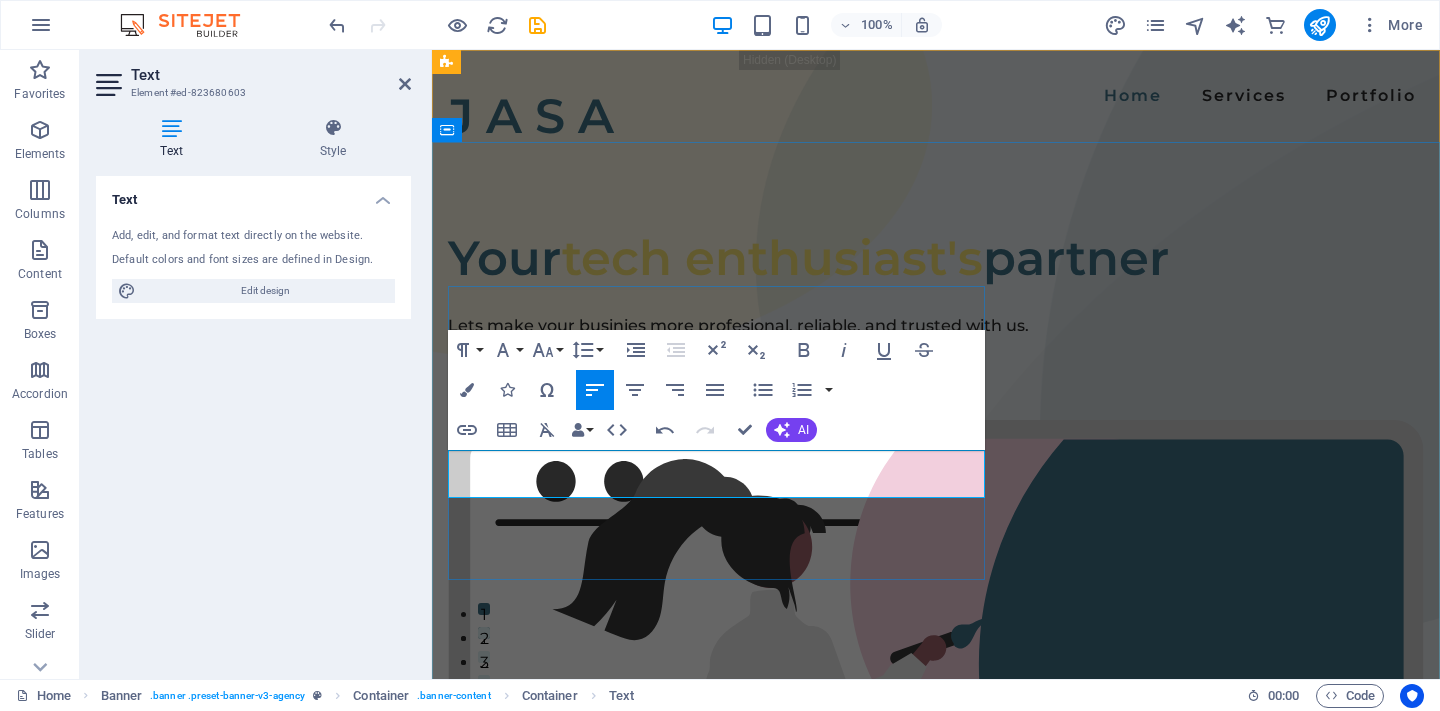 click on "Lets make your businies more profesional, reliable, and trusted with us ." at bounding box center (936, 326) 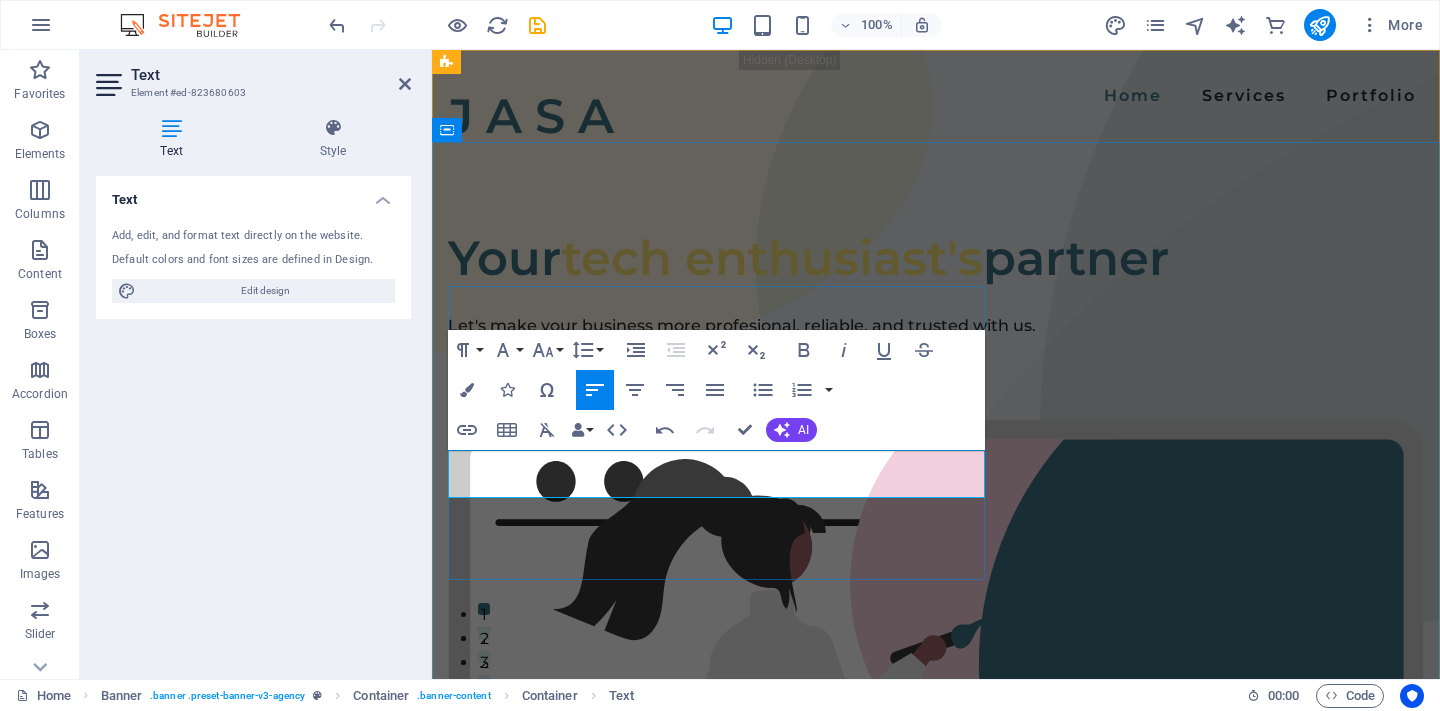click on "Let's make your business more profesional, reliable, and trusted with us." at bounding box center (936, 326) 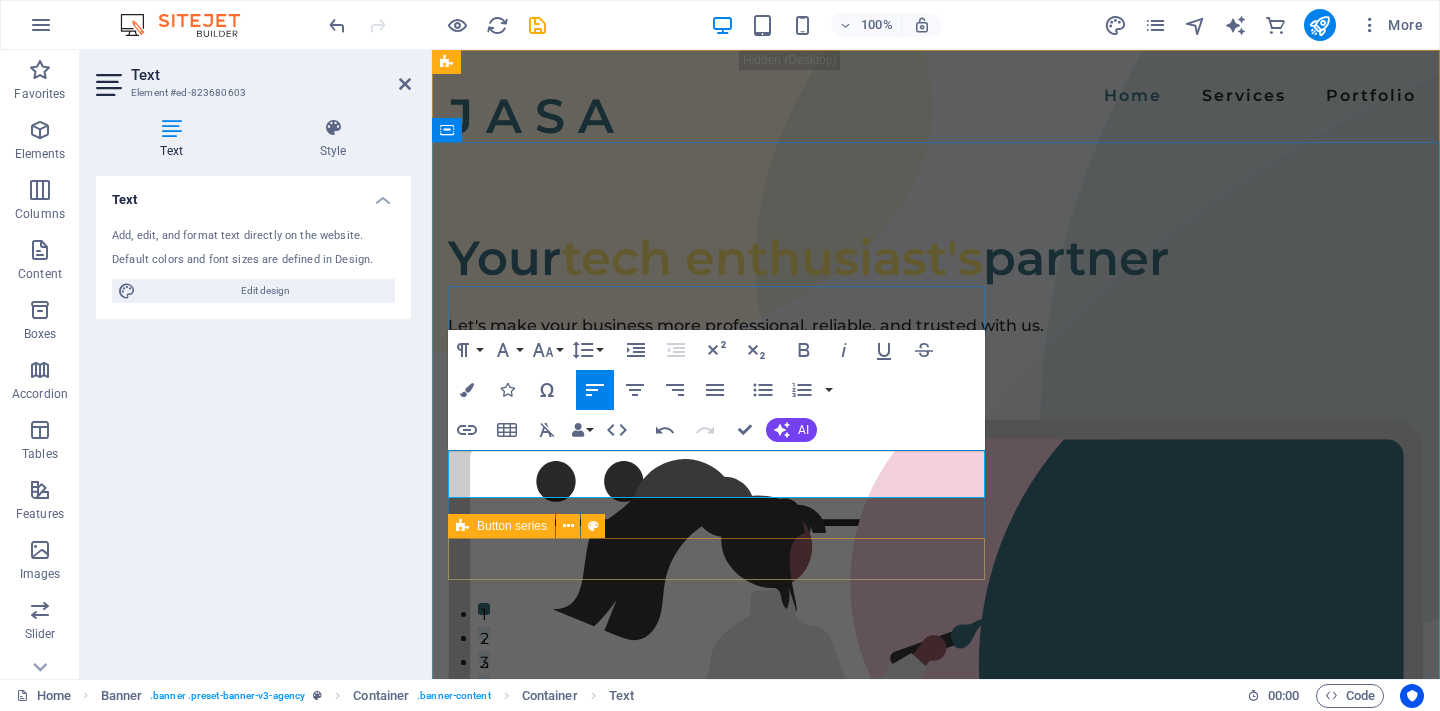 click on "GET STARTED" at bounding box center (936, 399) 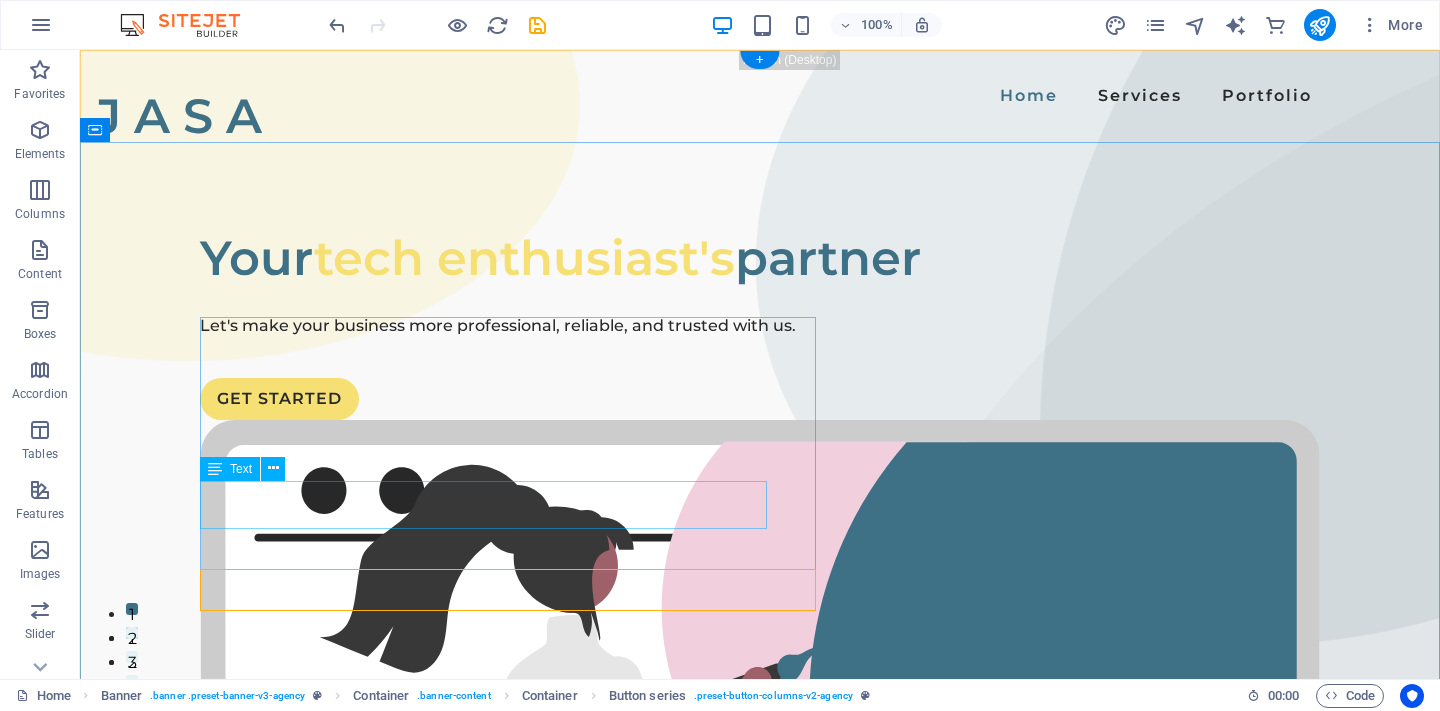 click on "Let's make your business more professional, reliable, and trusted with us." at bounding box center [760, 326] 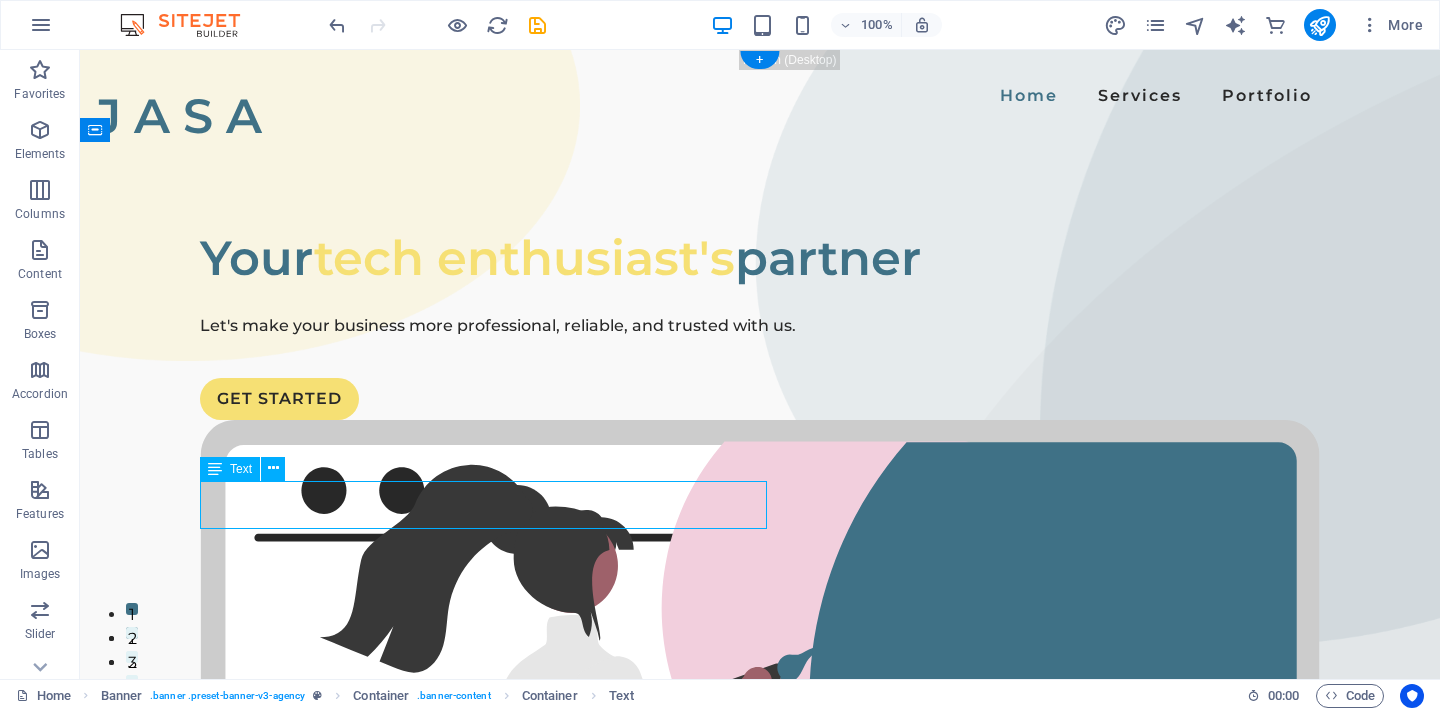 click on "Let's make your business more professional, reliable, and trusted with us." at bounding box center (760, 326) 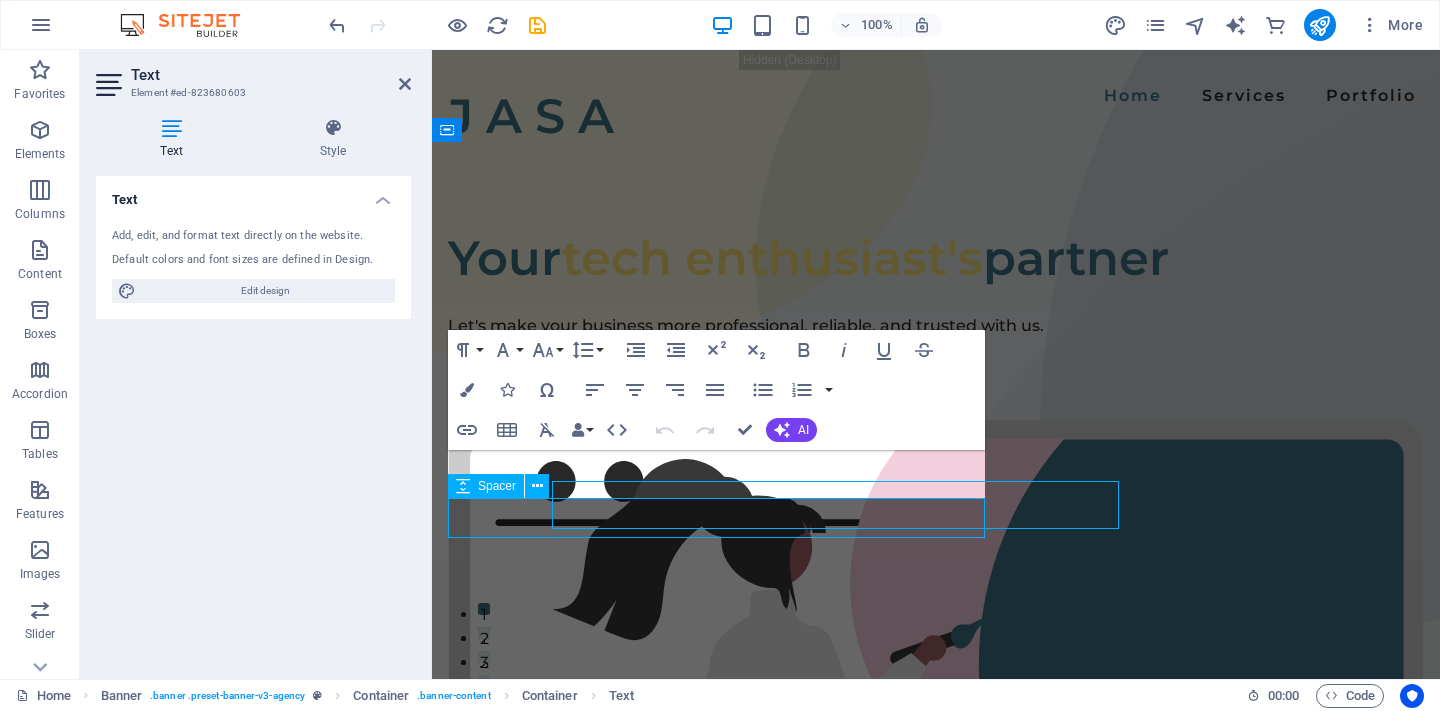 click at bounding box center [936, 358] 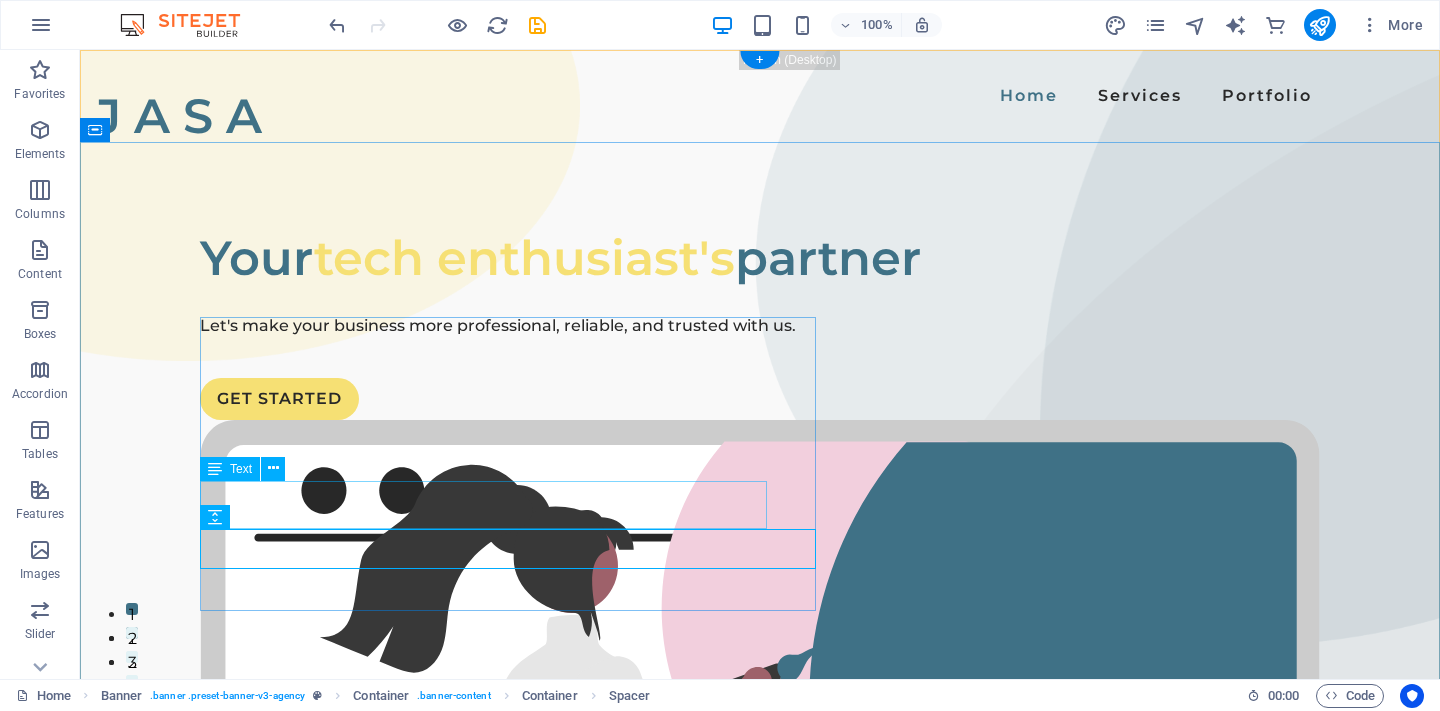 click on "Let's make your business more professional, reliable, and trusted with us." at bounding box center (760, 326) 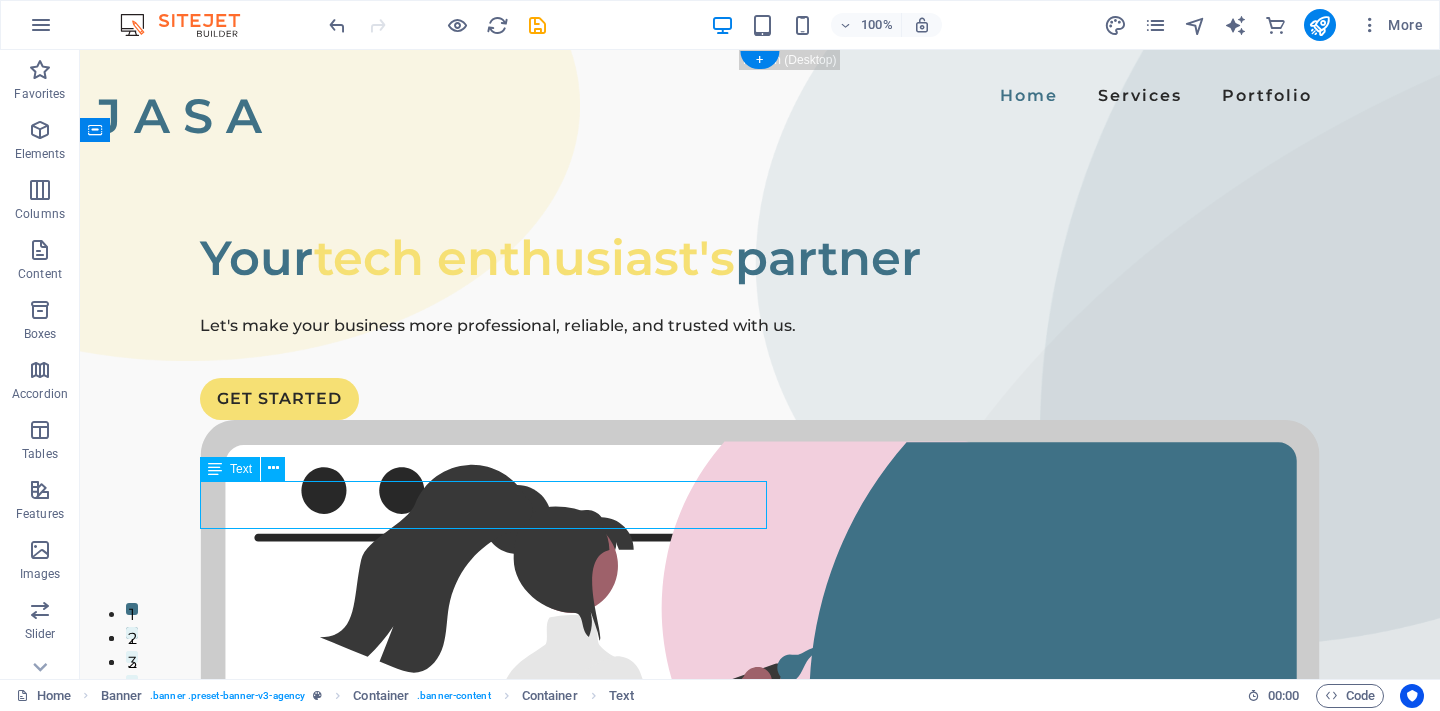 click on "Let's make your business more professional, reliable, and trusted with us." at bounding box center [760, 326] 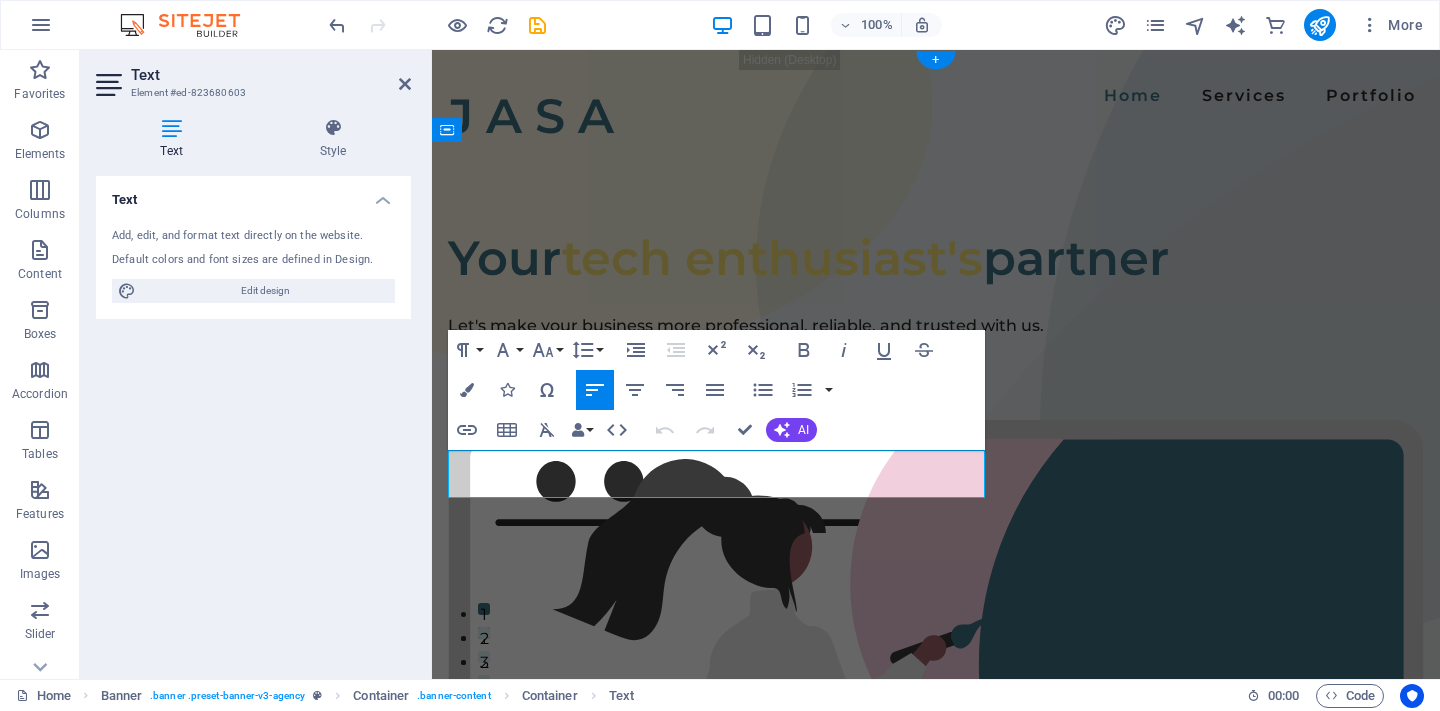 click on "Let's make your business more professional, reliable, and trusted with us." at bounding box center [936, 326] 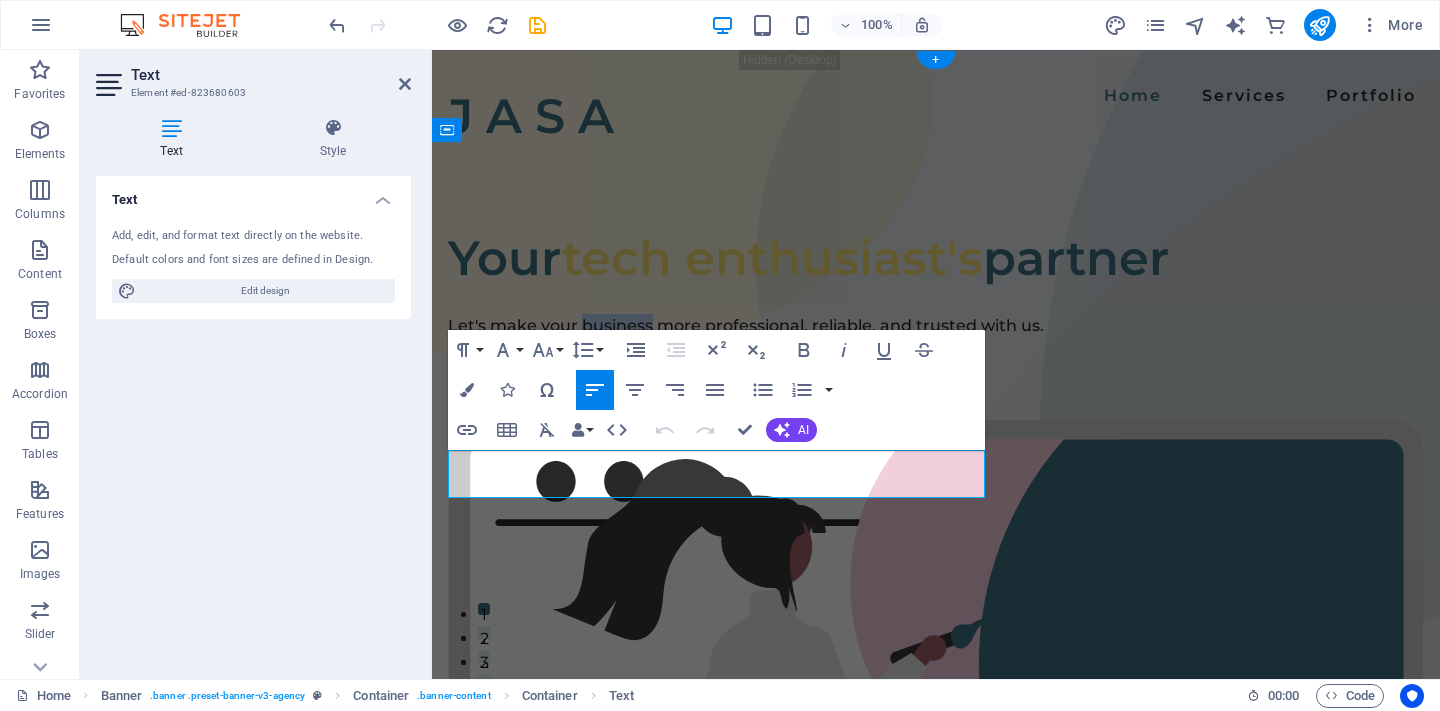 click on "Let's make your business more professional, reliable, and trusted with us." at bounding box center [936, 326] 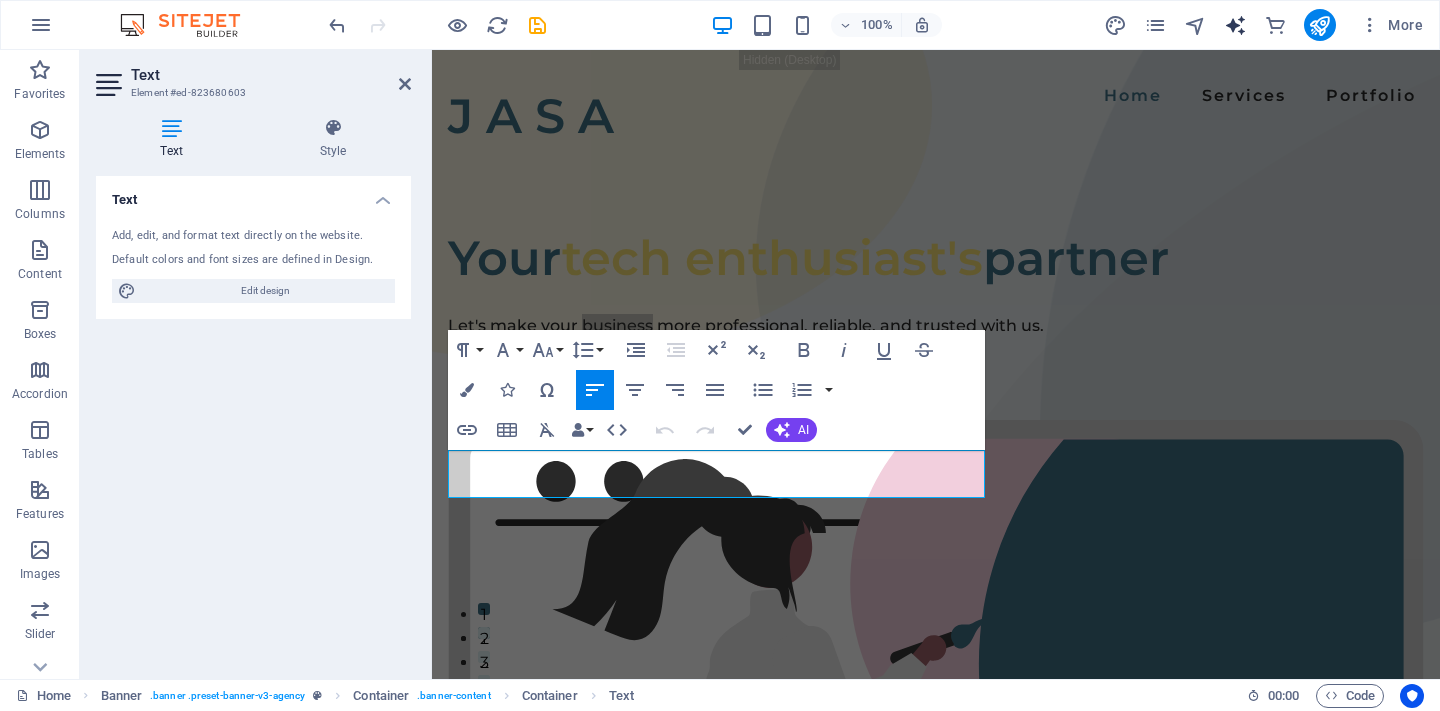 click at bounding box center [1236, 25] 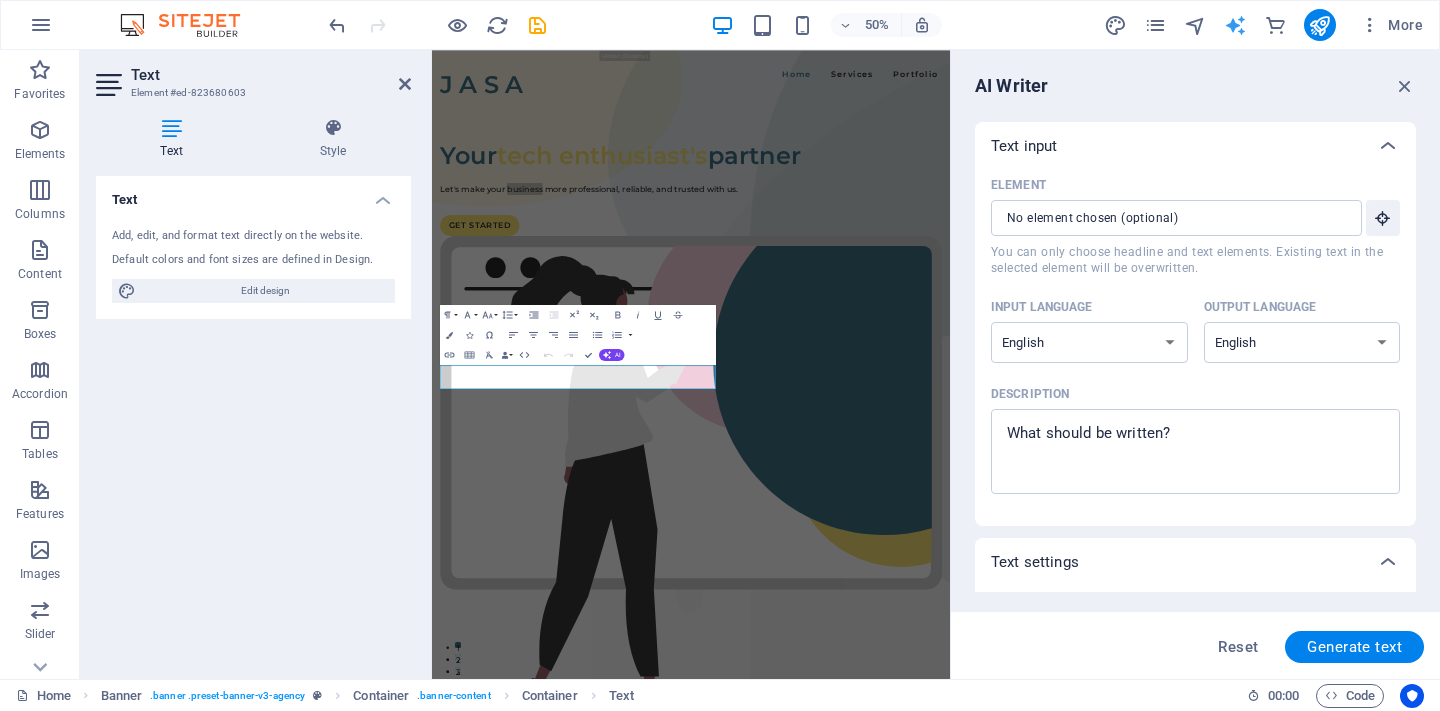 scroll, scrollTop: 0, scrollLeft: 0, axis: both 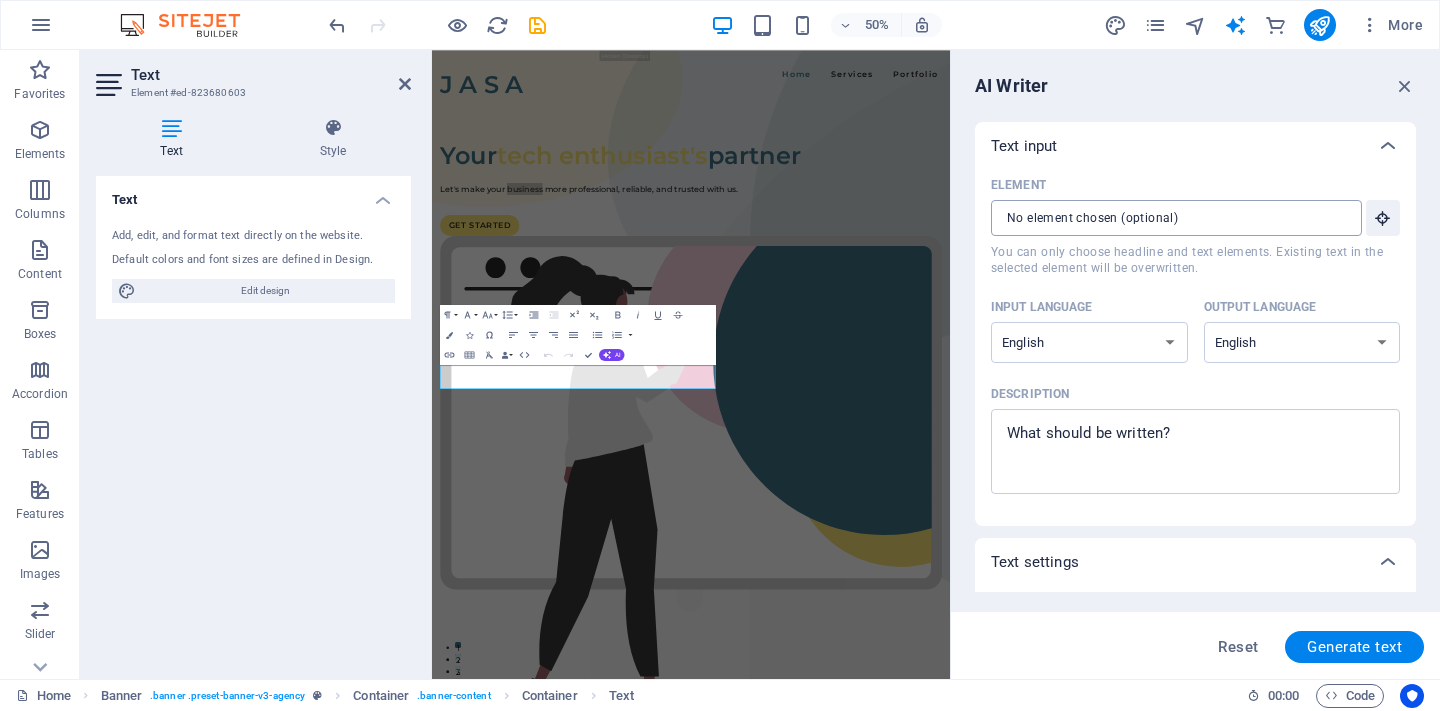 click on "Element ​ You can only choose headline and text elements. Existing text in the selected element will be overwritten." at bounding box center (1169, 218) 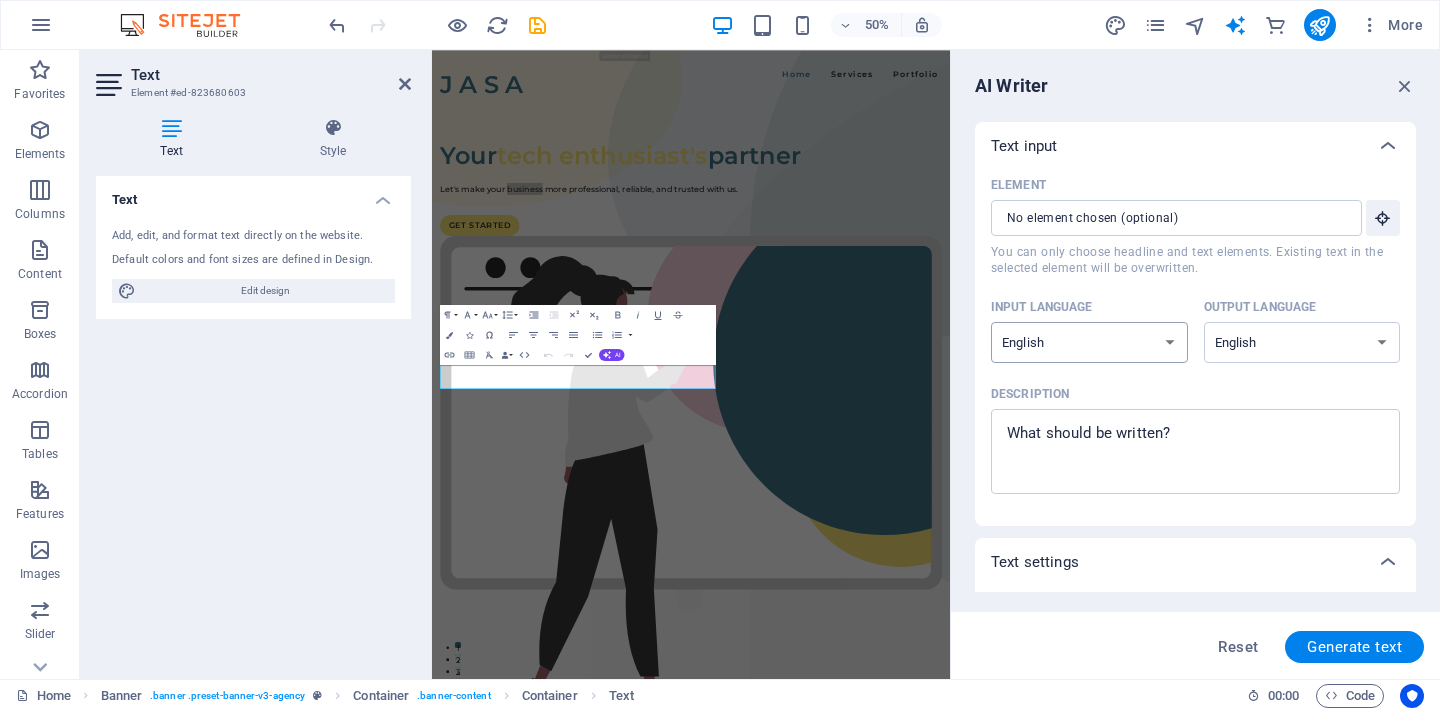 click on "Albanian Arabic Armenian Awadhi Azerbaijani Bashkir Basque Belarusian Bengali Bhojpuri Bosnian Brazilian Portuguese Bulgarian Cantonese (Yue) Catalan Chhattisgarhi Chinese Croatian Czech Danish Dogri Dutch English Estonian Faroese Finnish French Galician Georgian German Greek Gujarati Haryanvi Hindi Hungarian Indonesian Irish Italian Japanese Javanese Kannada Kashmiri Kazakh Konkani Korean Kyrgyz Latvian Lithuanian Macedonian Maithili Malay Maltese Mandarin Mandarin Chinese Marathi Marwari Min Nan Moldovan Mongolian Montenegrin Nepali Norwegian Oriya Pashto Persian (Farsi) Polish Portuguese Punjabi Rajasthani Romanian Russian Sanskrit Santali Serbian Sindhi Sinhala Slovak Slovene Slovenian Spanish Ukrainian Urdu Uzbek Vietnamese Welsh Wu" at bounding box center (1089, 342) 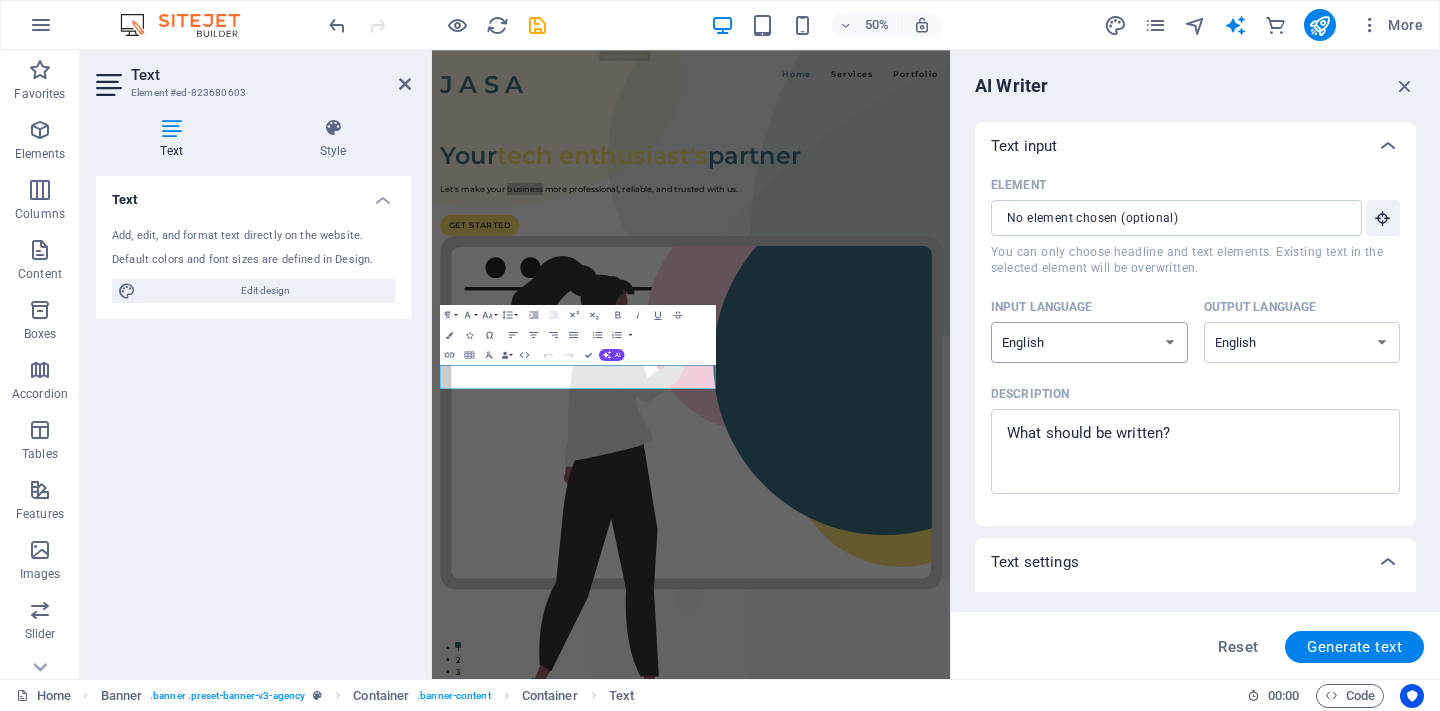 select on "Indonesian" 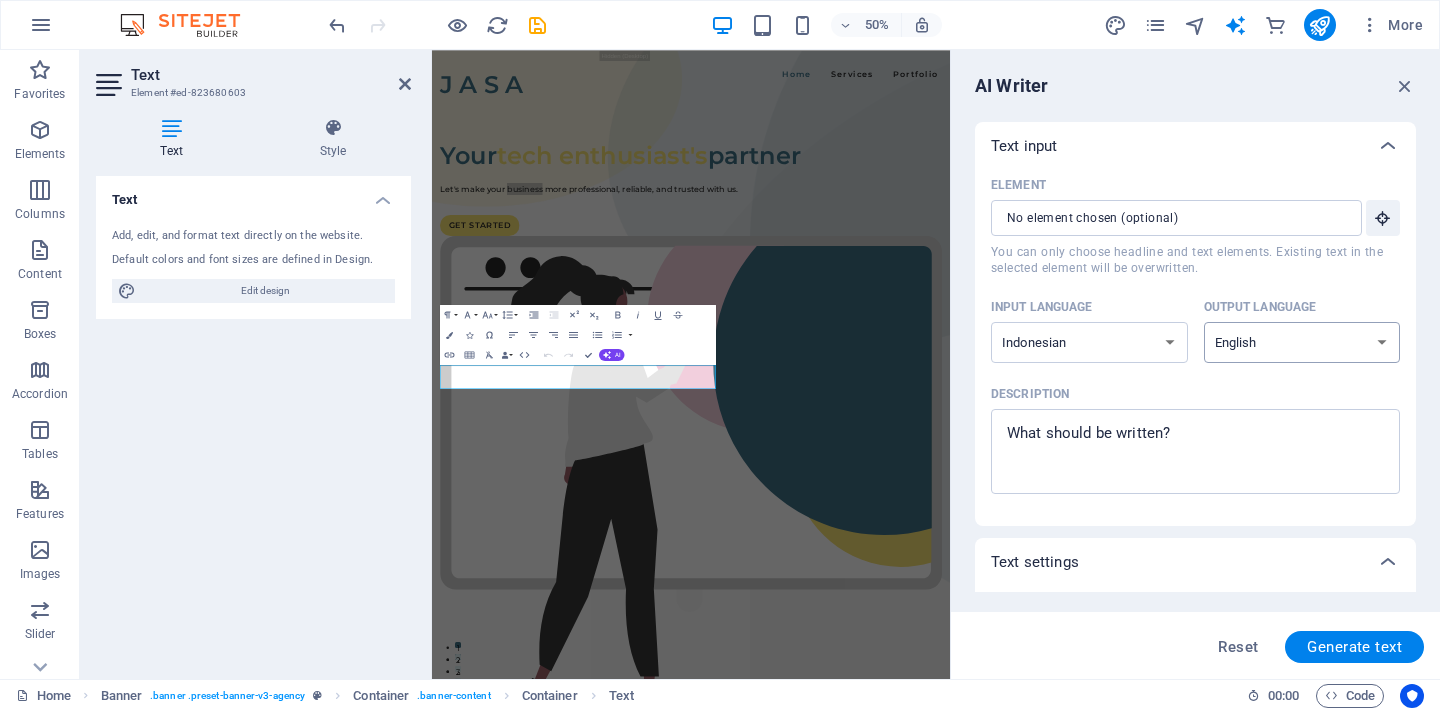 click on "Albanian Arabic Armenian Awadhi Azerbaijani Bashkir Basque Belarusian Bengali Bhojpuri Bosnian Brazilian Portuguese Bulgarian Cantonese (Yue) Catalan Chhattisgarhi Chinese Croatian Czech Danish Dogri Dutch English Estonian Faroese Finnish French Galician Georgian German Greek Gujarati Haryanvi Hindi Hungarian Indonesian Irish Italian Japanese Javanese Kannada Kashmiri Kazakh Konkani Korean Kyrgyz Latvian Lithuanian Macedonian Maithili Malay Maltese Mandarin Mandarin Chinese Marathi Marwari Min Nan Moldovan Mongolian Montenegrin Nepali Norwegian Oriya Pashto Persian (Farsi) Polish Portuguese Punjabi Rajasthani Romanian Russian Sanskrit Santali Serbian Sindhi Sinhala Slovak Slovene Slovenian Spanish Ukrainian Urdu Uzbek Vietnamese Welsh Wu" at bounding box center [1302, 342] 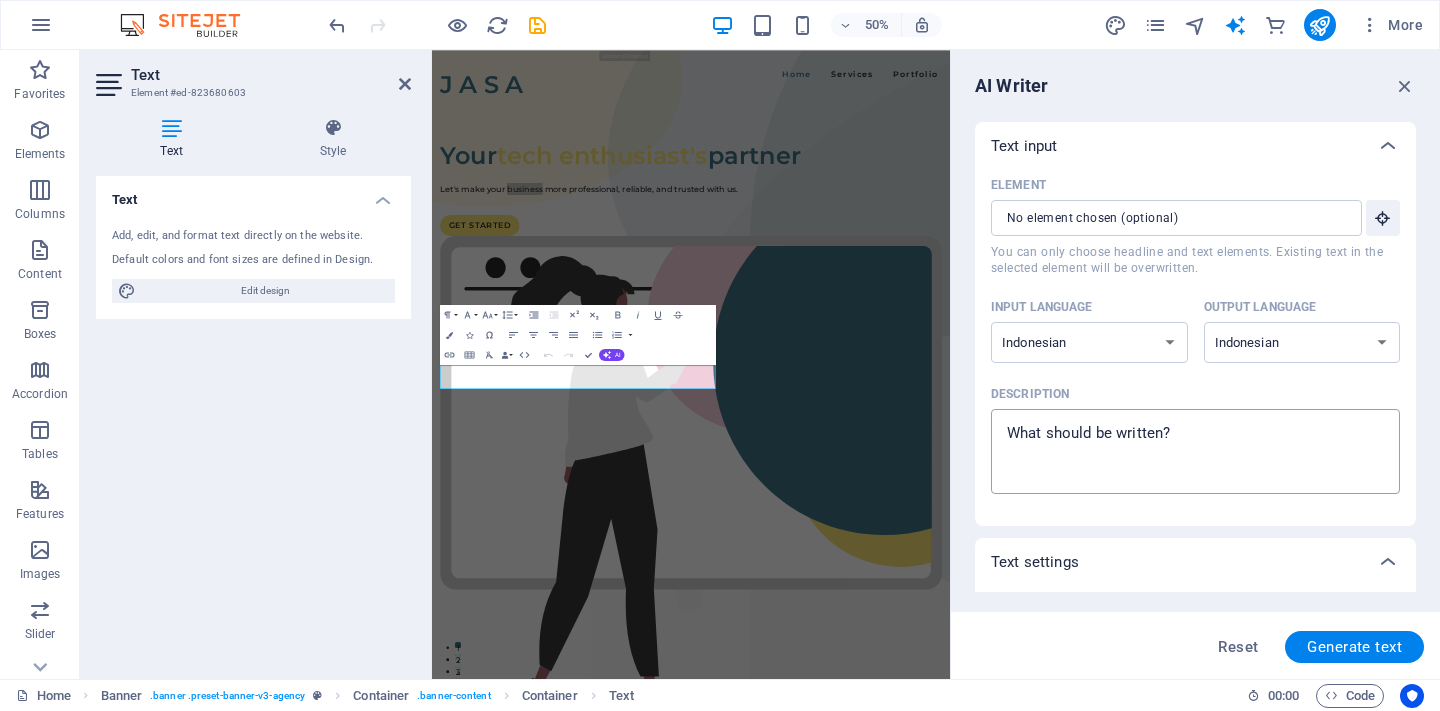 type on "x" 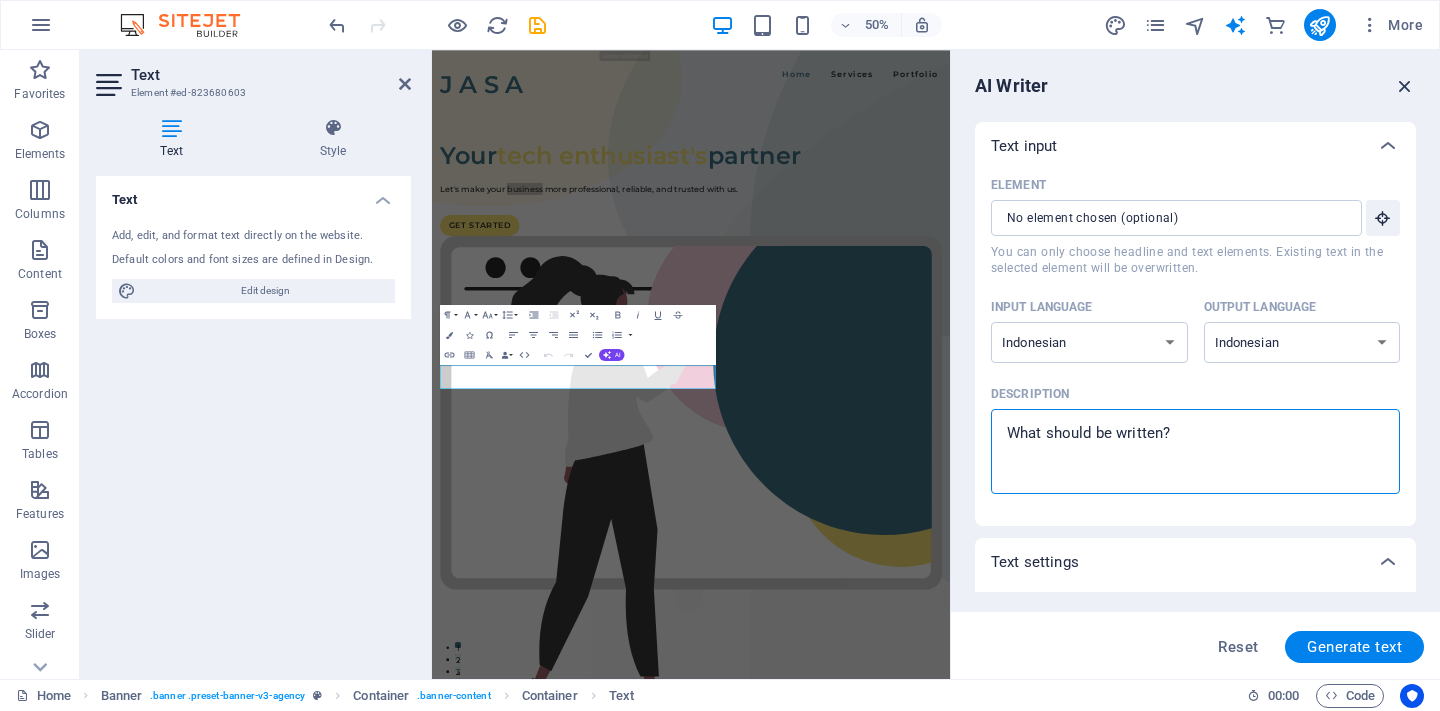 click at bounding box center [1405, 86] 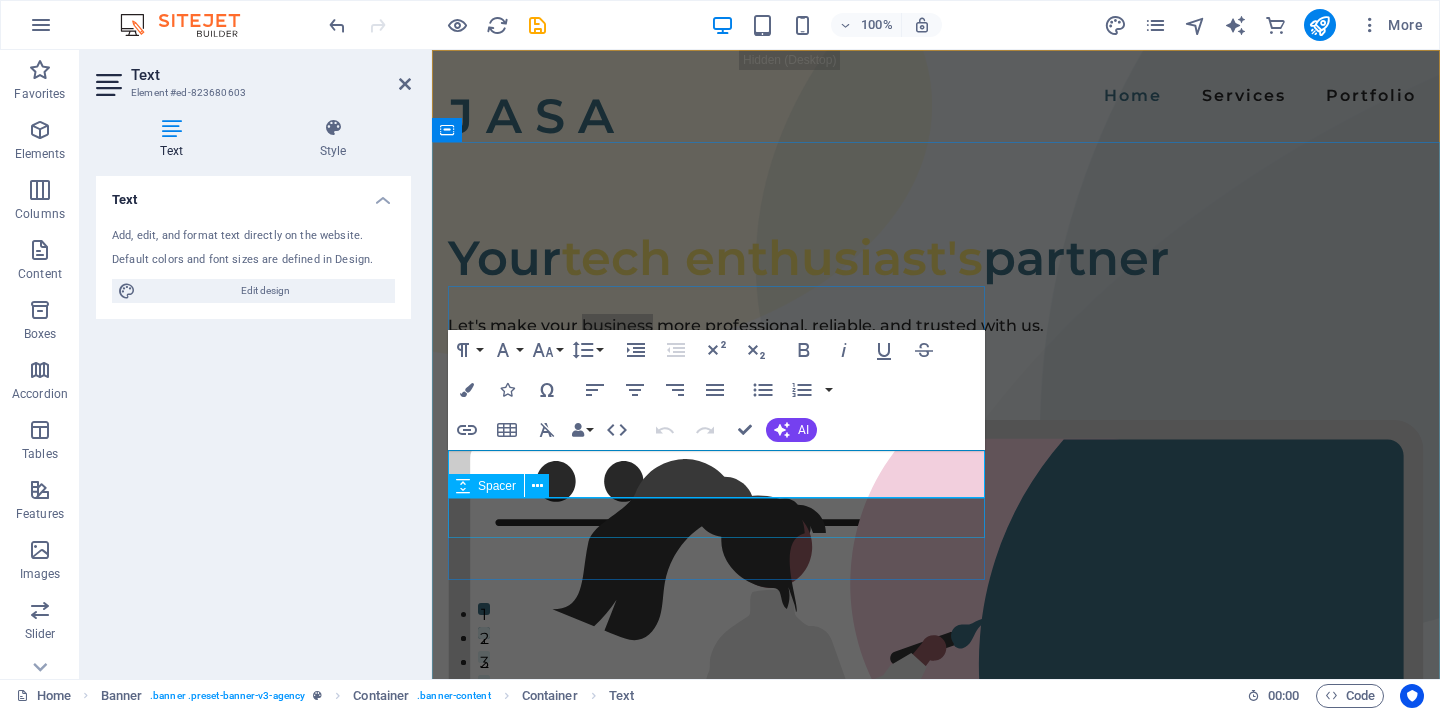 click at bounding box center (936, 358) 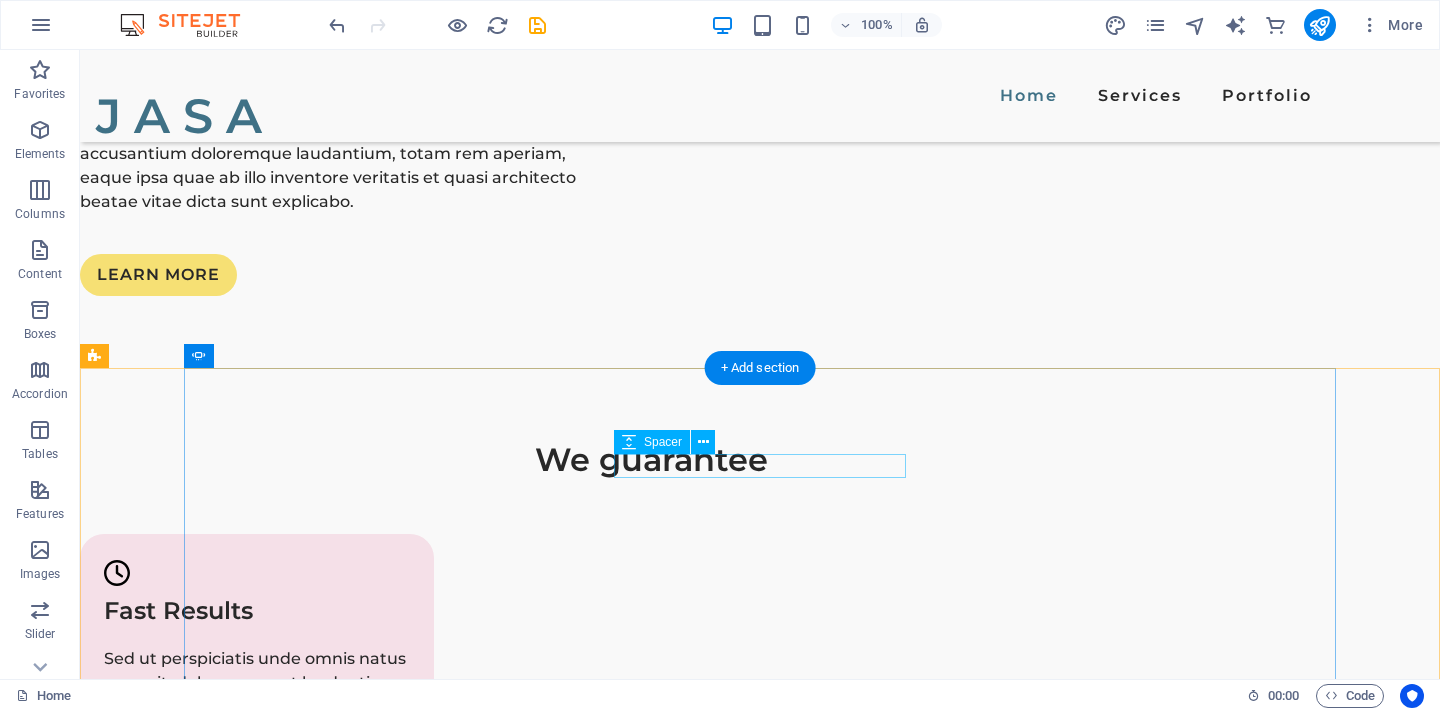 scroll, scrollTop: 2984, scrollLeft: 0, axis: vertical 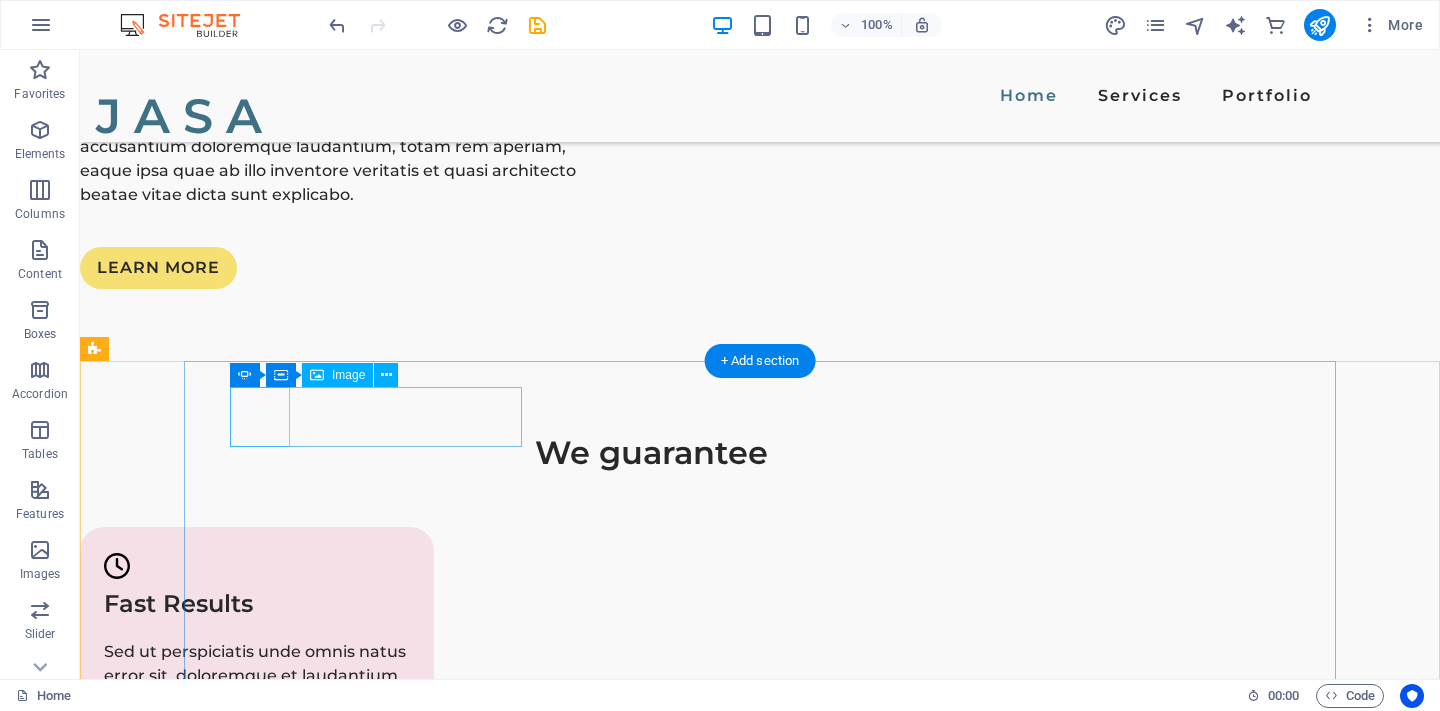 click at bounding box center (-810, 4726) 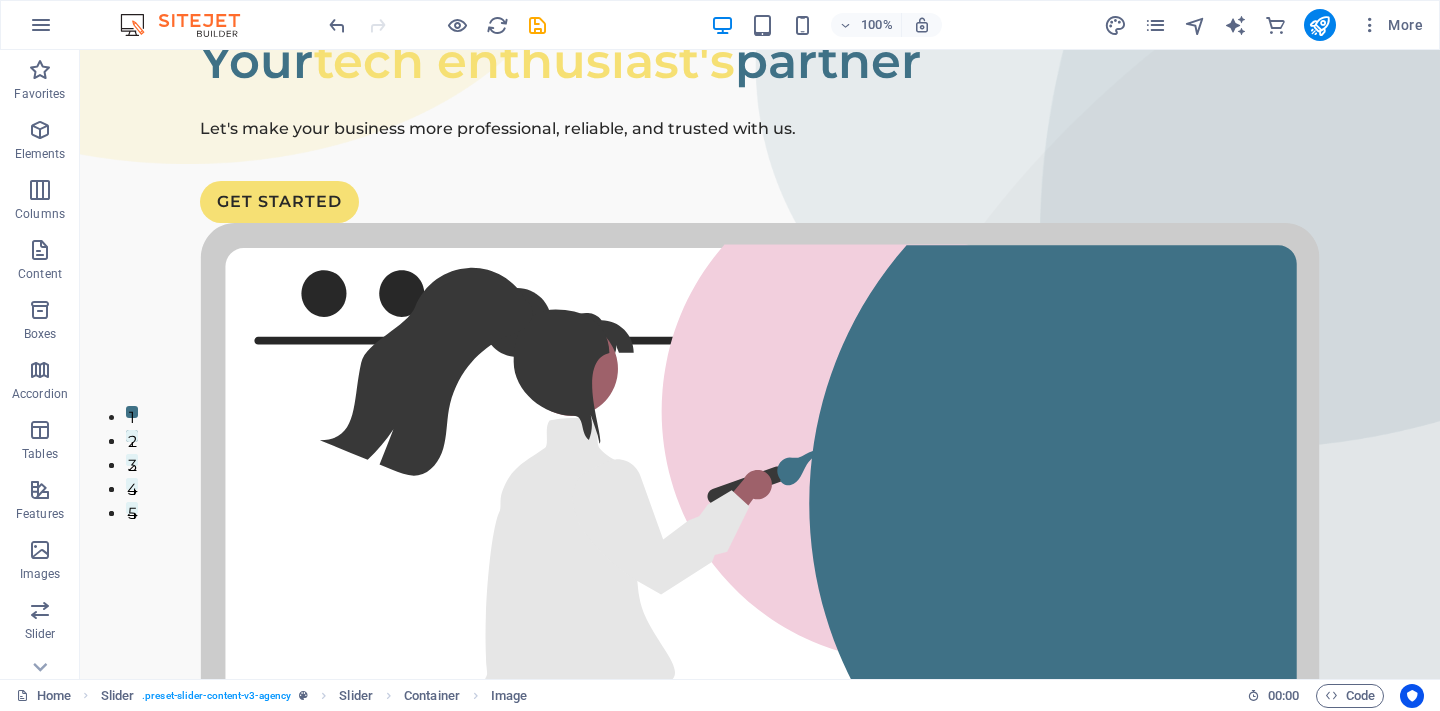 scroll, scrollTop: 0, scrollLeft: 0, axis: both 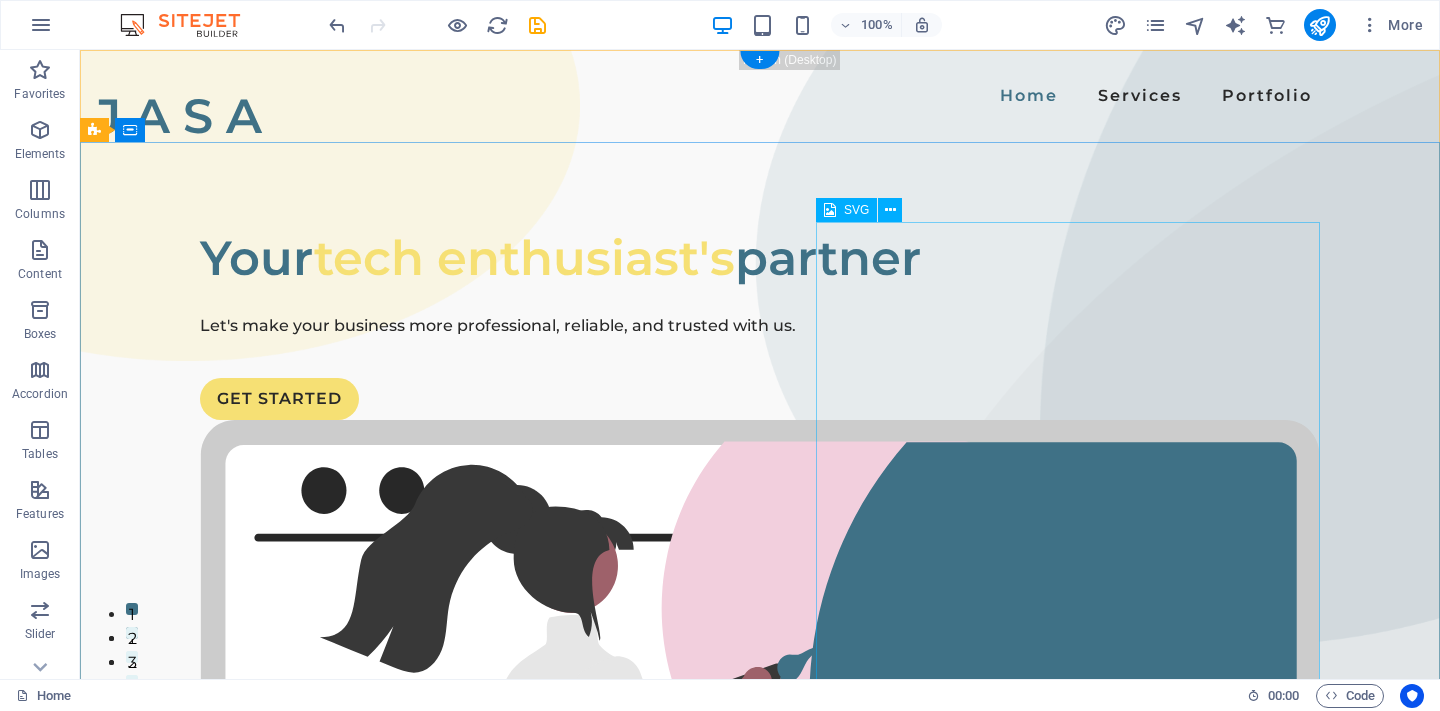 click at bounding box center (760, 952) 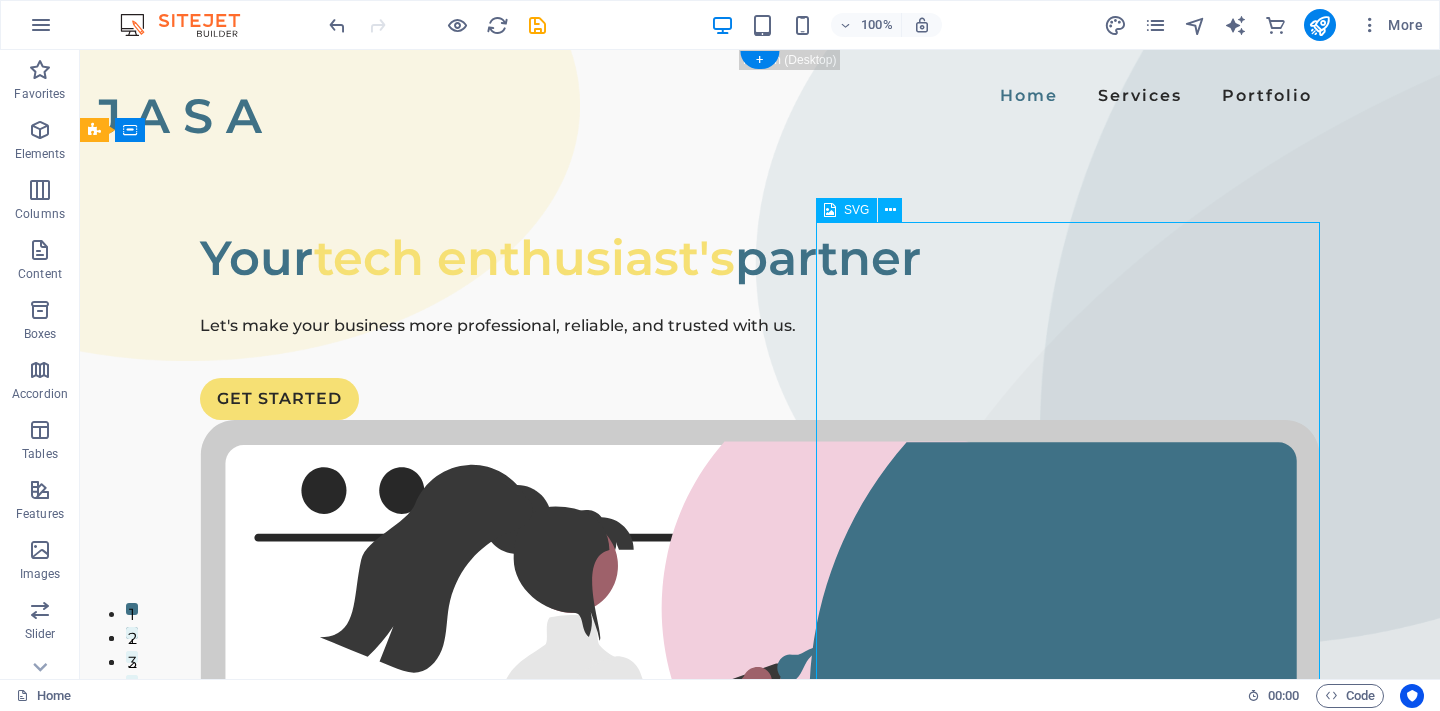 click at bounding box center [760, 952] 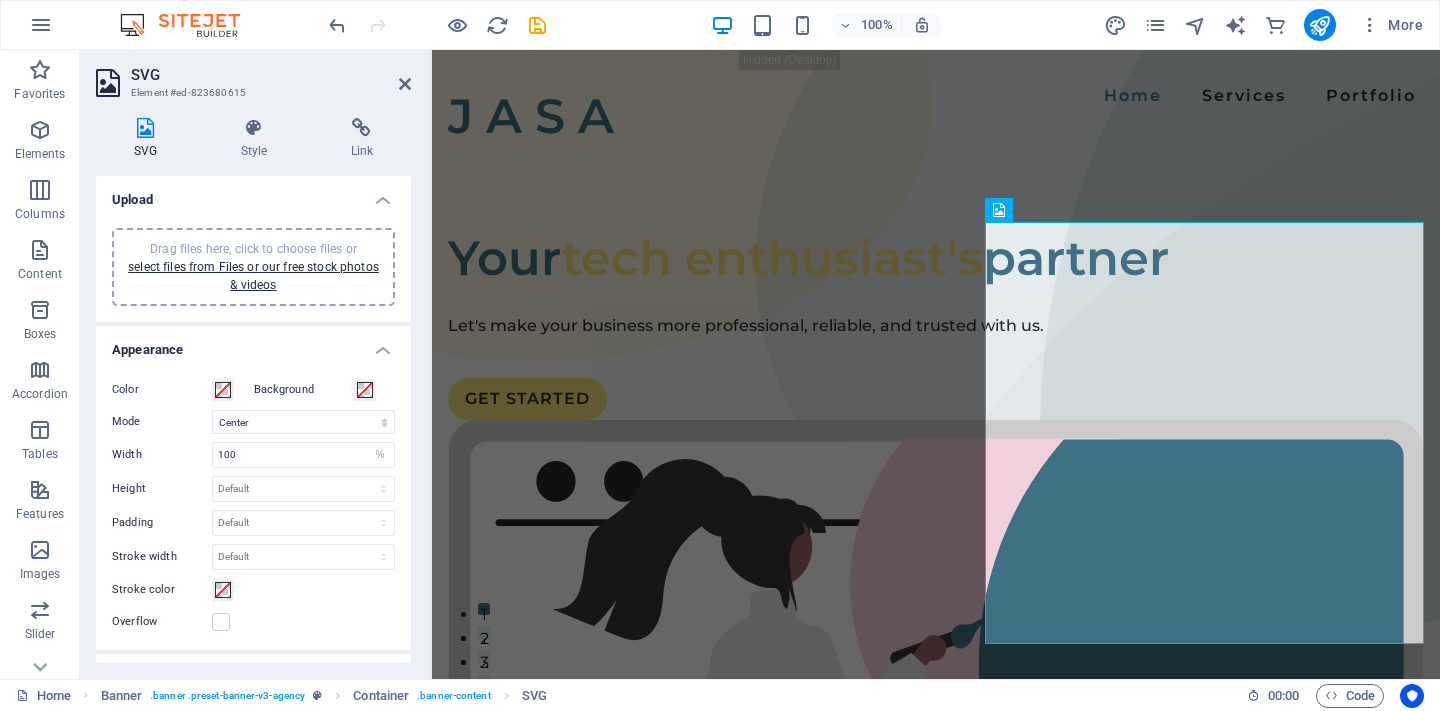 scroll, scrollTop: 0, scrollLeft: 0, axis: both 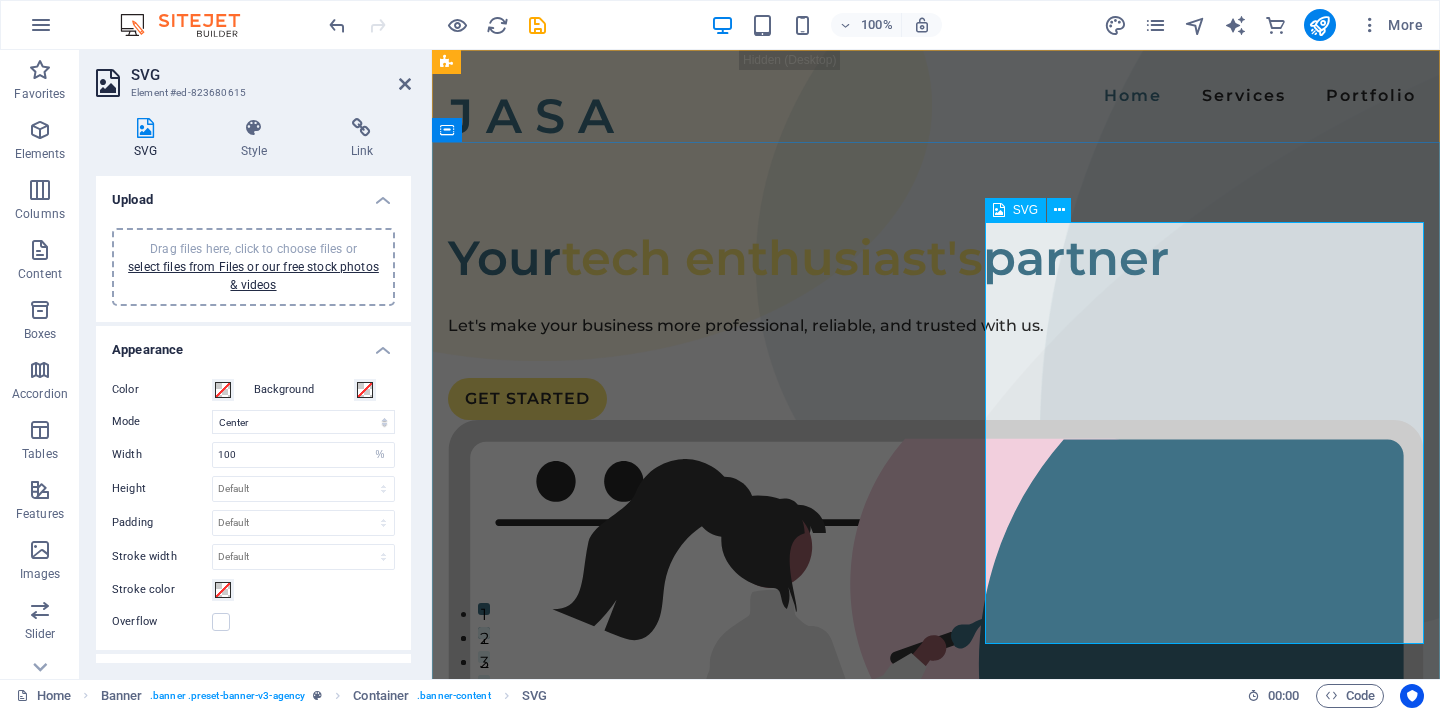 click at bounding box center (936, 884) 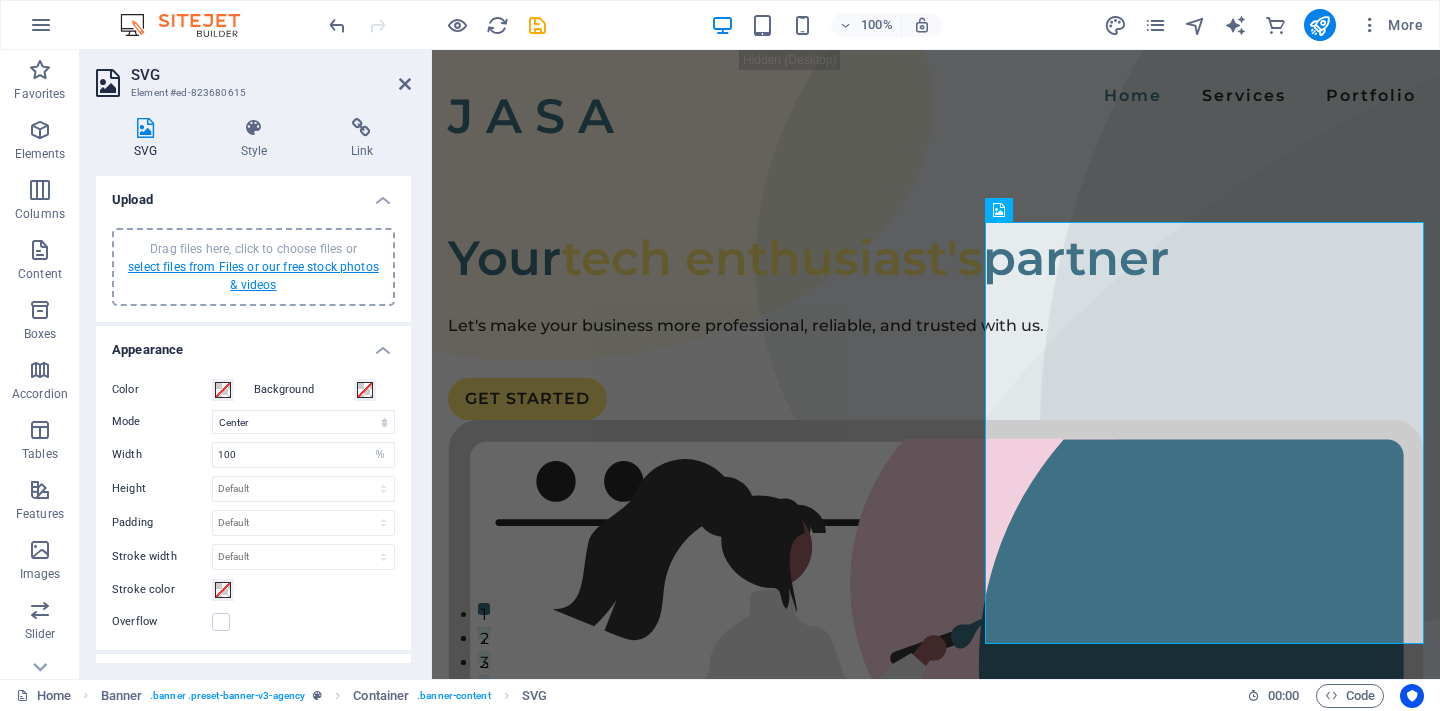 click on "select files from Files or our free stock photos & videos" at bounding box center (253, 276) 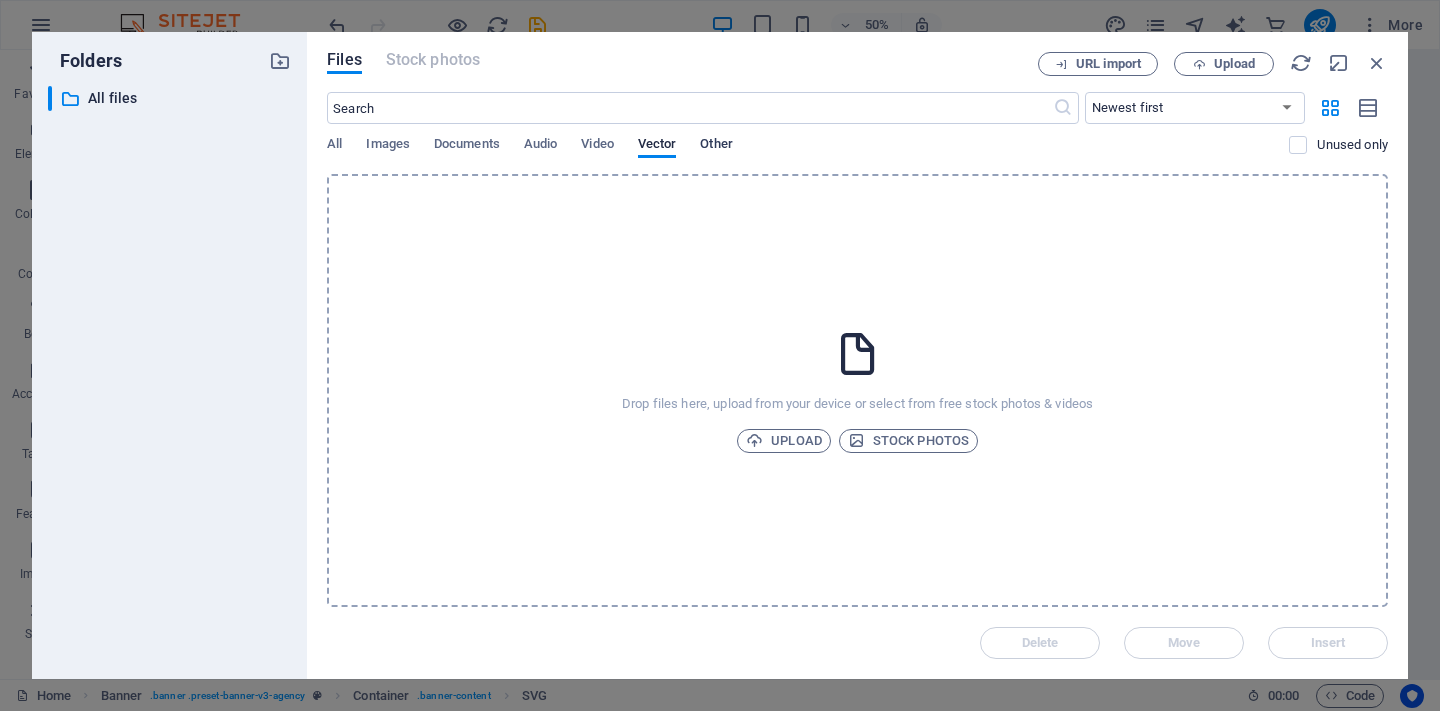 click on "Other" at bounding box center (716, 146) 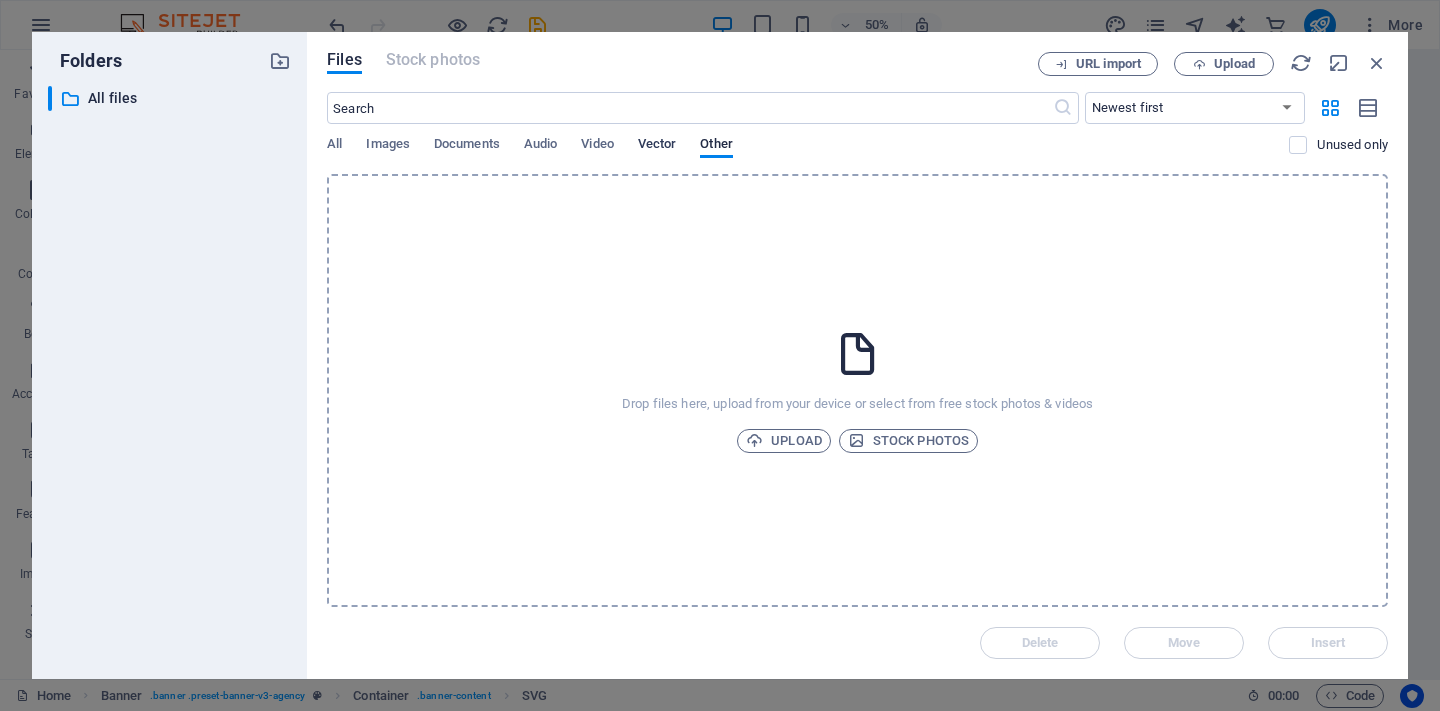 click on "Vector" at bounding box center [657, 146] 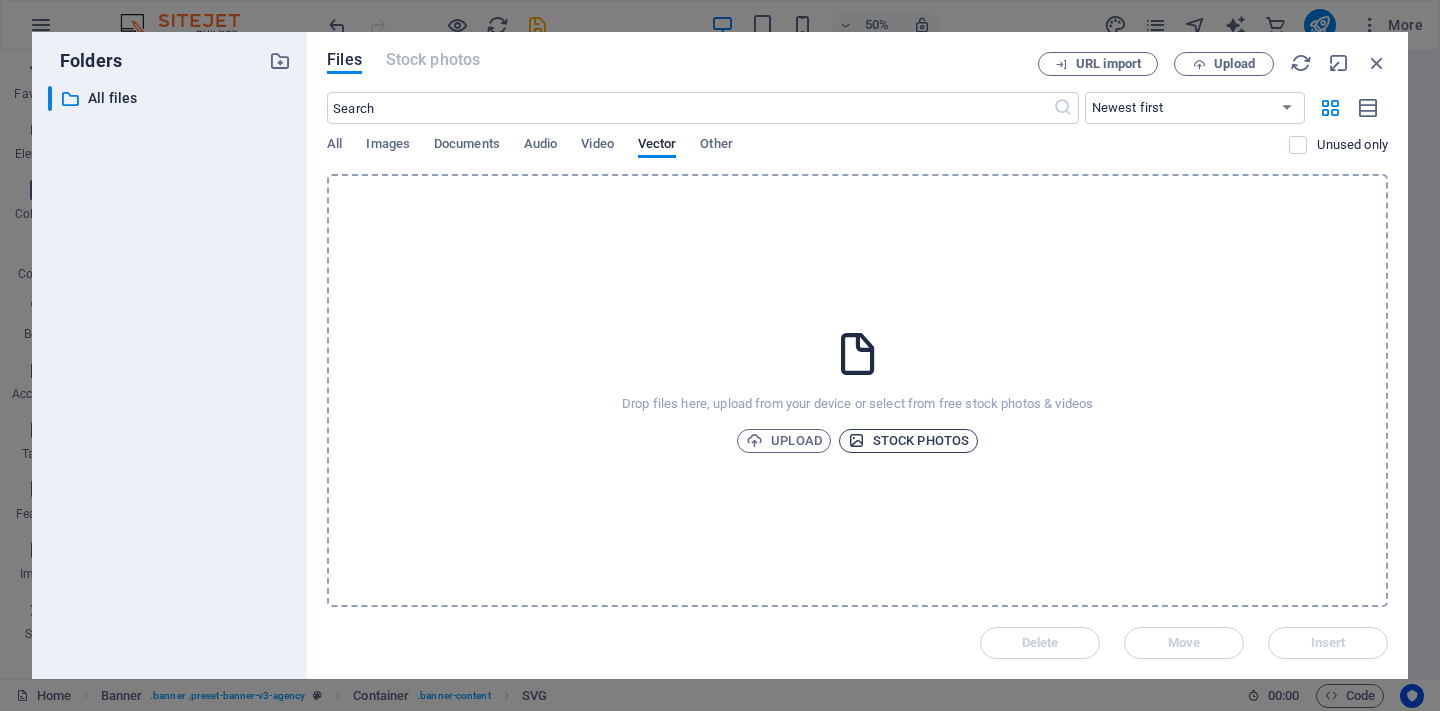 click on "Stock photos" at bounding box center [908, 441] 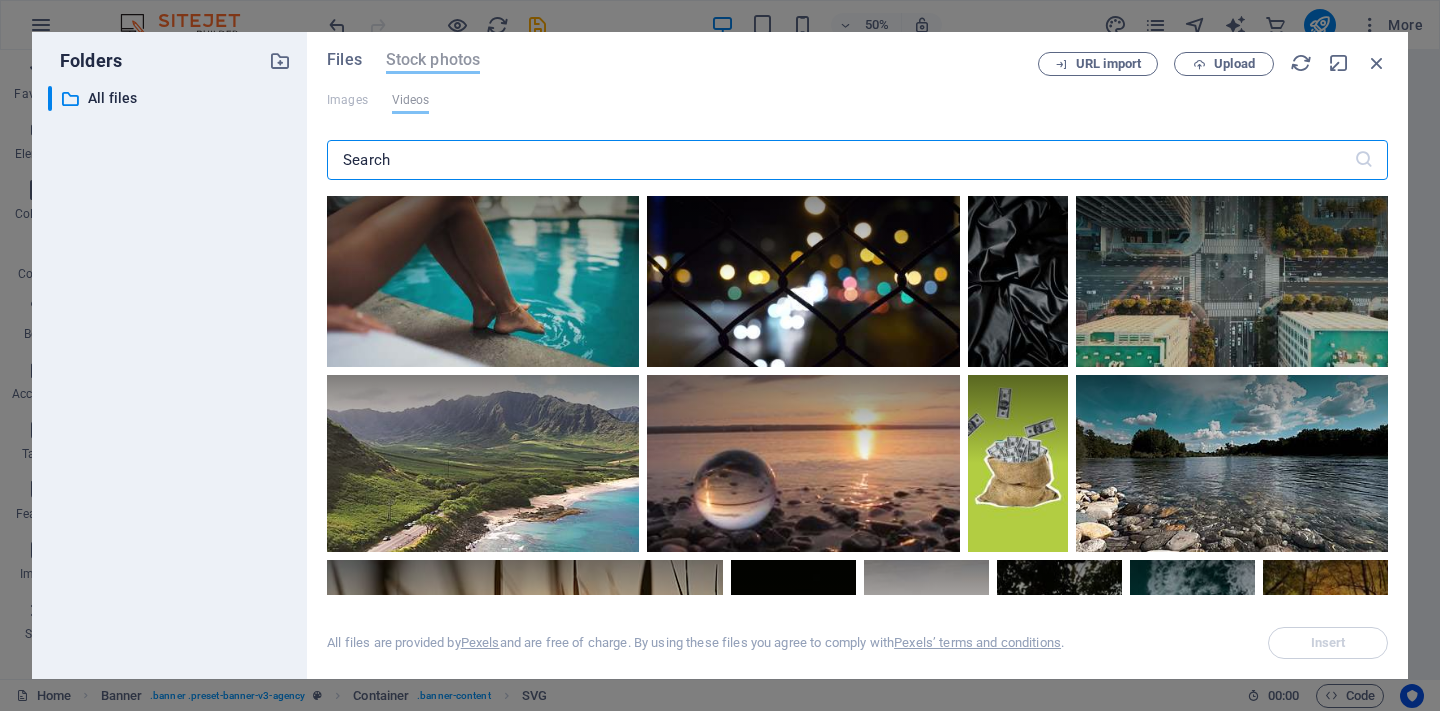 scroll, scrollTop: 642, scrollLeft: 0, axis: vertical 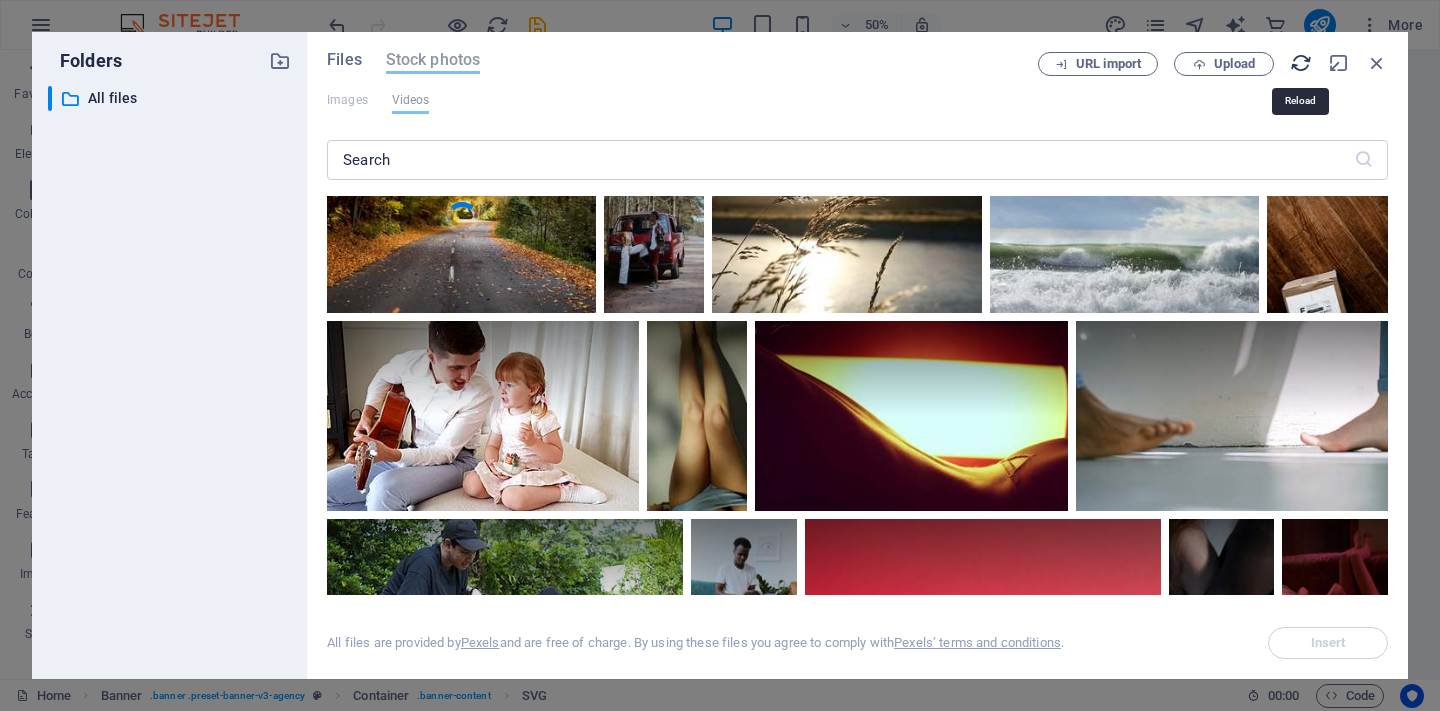 click at bounding box center (1301, 63) 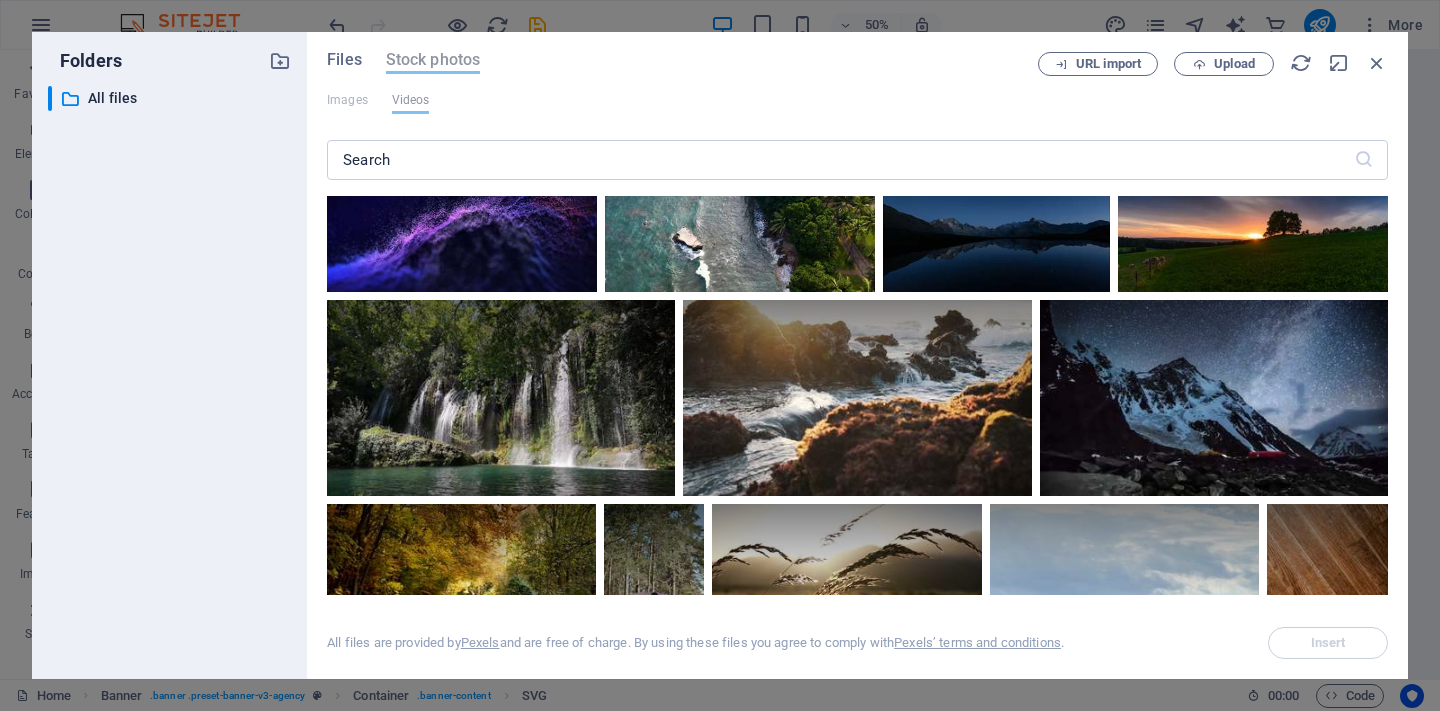 scroll, scrollTop: 383, scrollLeft: 0, axis: vertical 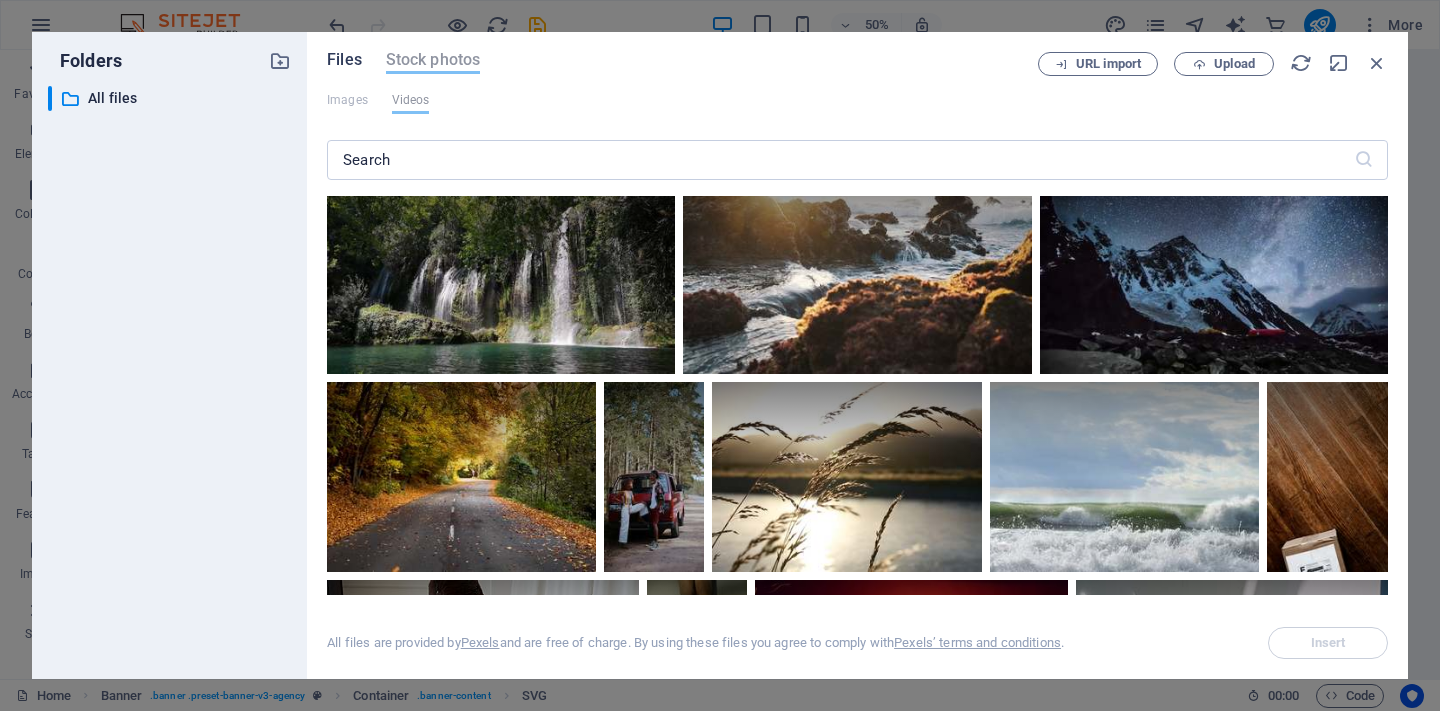 click on "Files" at bounding box center [344, 60] 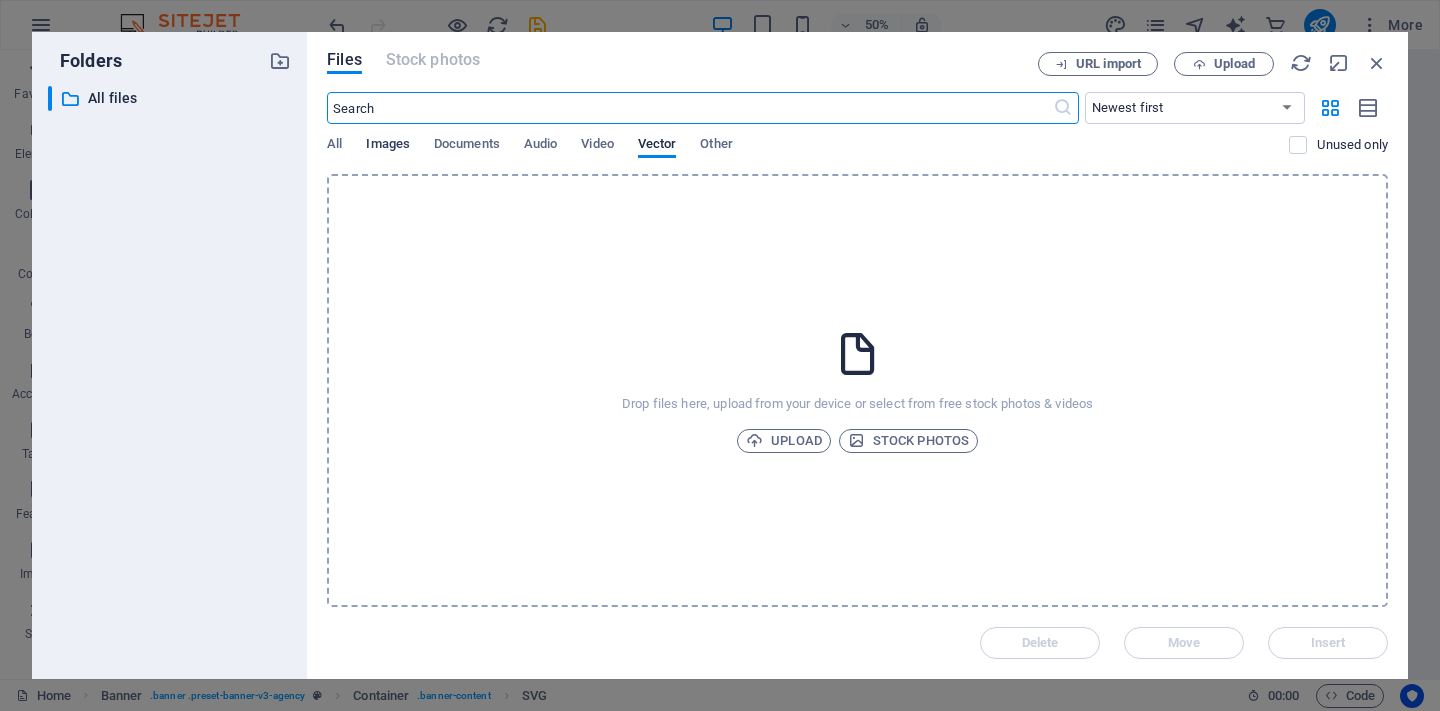 click on "Images" at bounding box center (388, 146) 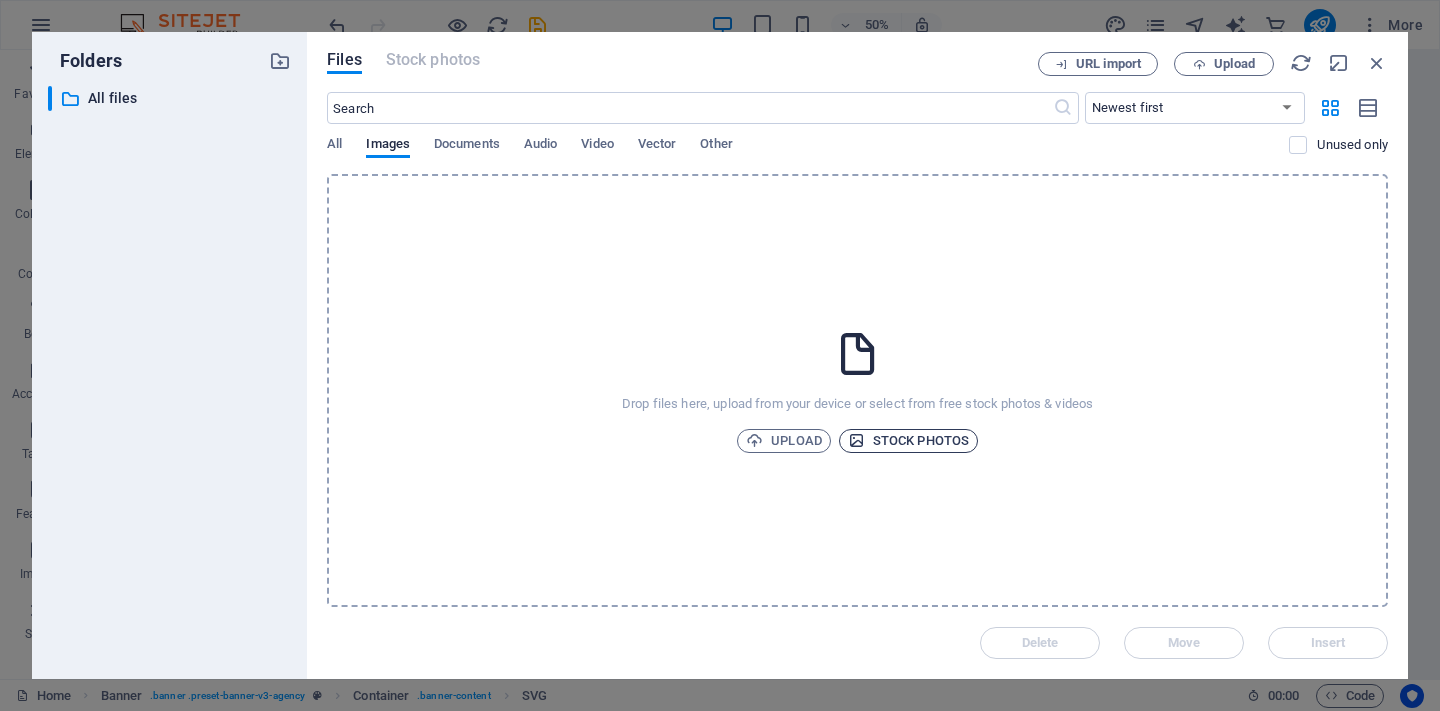 click on "Stock photos" at bounding box center [908, 441] 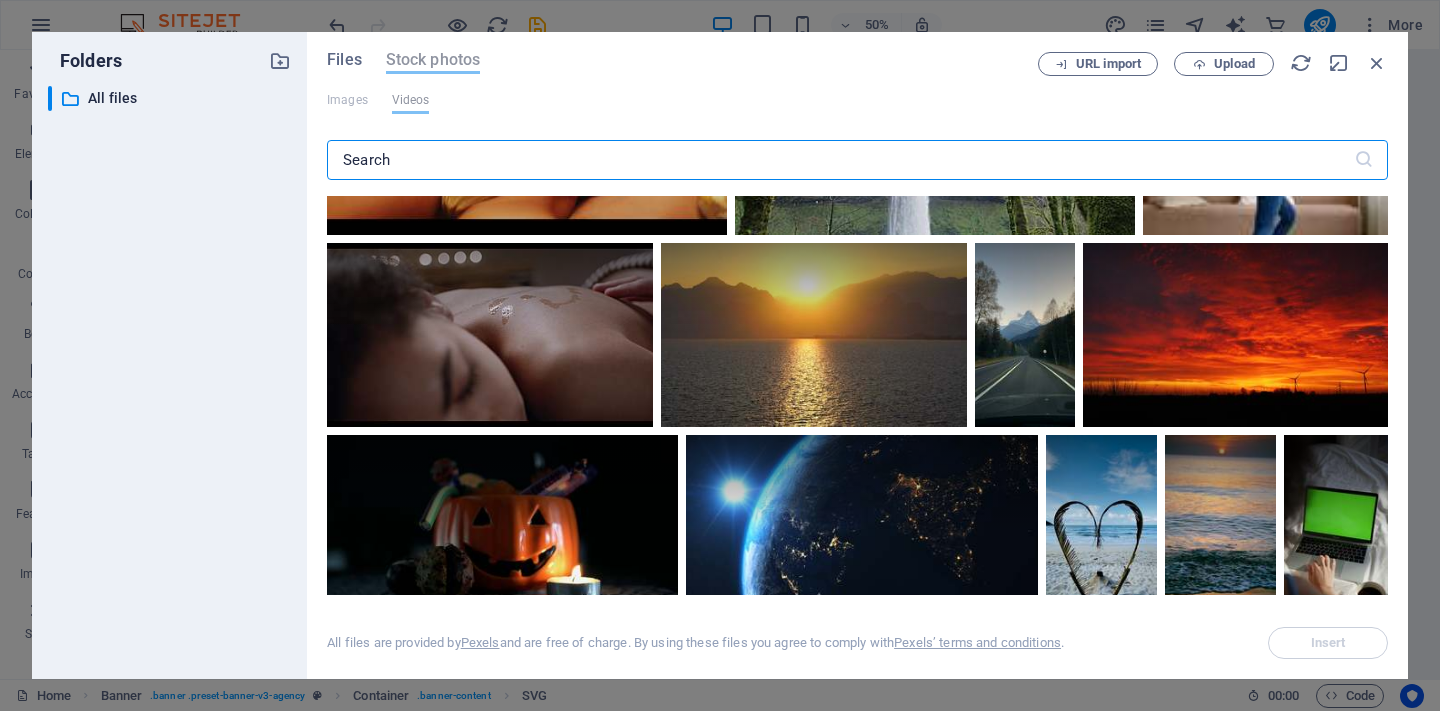 scroll, scrollTop: 3304, scrollLeft: 0, axis: vertical 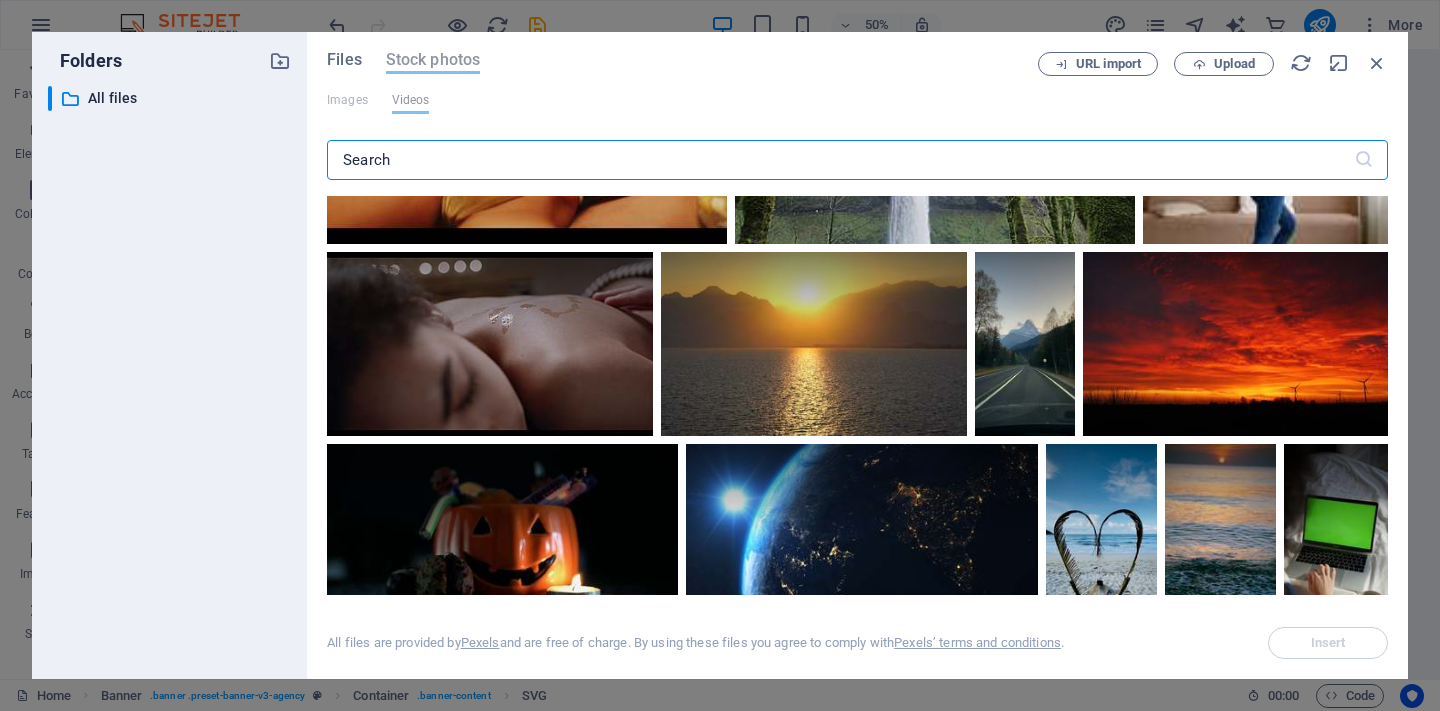 click at bounding box center [840, 160] 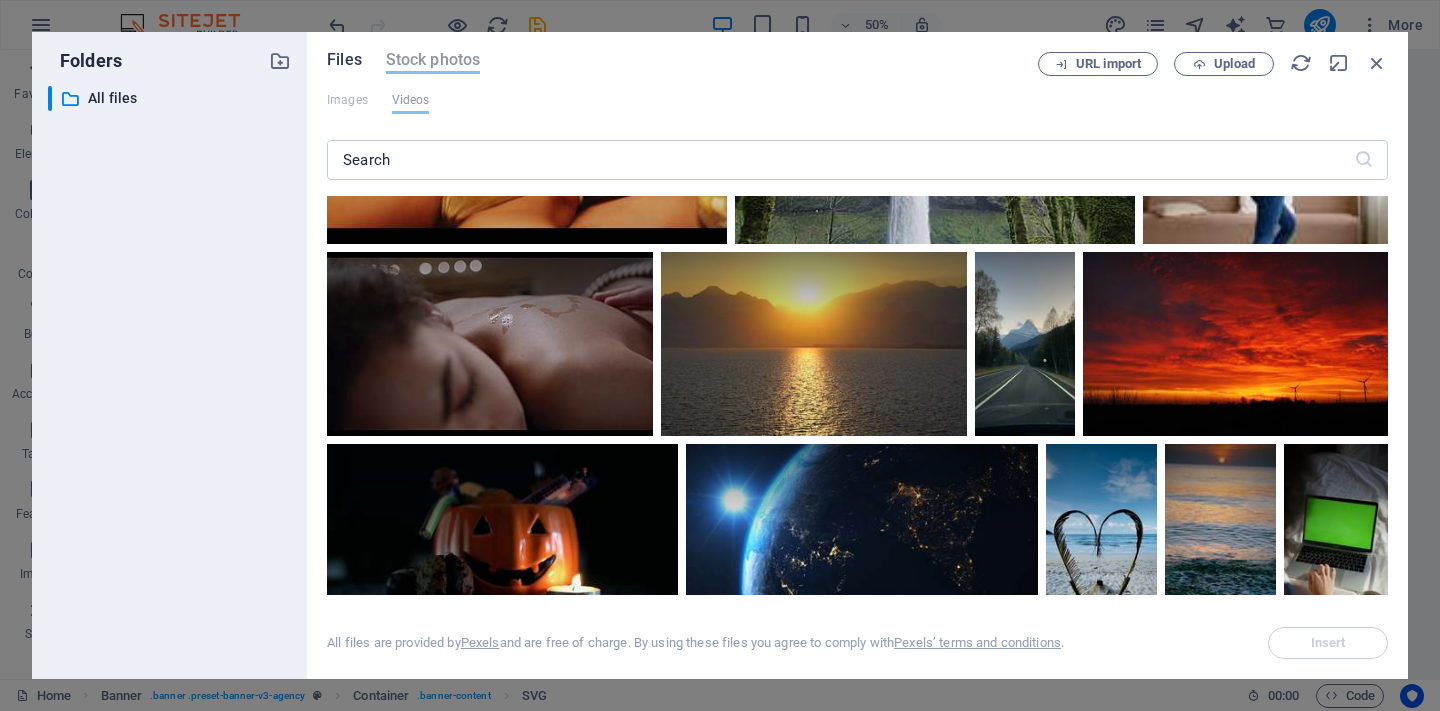 click on "Files" at bounding box center [344, 60] 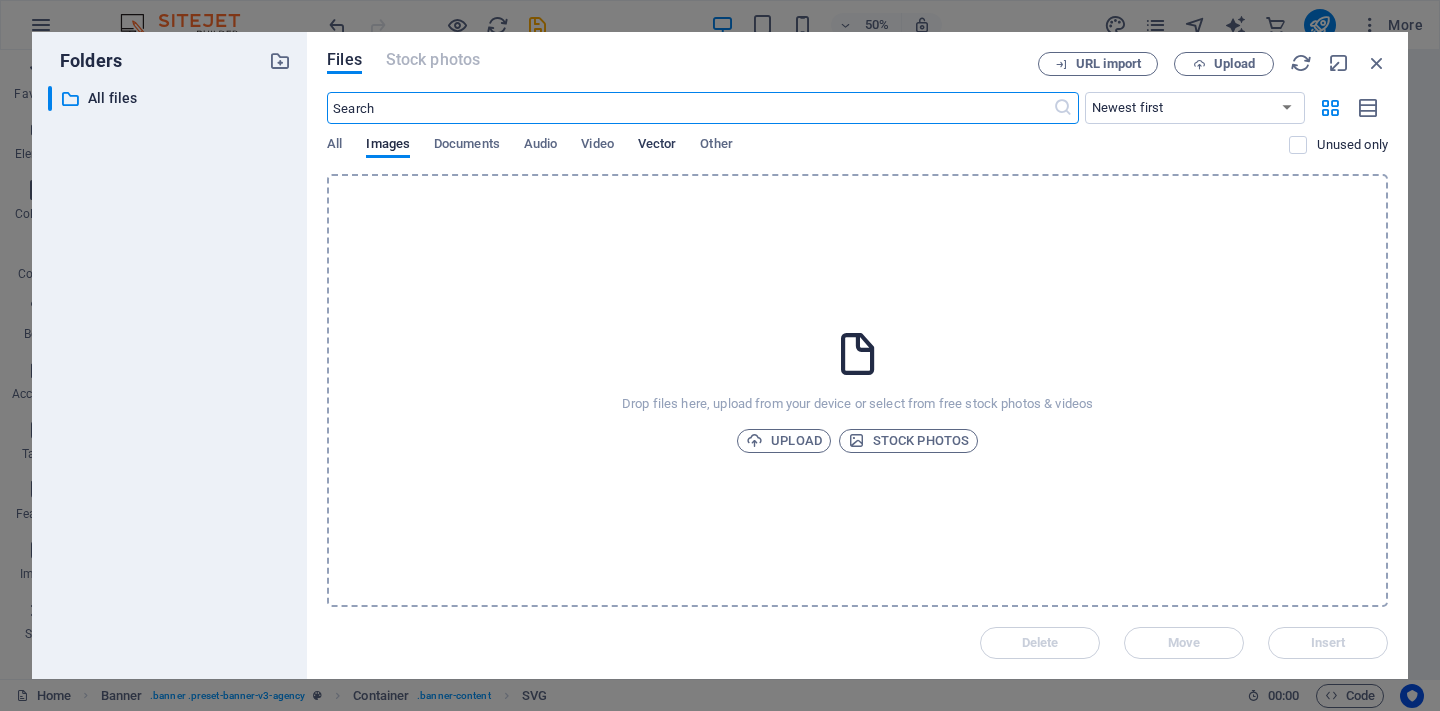 click on "Vector" at bounding box center [657, 146] 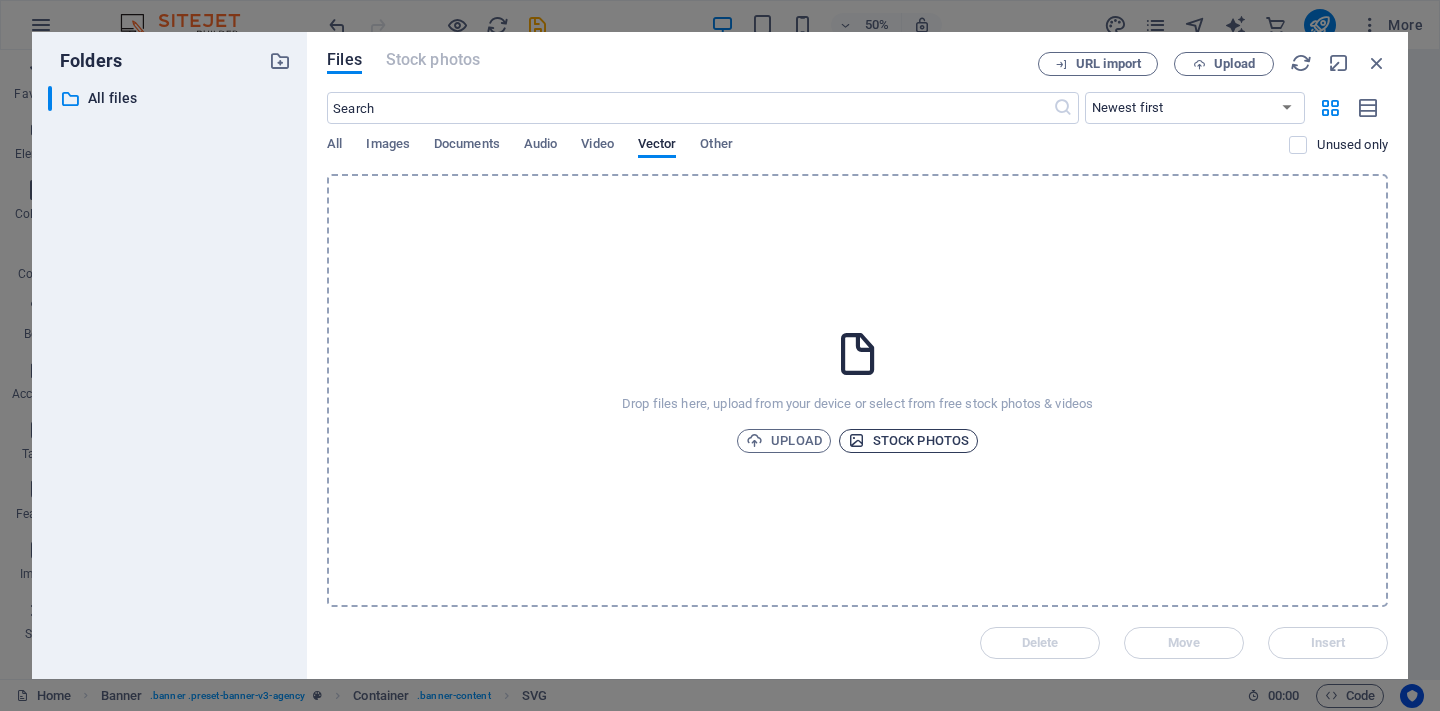 click on "Stock photos" at bounding box center (908, 441) 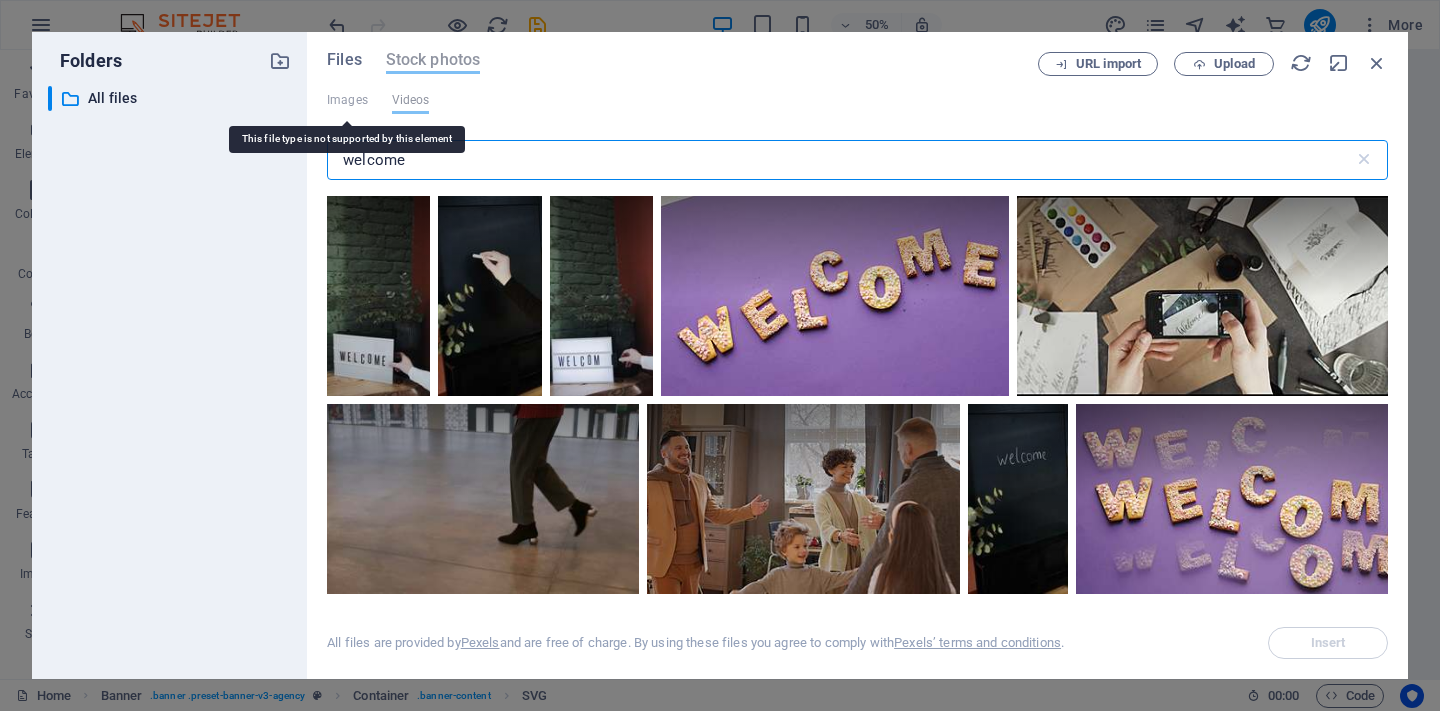 type on "welcome" 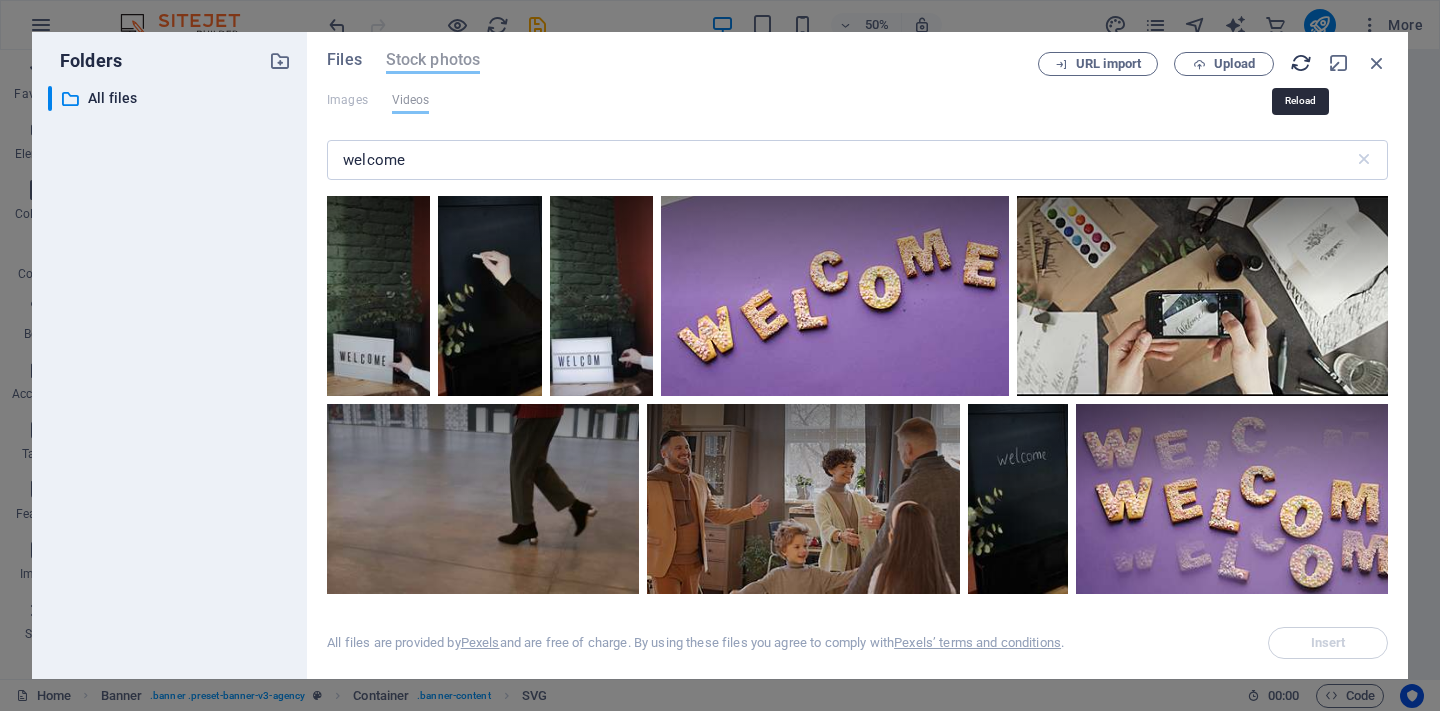 click at bounding box center [1301, 63] 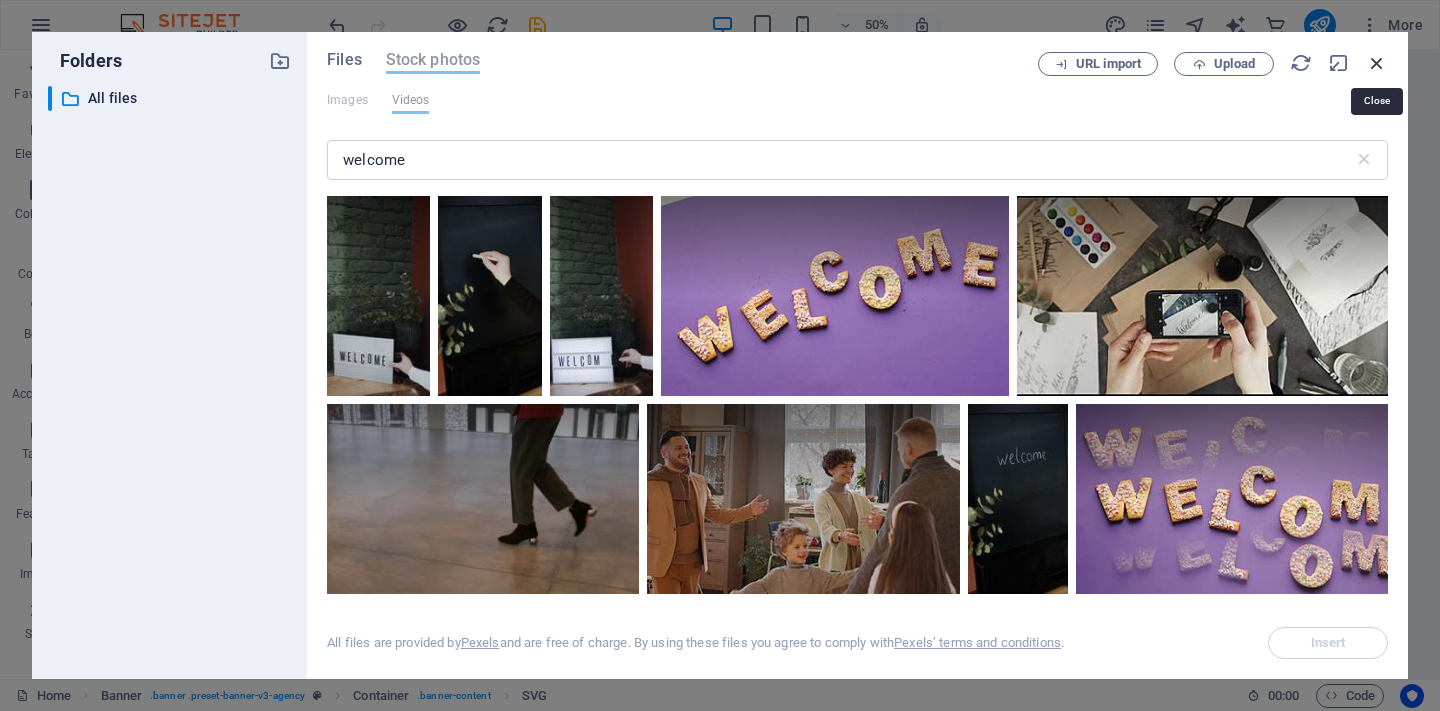 click at bounding box center (1377, 63) 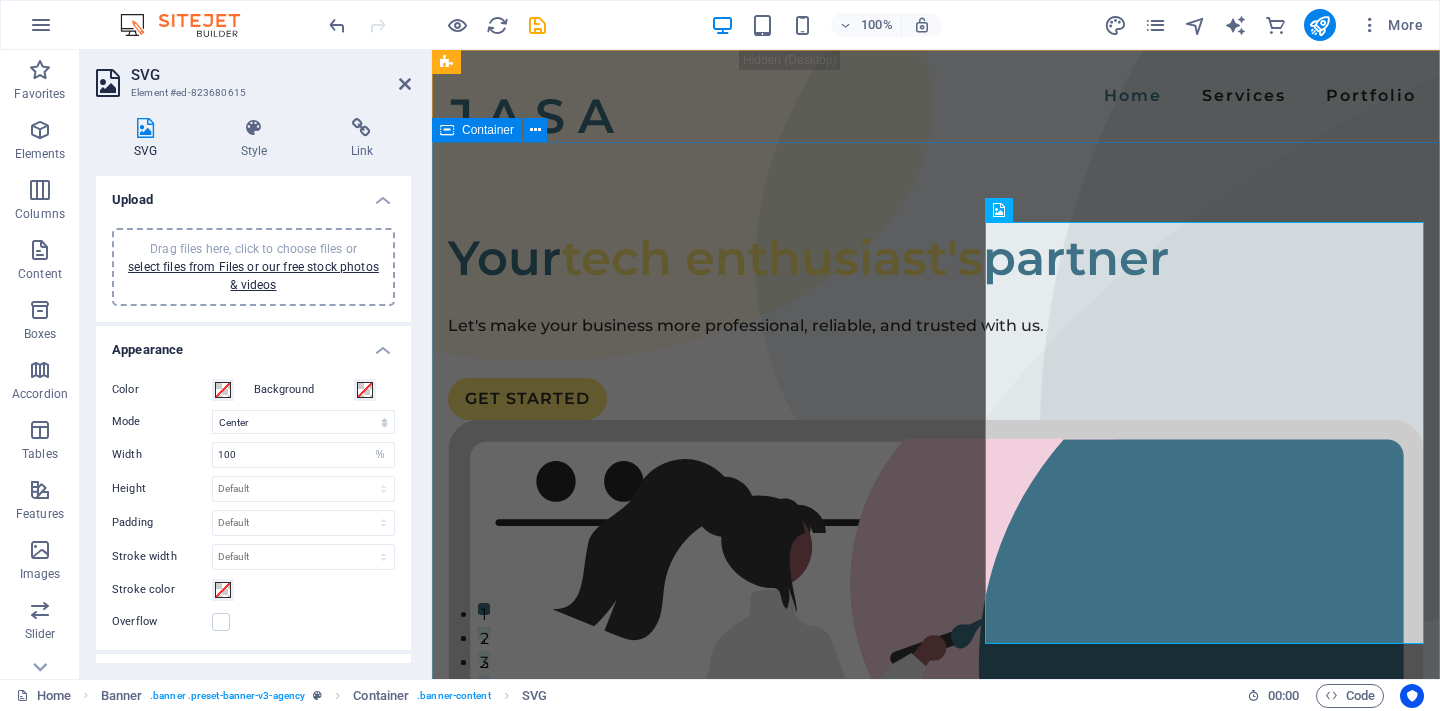 click on "Your tech enthusiast's partner Let's make your business more professional, reliable, and trusted with us. GET STARTED" at bounding box center (936, 785) 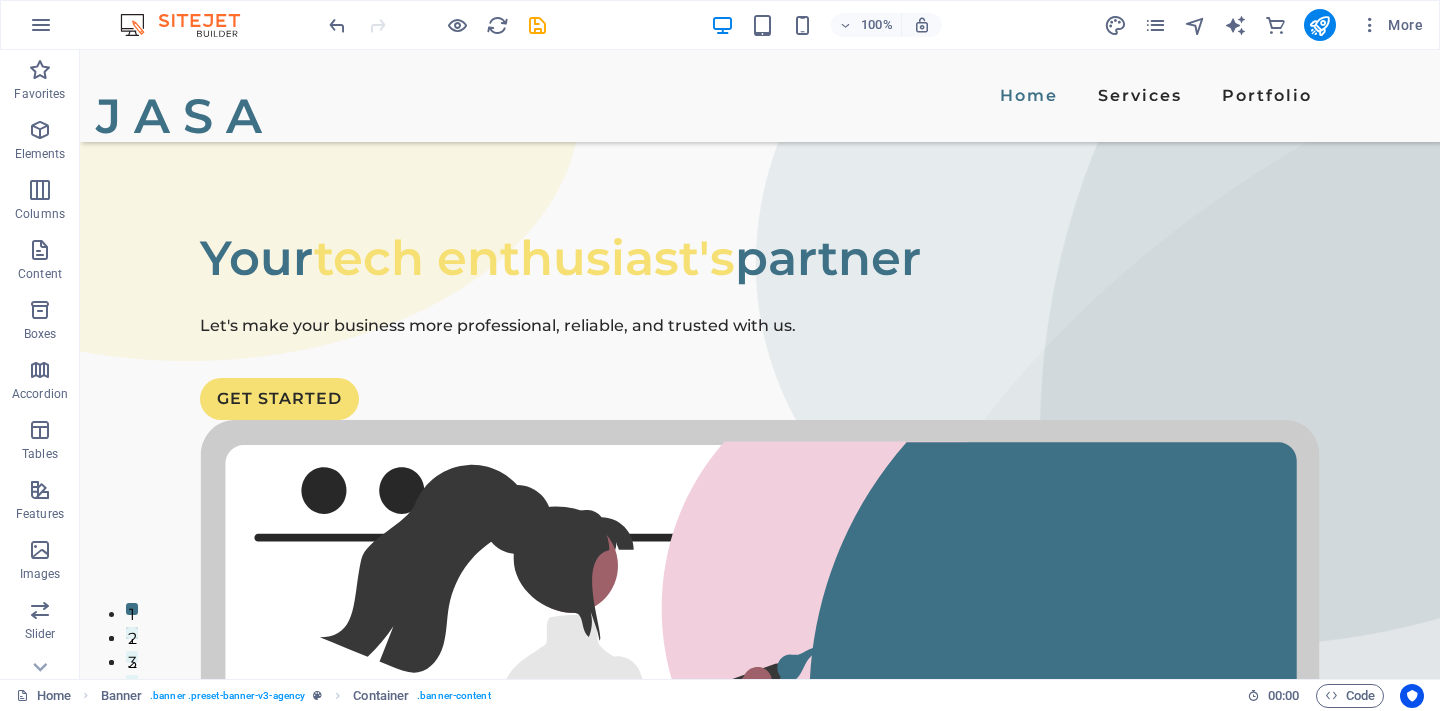 scroll, scrollTop: 1516, scrollLeft: 0, axis: vertical 